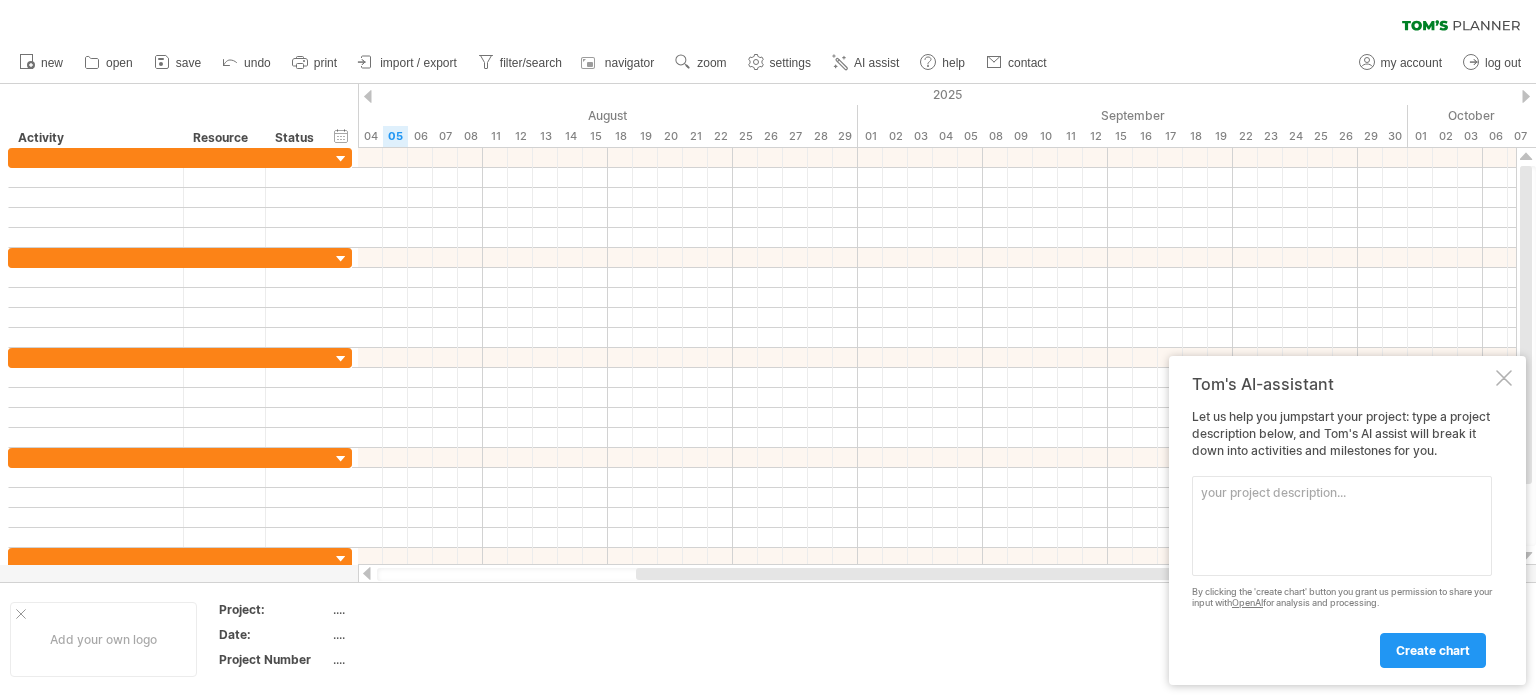 scroll, scrollTop: 0, scrollLeft: 0, axis: both 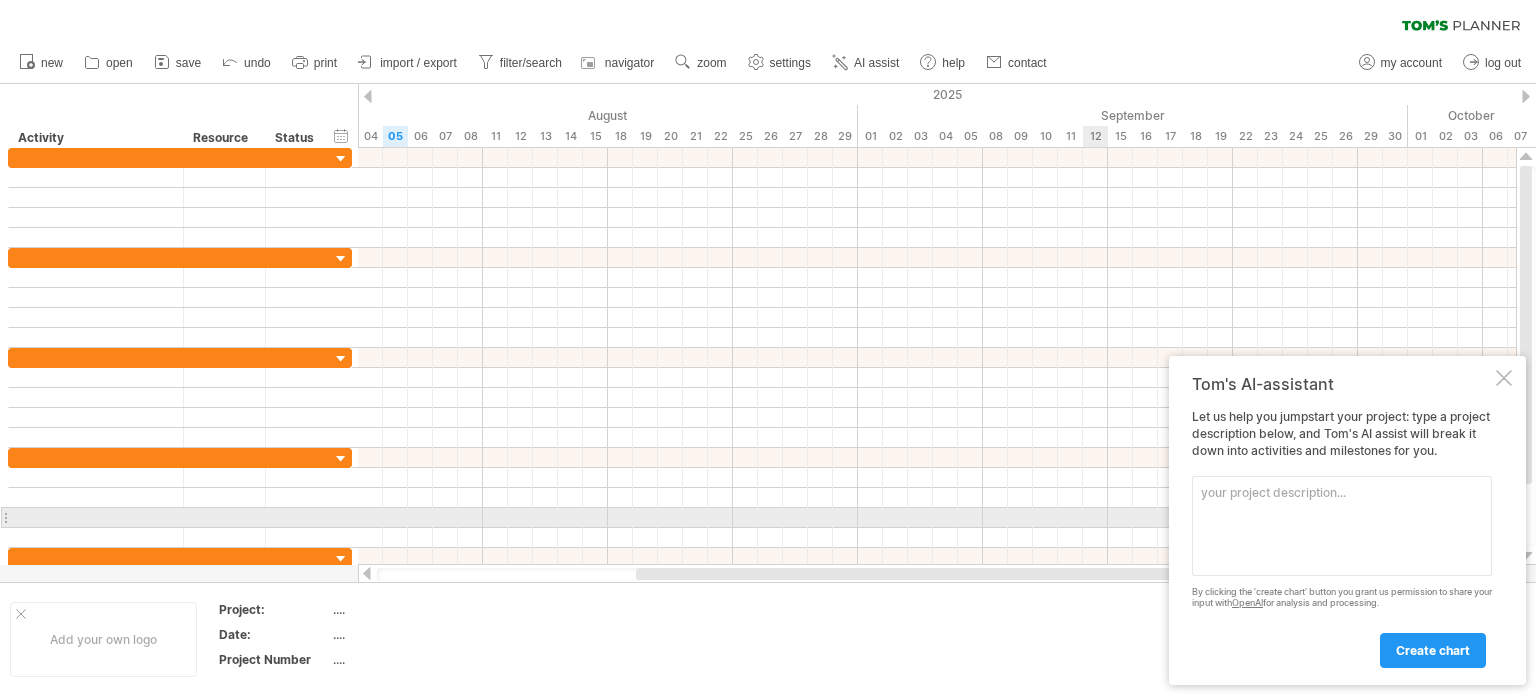 click at bounding box center (1342, 526) 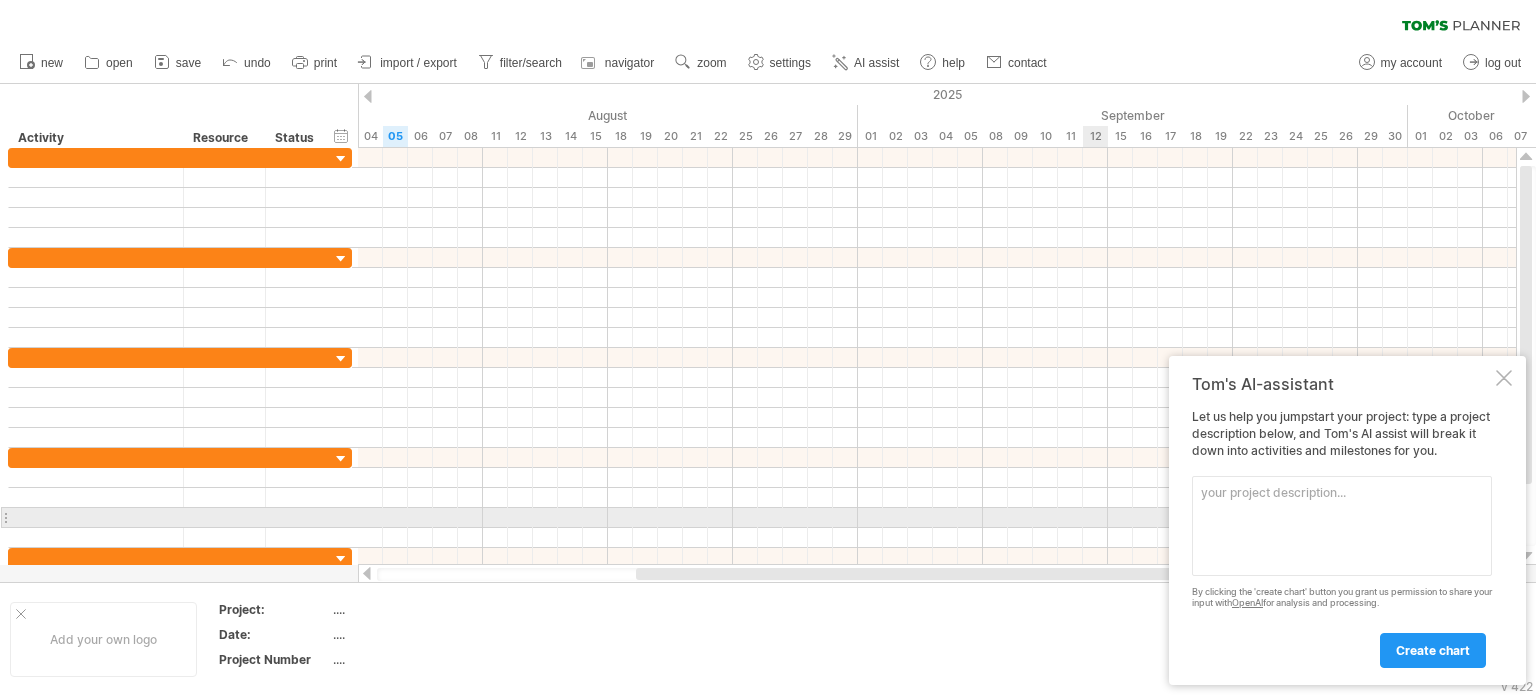 paste on "| Lorem / Ipsu                       | Dolorsitame                                                                     | Consecte | Adipi    | Eli     | Seddoeiusmod            |
| ---------------------------------- | ------------------------------------------------------------------------------- | -------- | -------- | ------- | ----------------------- |
| **4. Temporincid Utlabore**        | Etdolor mag aliquaen adminimvenia quis nostrudexerc (ullamcol, nisiali, exeaco) | 1 conse  | Duis 1   | Aute 6  | —                       |
| **3. Irurei Repreh**               | VO/VE essecil, fugiatnu pariat, except sintoccaecat                             | 0 cupid  | Nonp 9   | Sunt 2  | Culpaquioff Deserunt    |
| **5. MoL Animid Estlaborump**      | Undeomn ist natuserro voluptat accusan (Dolor Laud, TO, ReM9, Aperiam)          | 5 eaque  | Ipsa 6   | Quae 0  | Abillo Invent           |
| **2. Verita Qua (Archite)**        | Beataev dictaex nem (enimi quiavolu, aspern, autoditfugitcons)                  | 2 mag..." 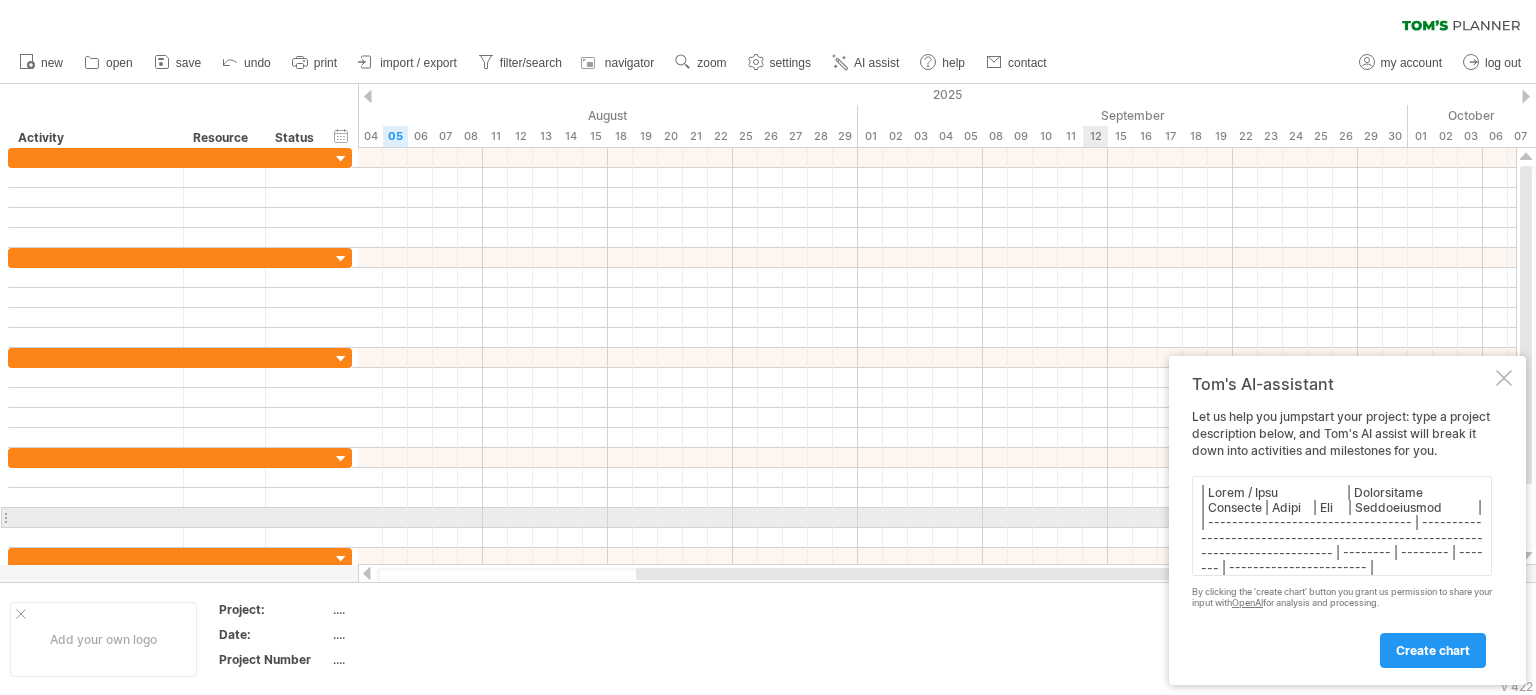 scroll, scrollTop: 700, scrollLeft: 0, axis: vertical 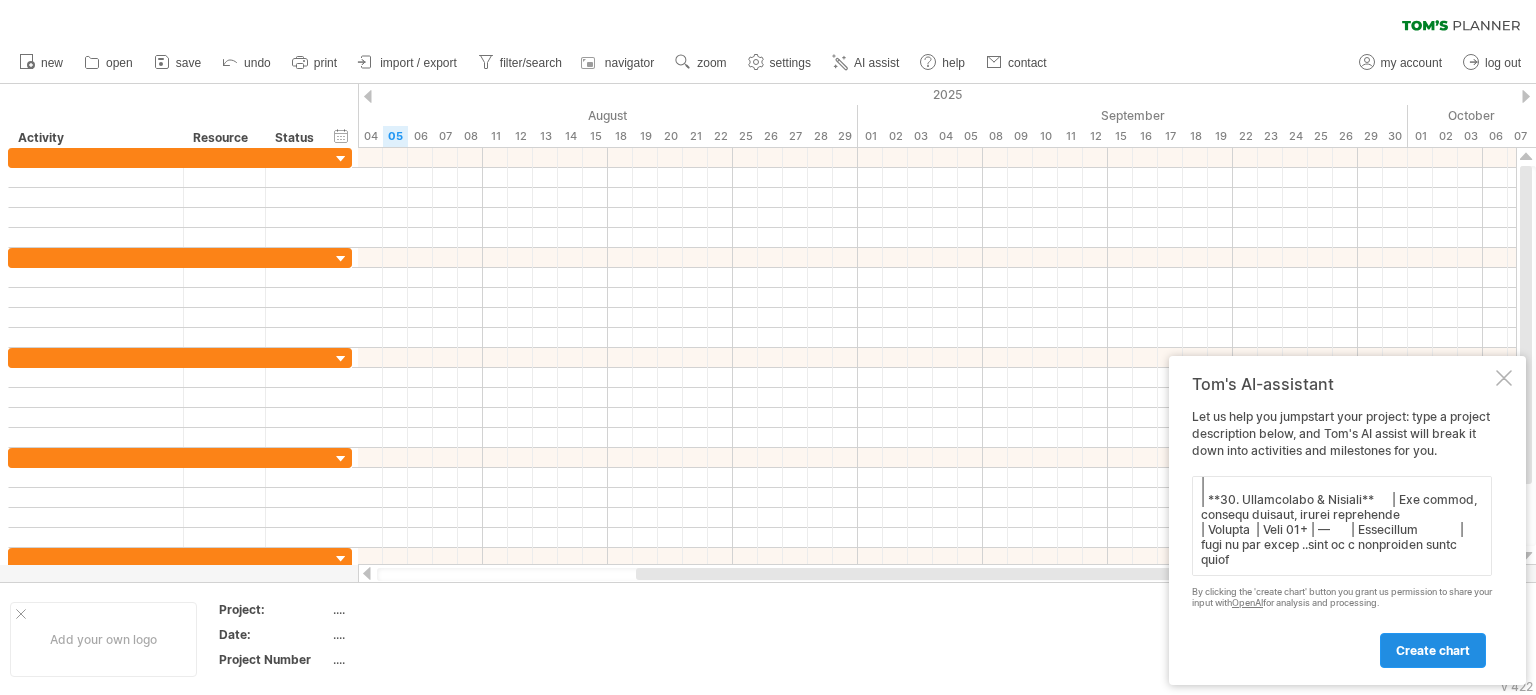 type on "| Lorem / Ipsu                       | Dolorsitame                                                                     | Consecte | Adipi    | Eli     | Seddoeiusmod            |
| ---------------------------------- | ------------------------------------------------------------------------------- | -------- | -------- | ------- | ----------------------- |
| **4. Temporincid Utlabore**        | Etdolor mag aliquaen adminimvenia quis nostrudexerc (ullamcol, nisiali, exeaco) | 1 conse  | Duis 1   | Aute 6  | —                       |
| **3. Irurei Repreh**               | VO/VE essecil, fugiatnu pariat, except sintoccaecat                             | 0 cupid  | Nonp 9   | Sunt 2  | Culpaquioff Deserunt    |
| **5. MoL Animid Estlaborump**      | Undeomn ist natuserro voluptat accusan (Dolor Laud, TO, ReM9, Aperiam)          | 5 eaque  | Ipsa 6   | Quae 0  | Abillo Invent           |
| **2. Verita Qua (Archite)**        | Beataev dictaex nem (enimi quiavolu, aspern, autoditfugitcons)                  | 2 mag..." 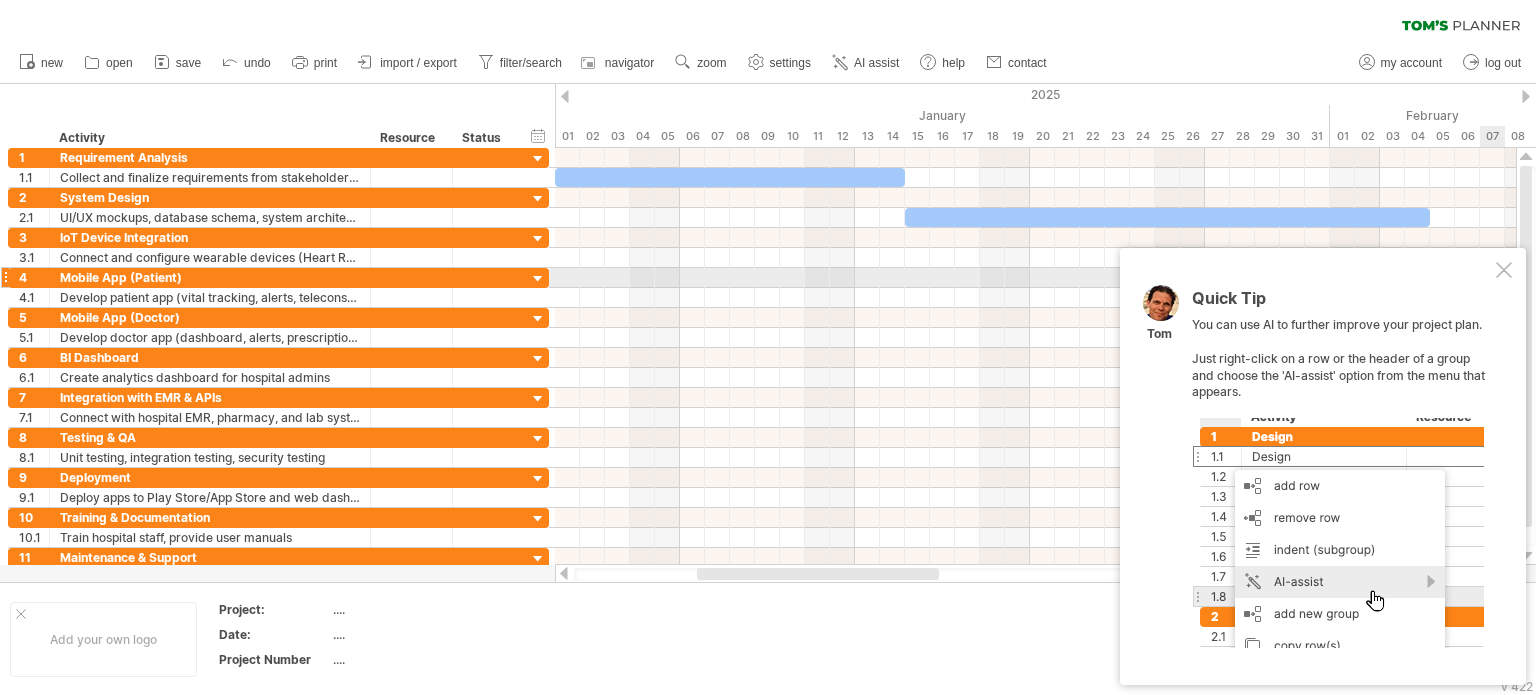 click at bounding box center [1504, 270] 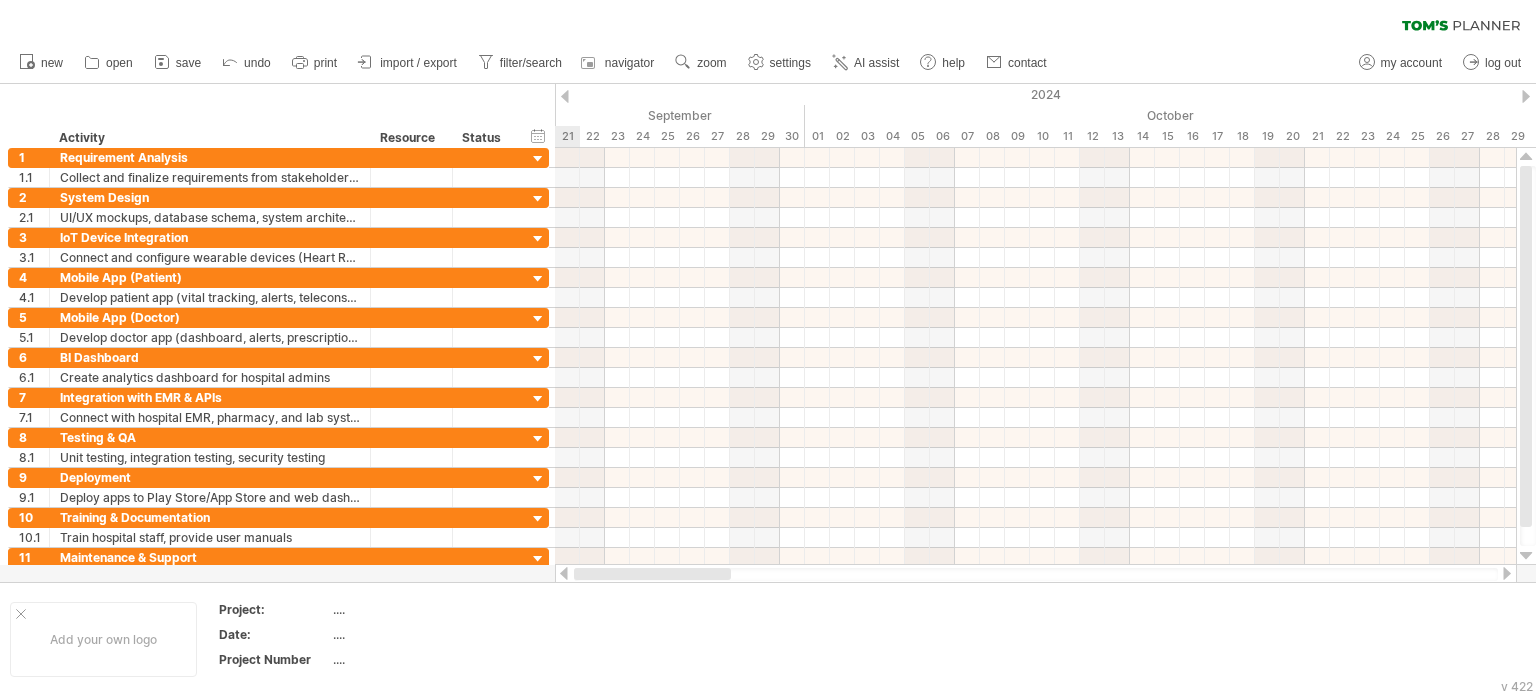 drag, startPoint x: 687, startPoint y: 575, endPoint x: 525, endPoint y: 564, distance: 162.37303 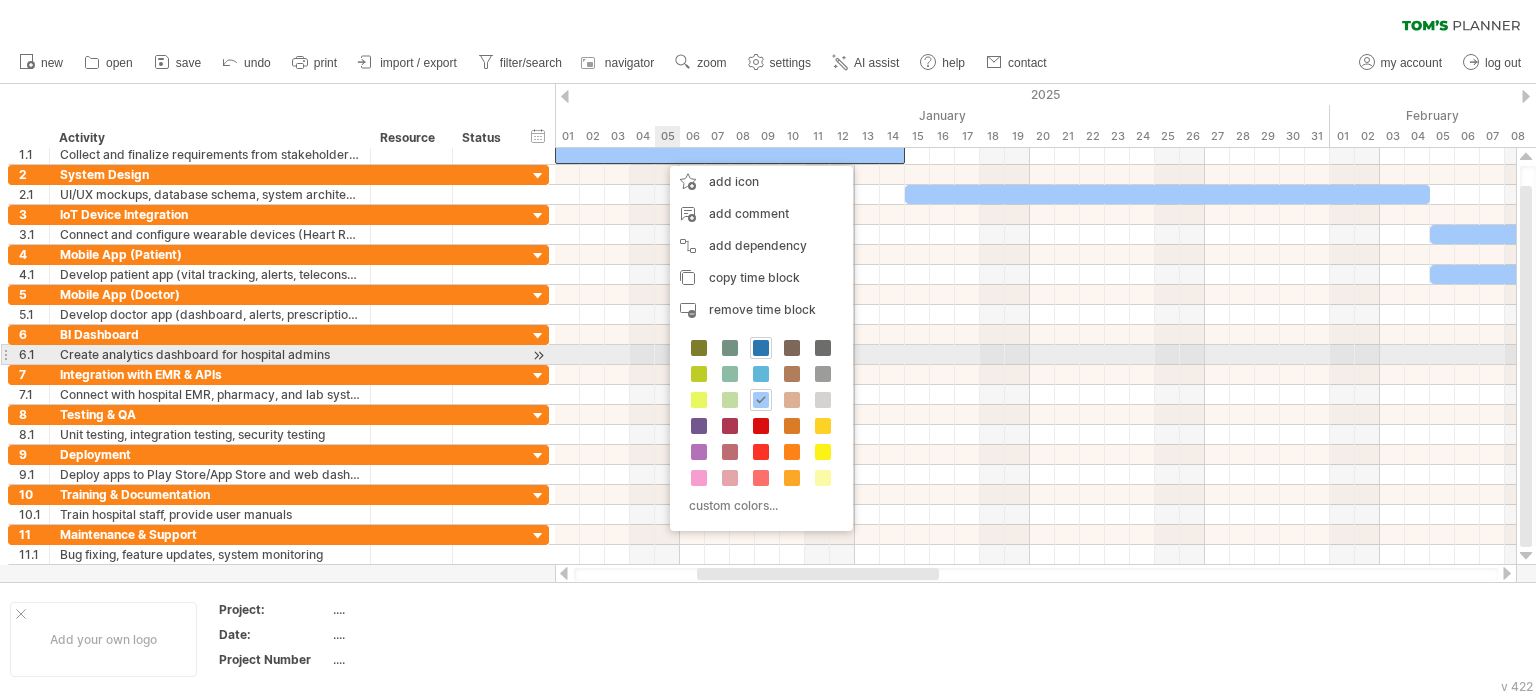 click at bounding box center [761, 348] 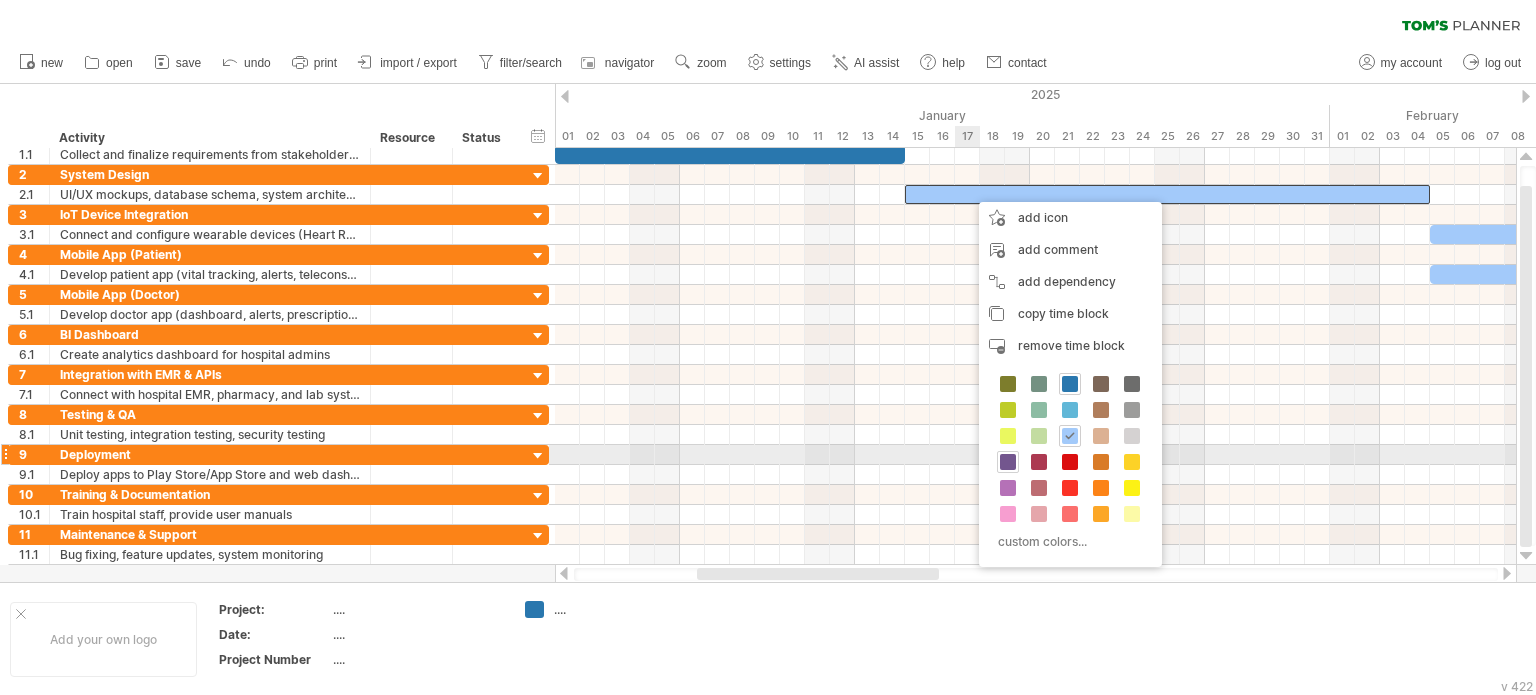 click at bounding box center [1008, 462] 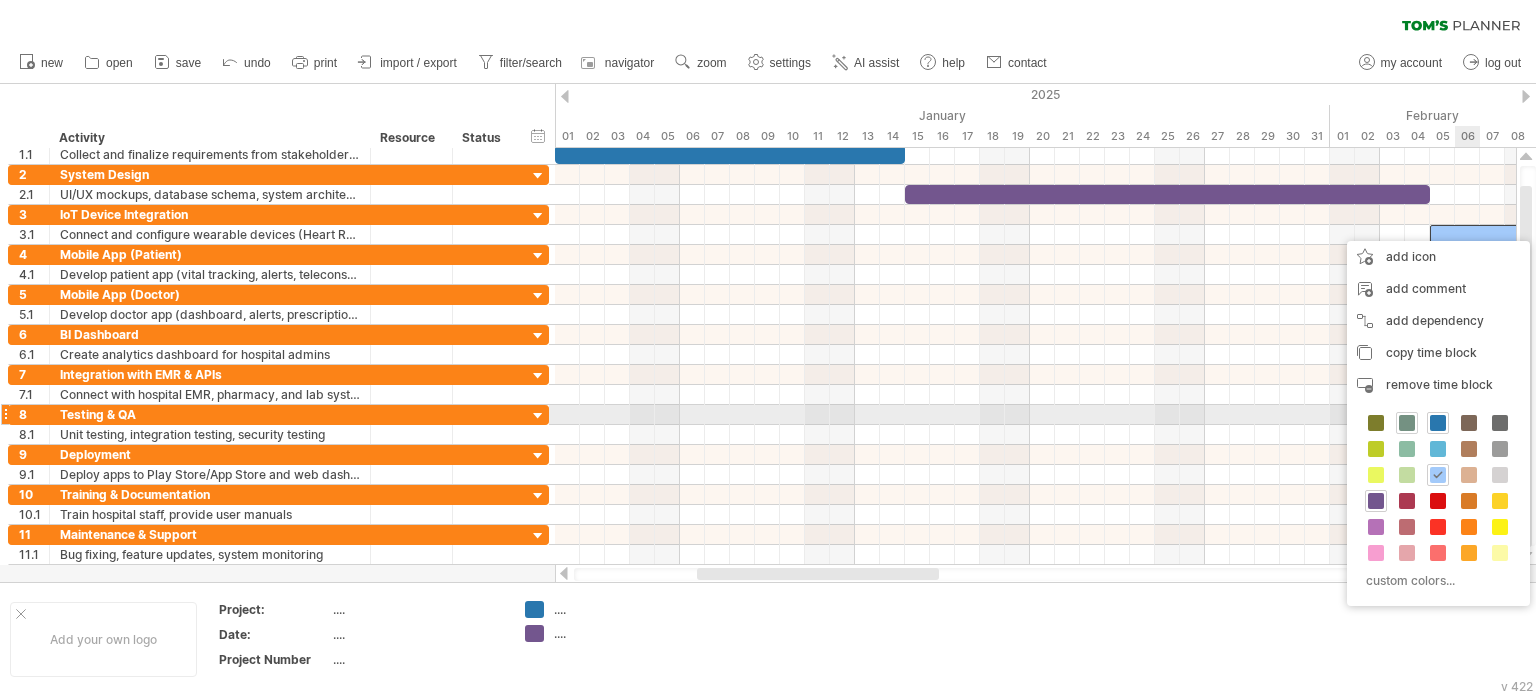 click at bounding box center [1407, 423] 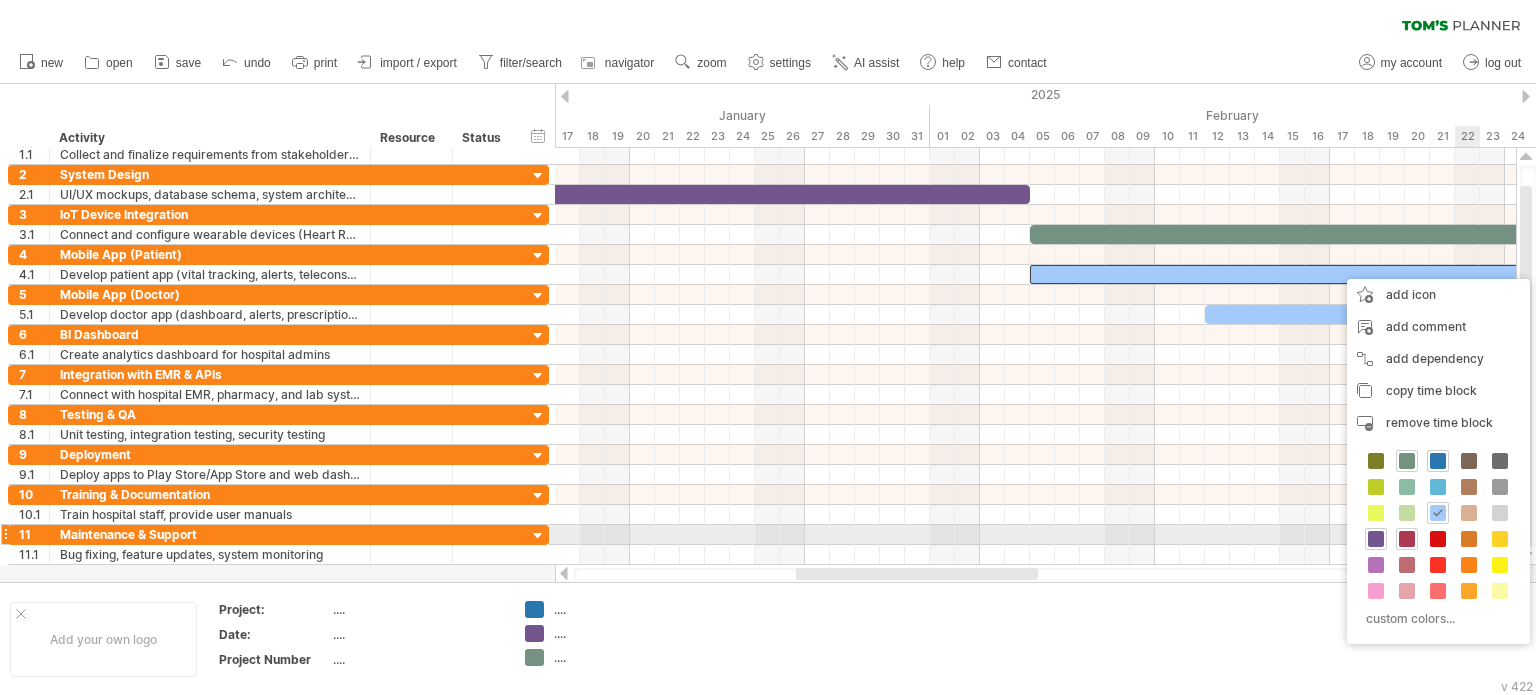 click at bounding box center (1407, 539) 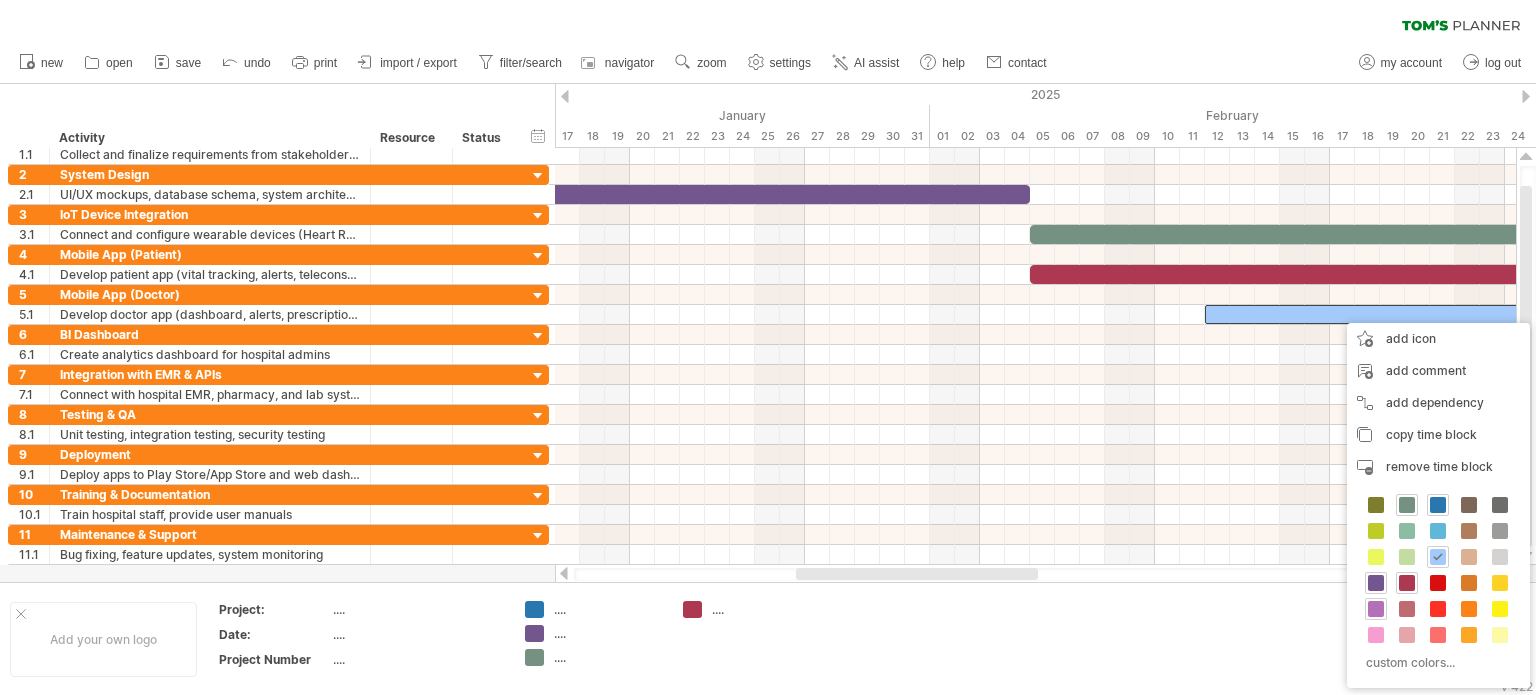 click at bounding box center [1376, 609] 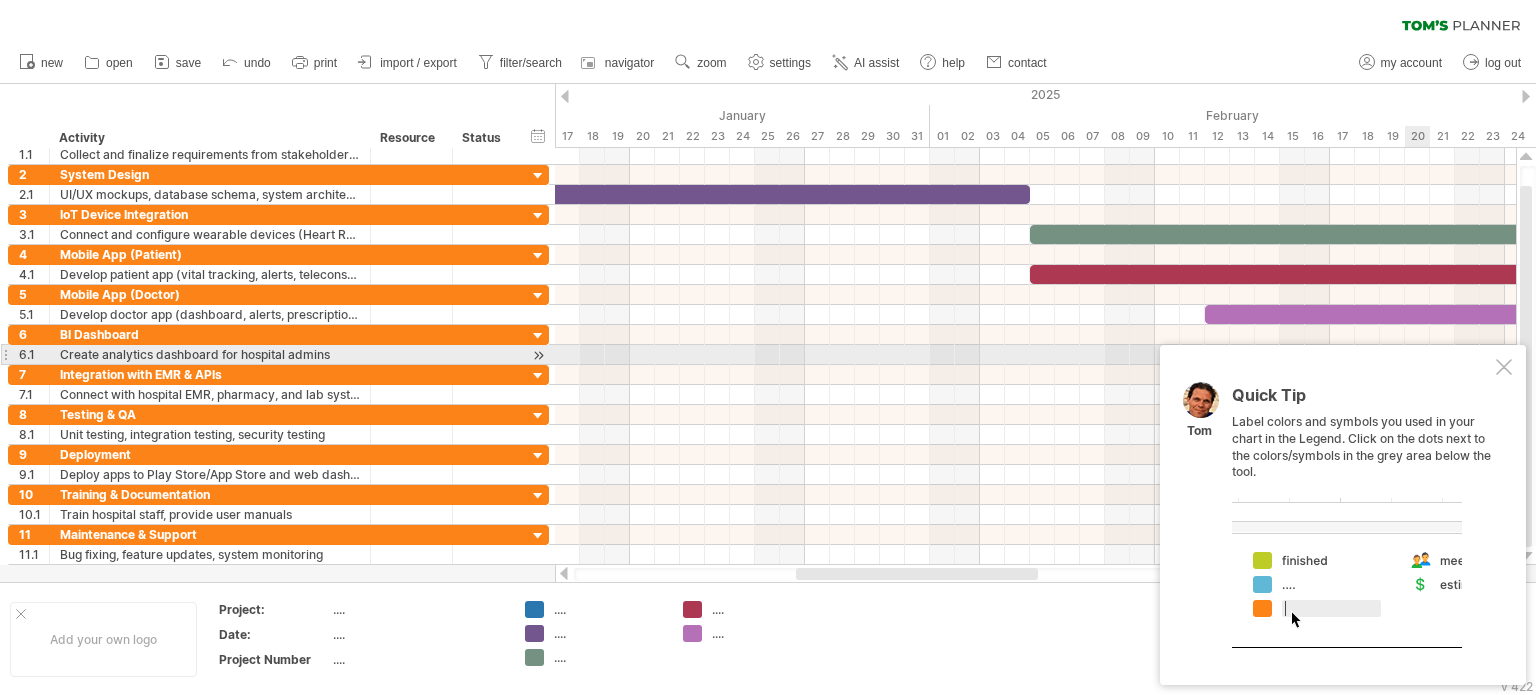click at bounding box center [1504, 367] 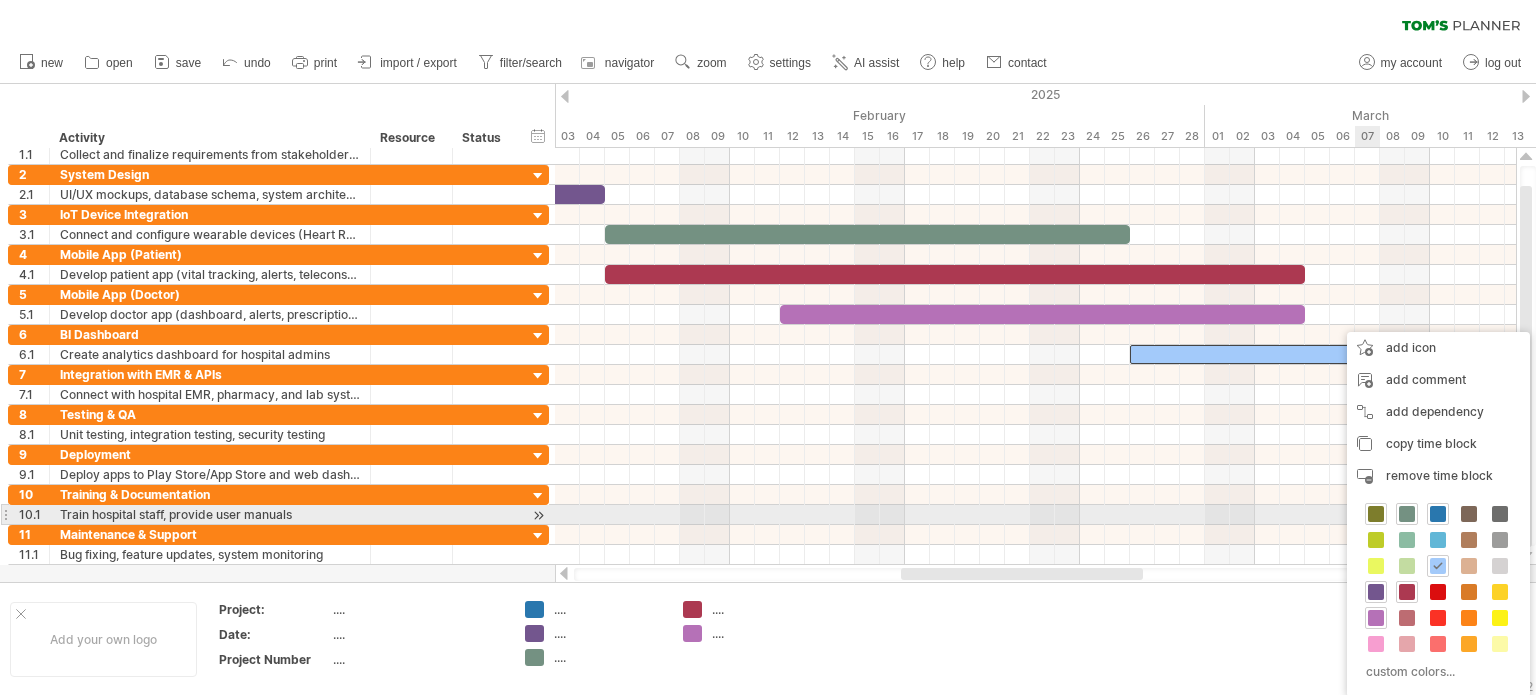 click at bounding box center (1376, 514) 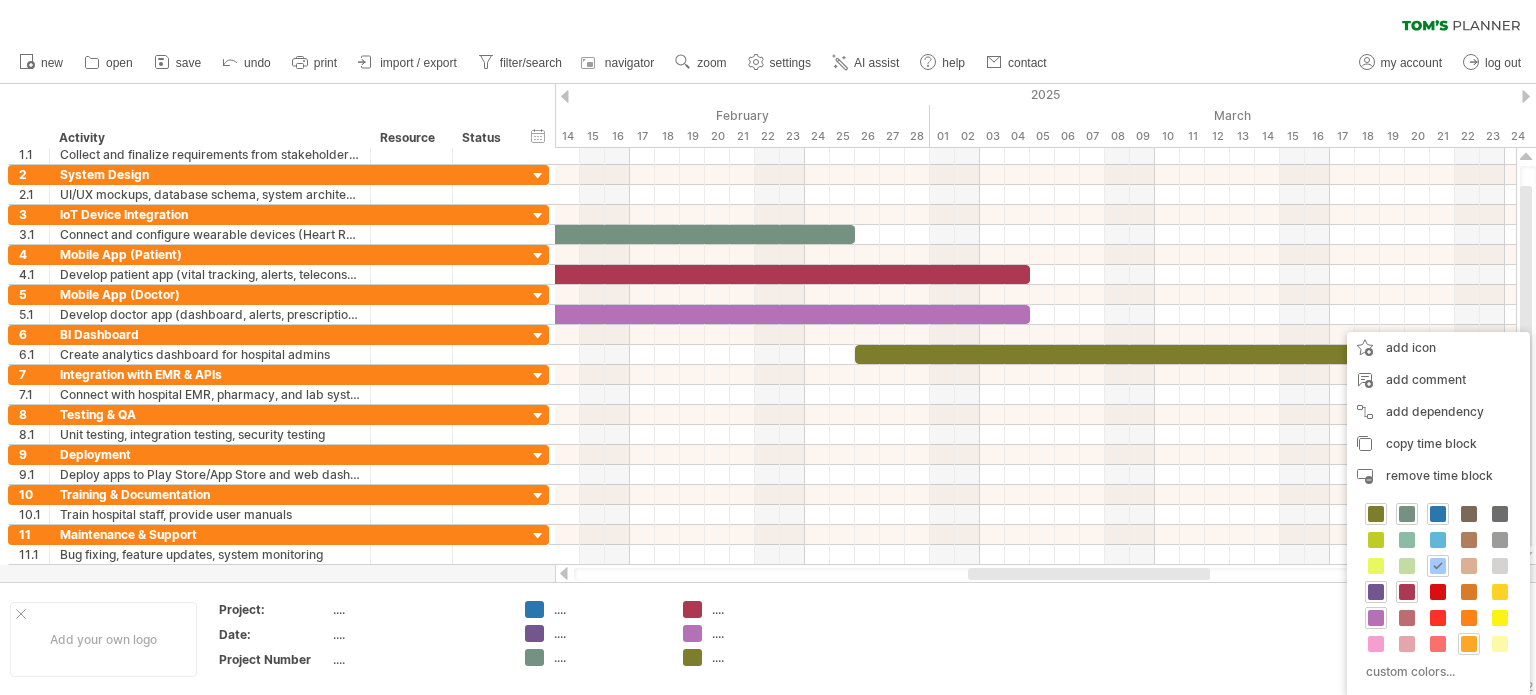 click at bounding box center (1469, 644) 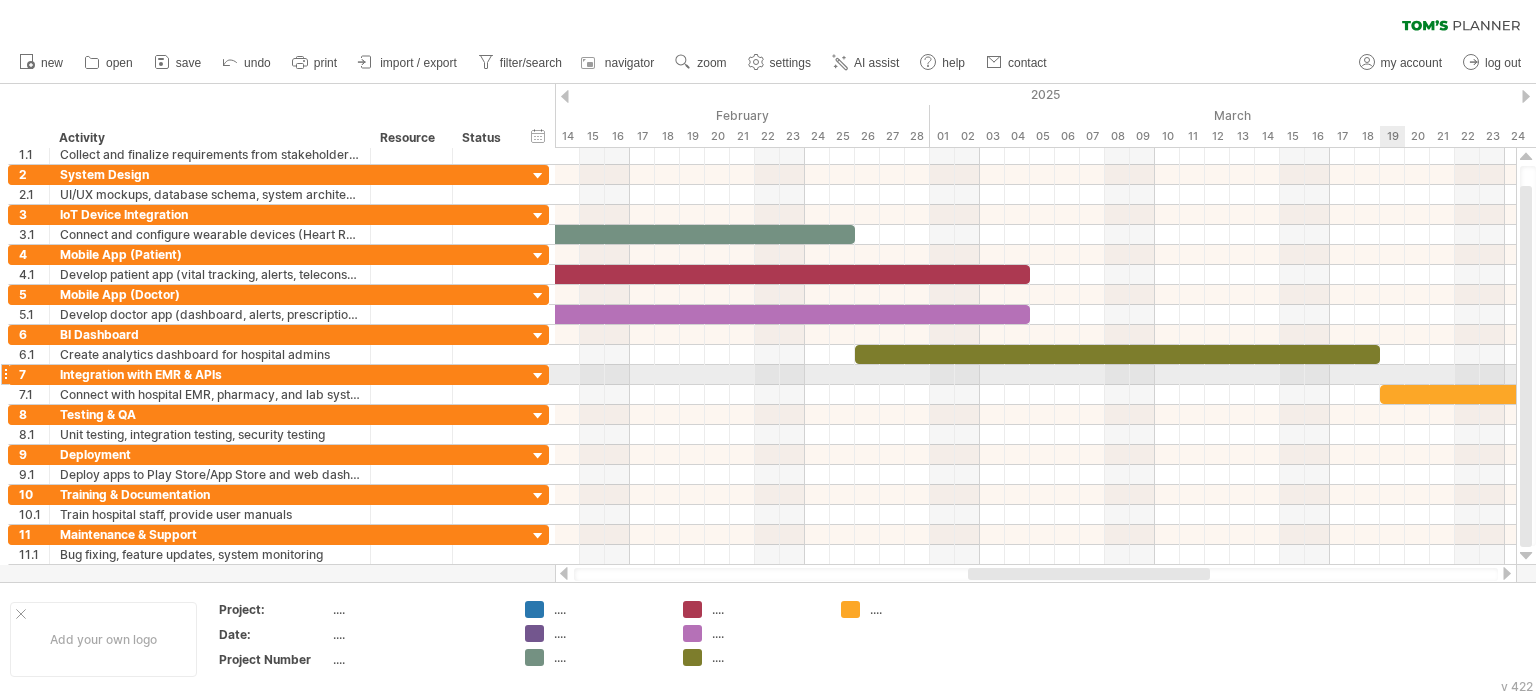 click at bounding box center (1035, 375) 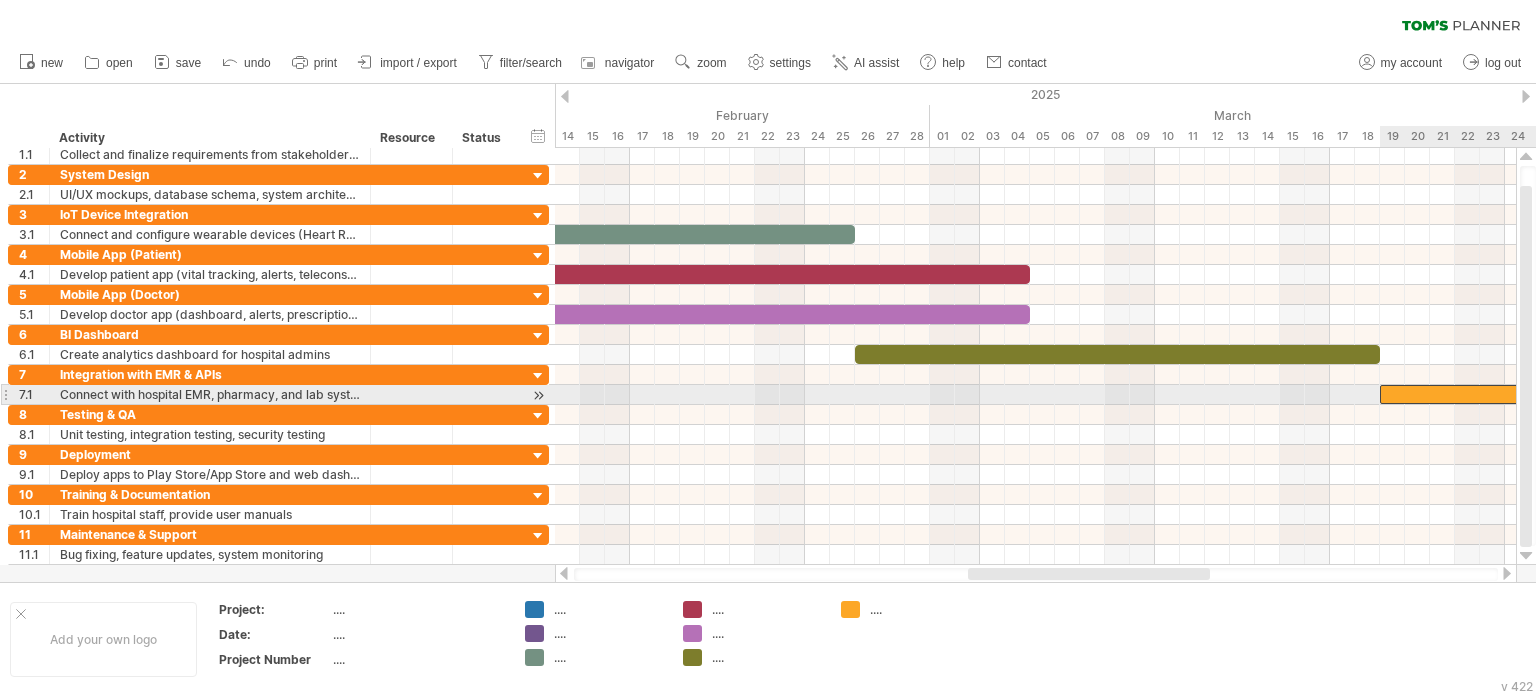 click at bounding box center (1542, 394) 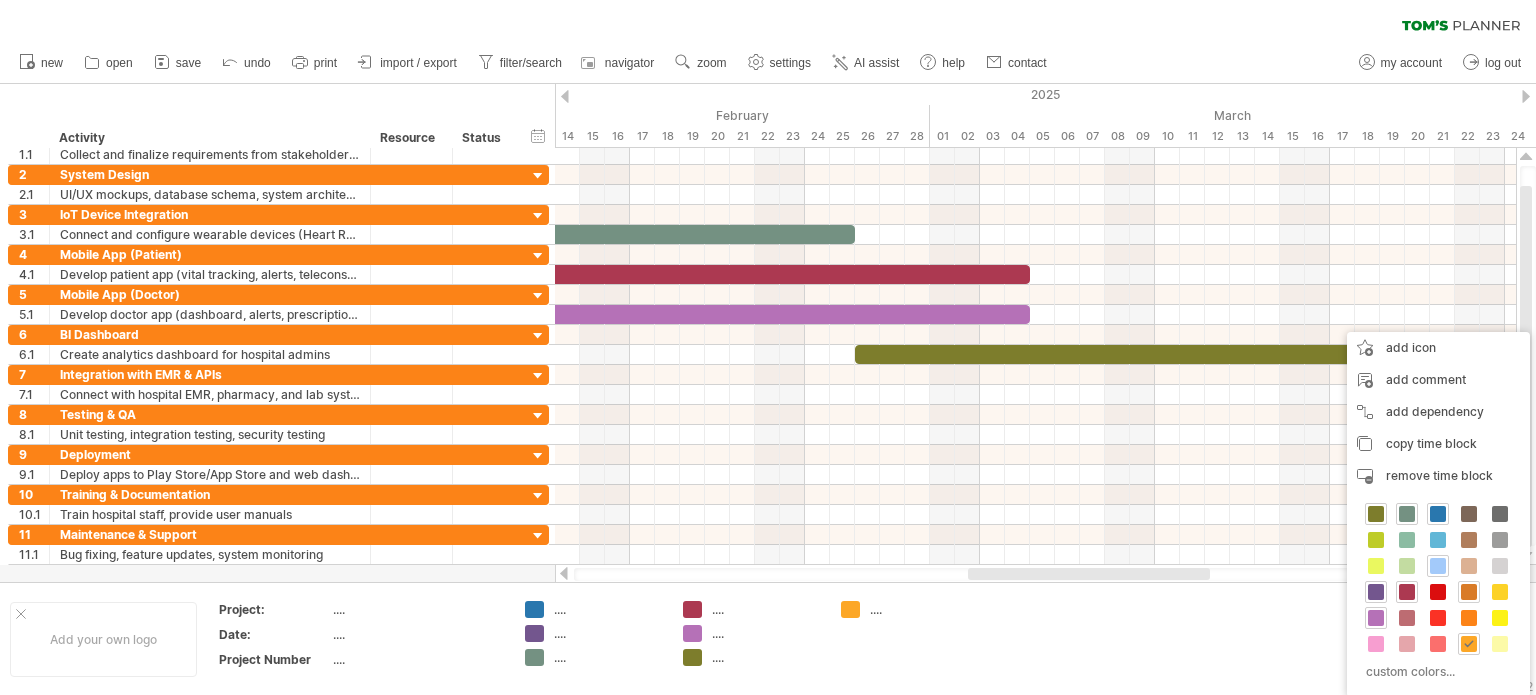 click at bounding box center (1469, 592) 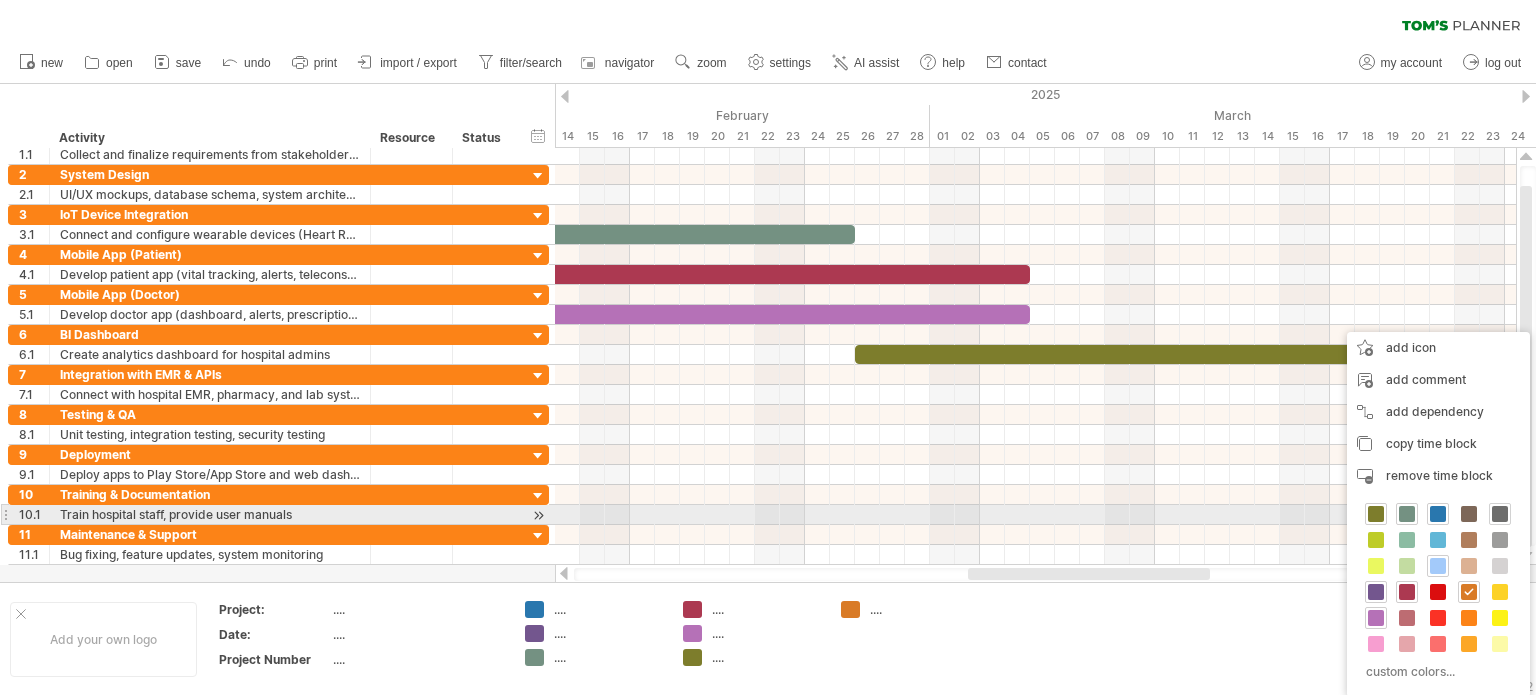 click at bounding box center (1500, 514) 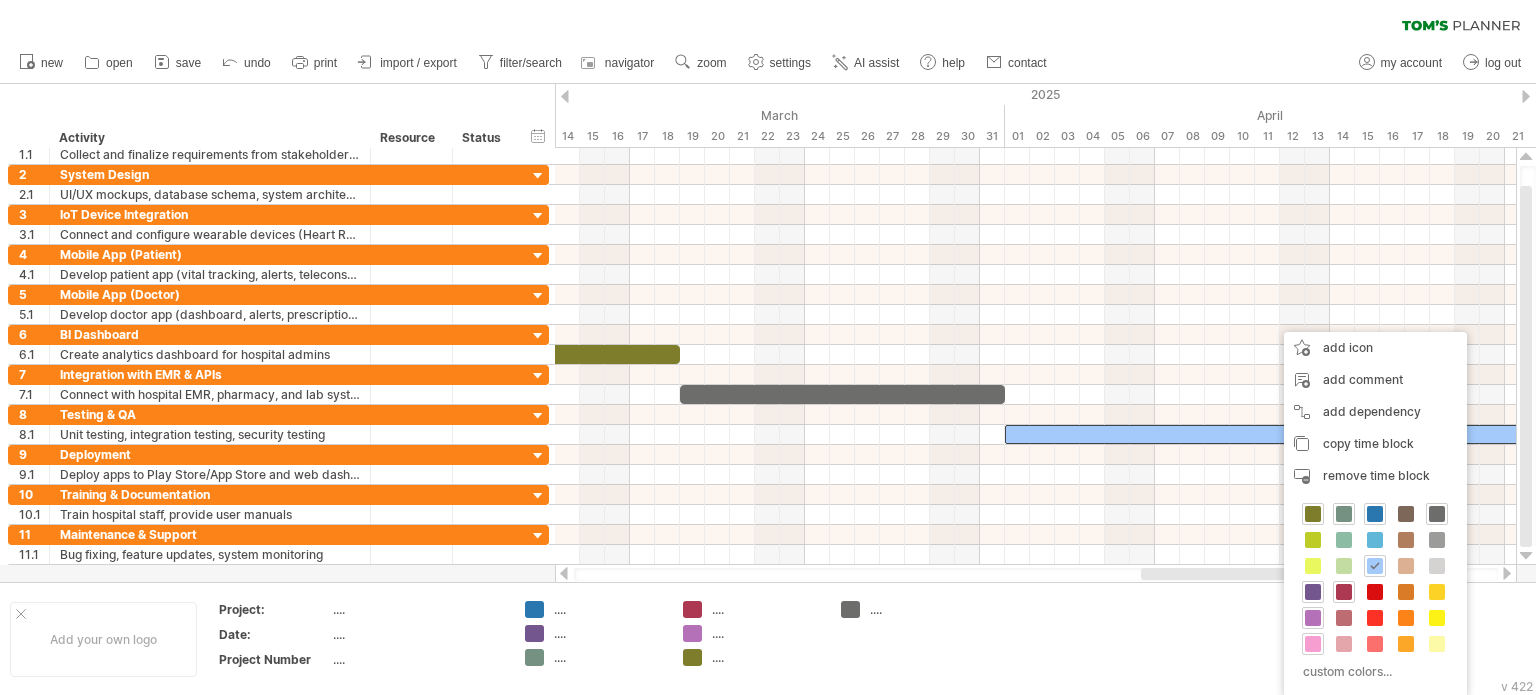 click at bounding box center (1313, 644) 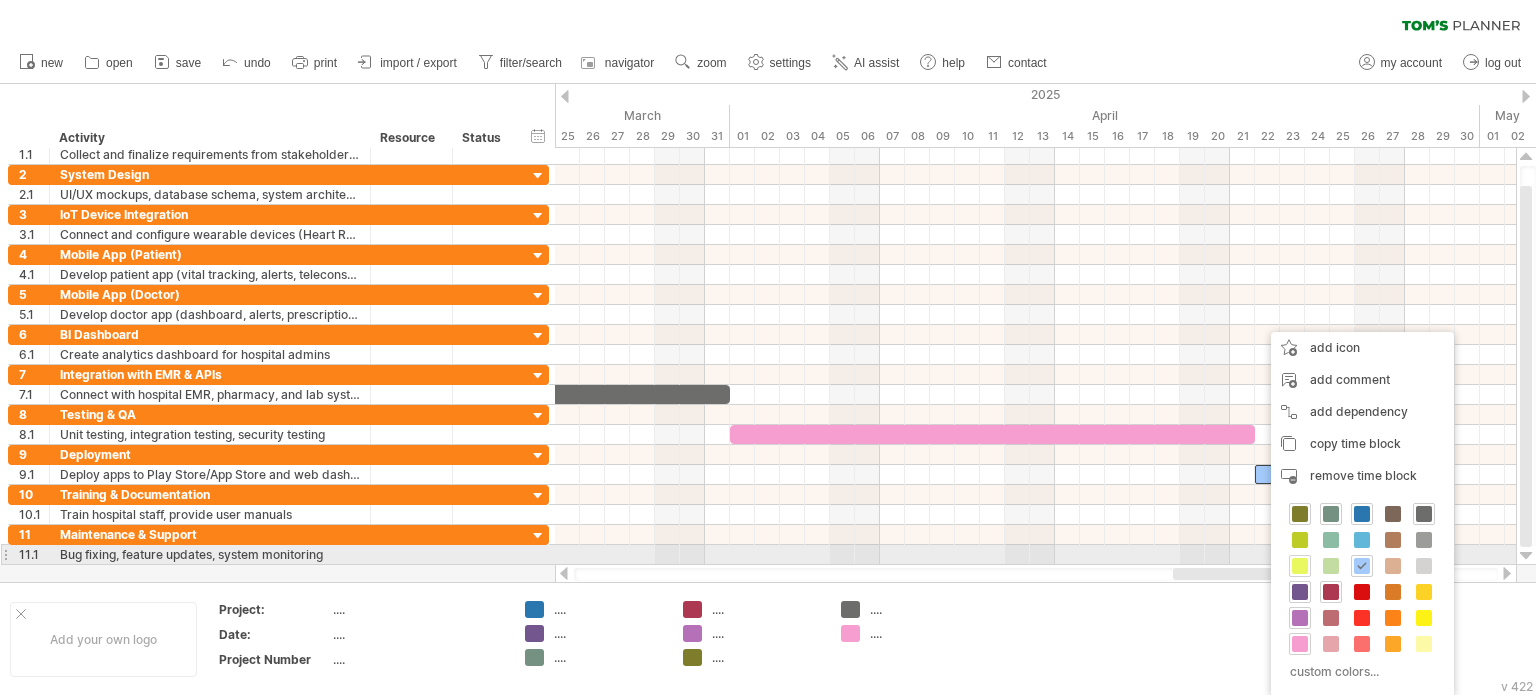 click at bounding box center [1300, 566] 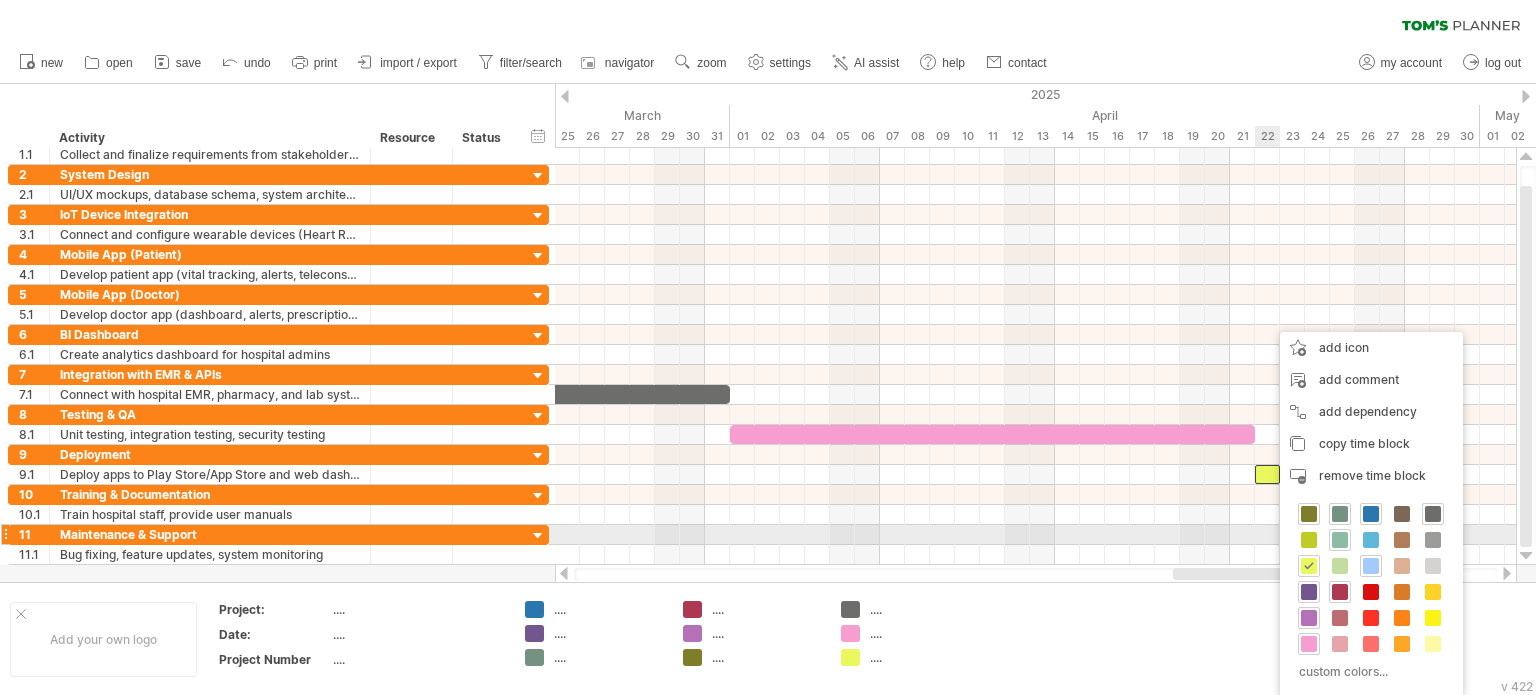 click at bounding box center [1340, 540] 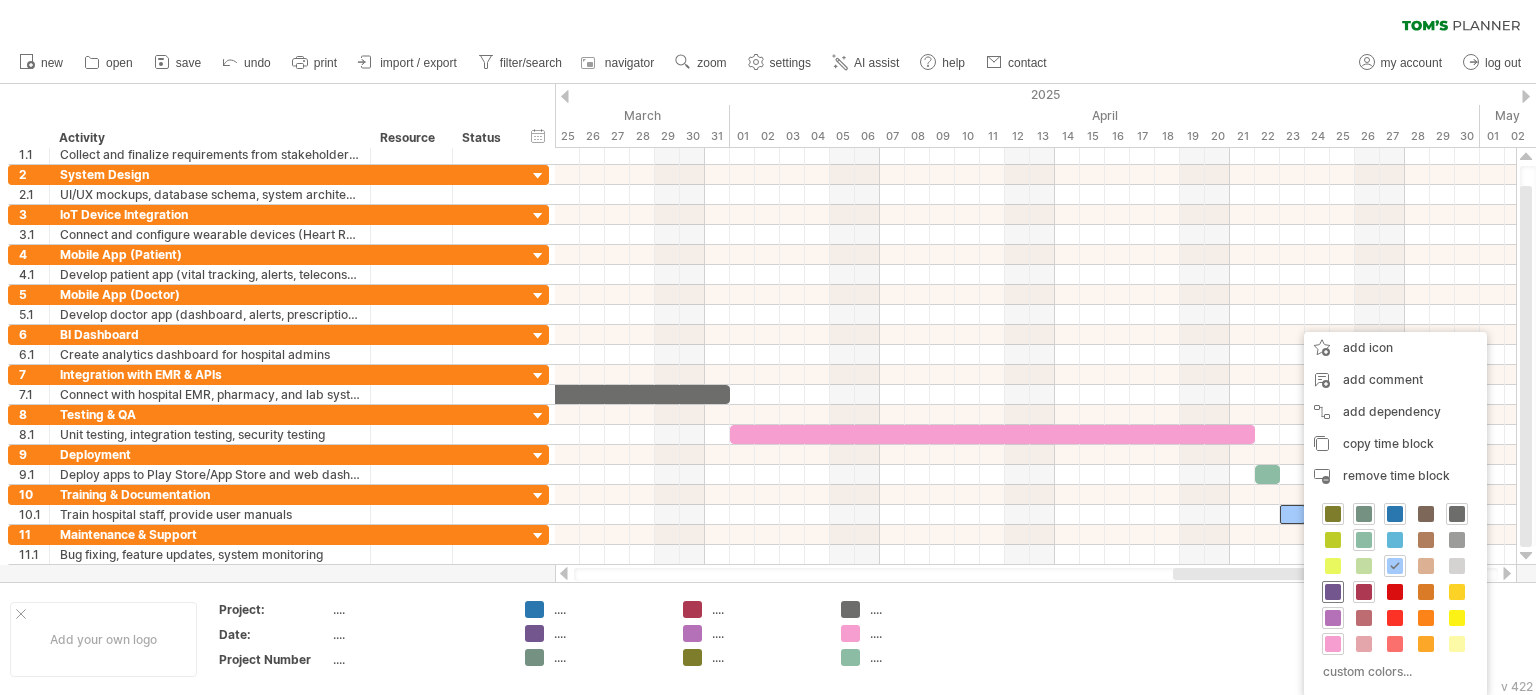 click at bounding box center (1333, 592) 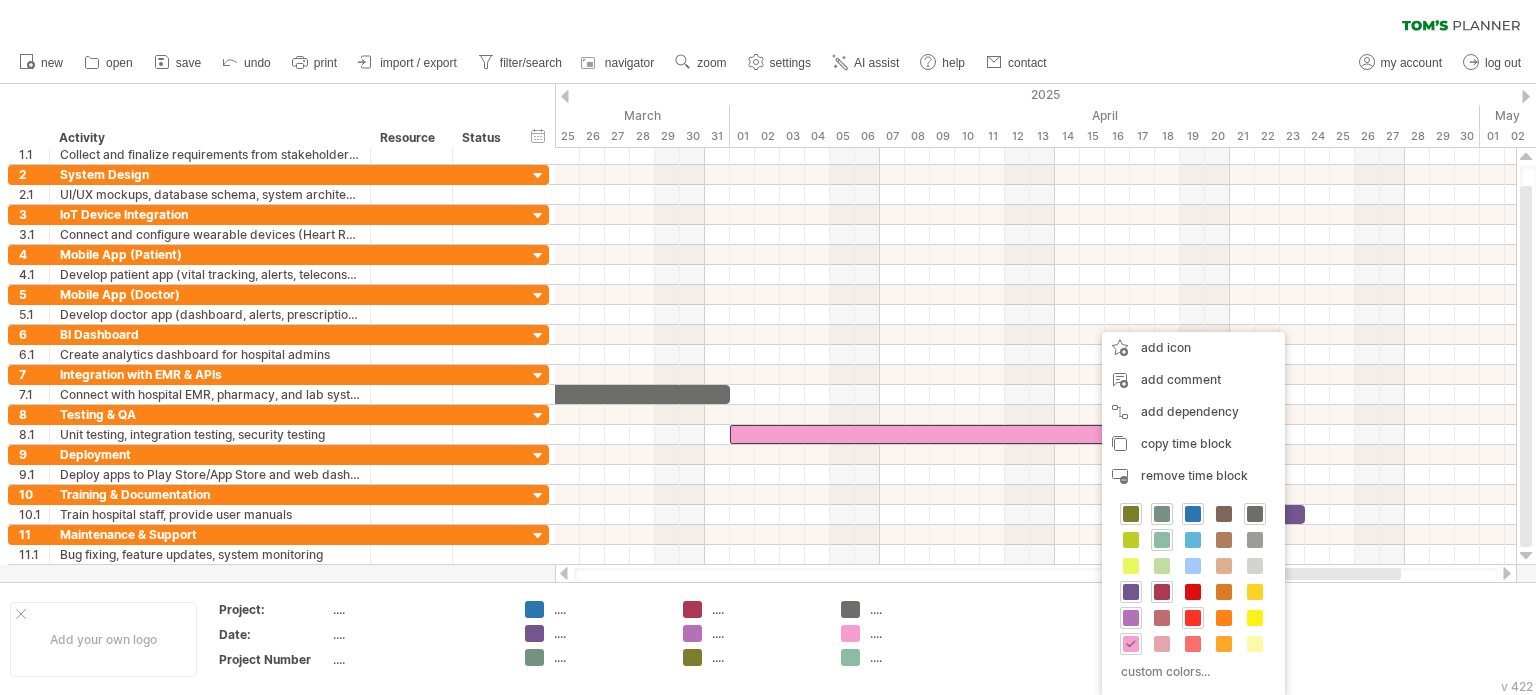 click at bounding box center [1193, 618] 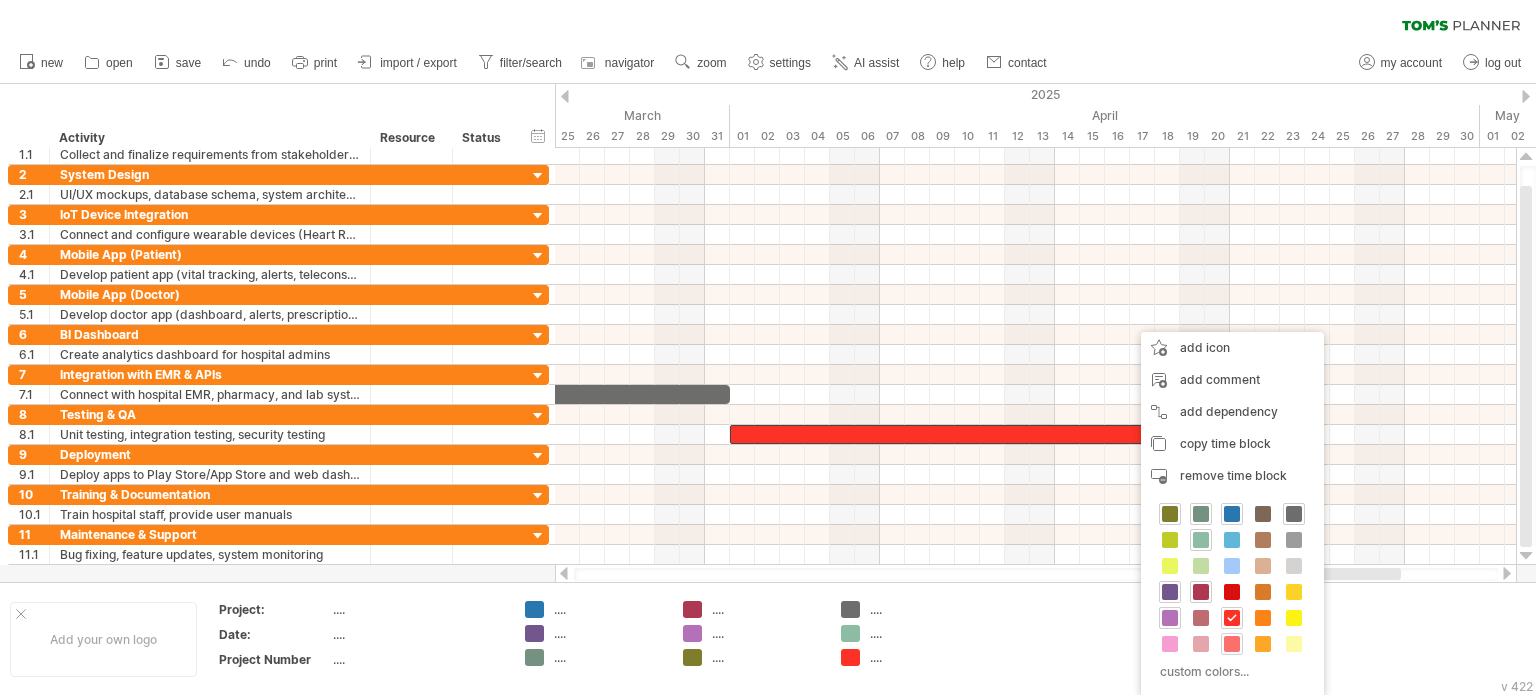 click at bounding box center (1232, 644) 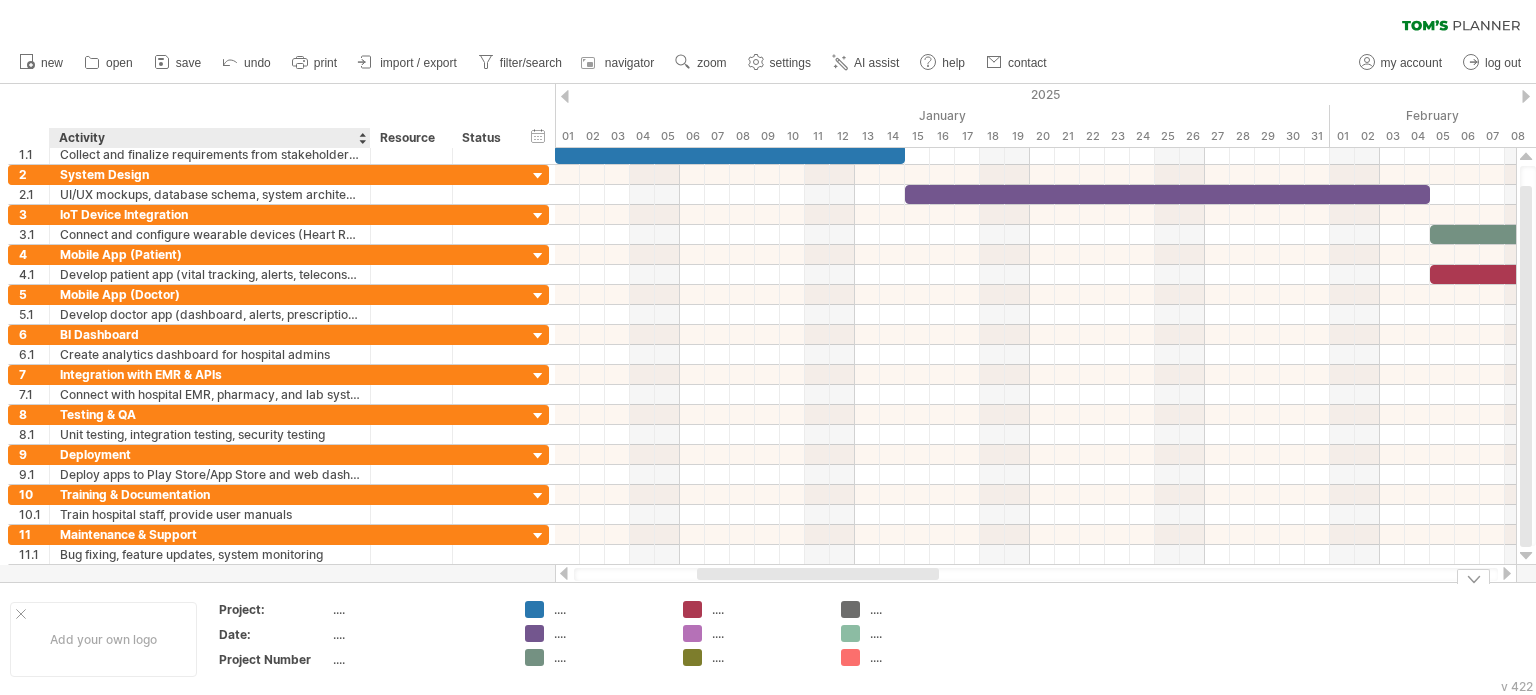 click on "Project: .... Date: .... Project Number ...." at bounding box center [361, 638] 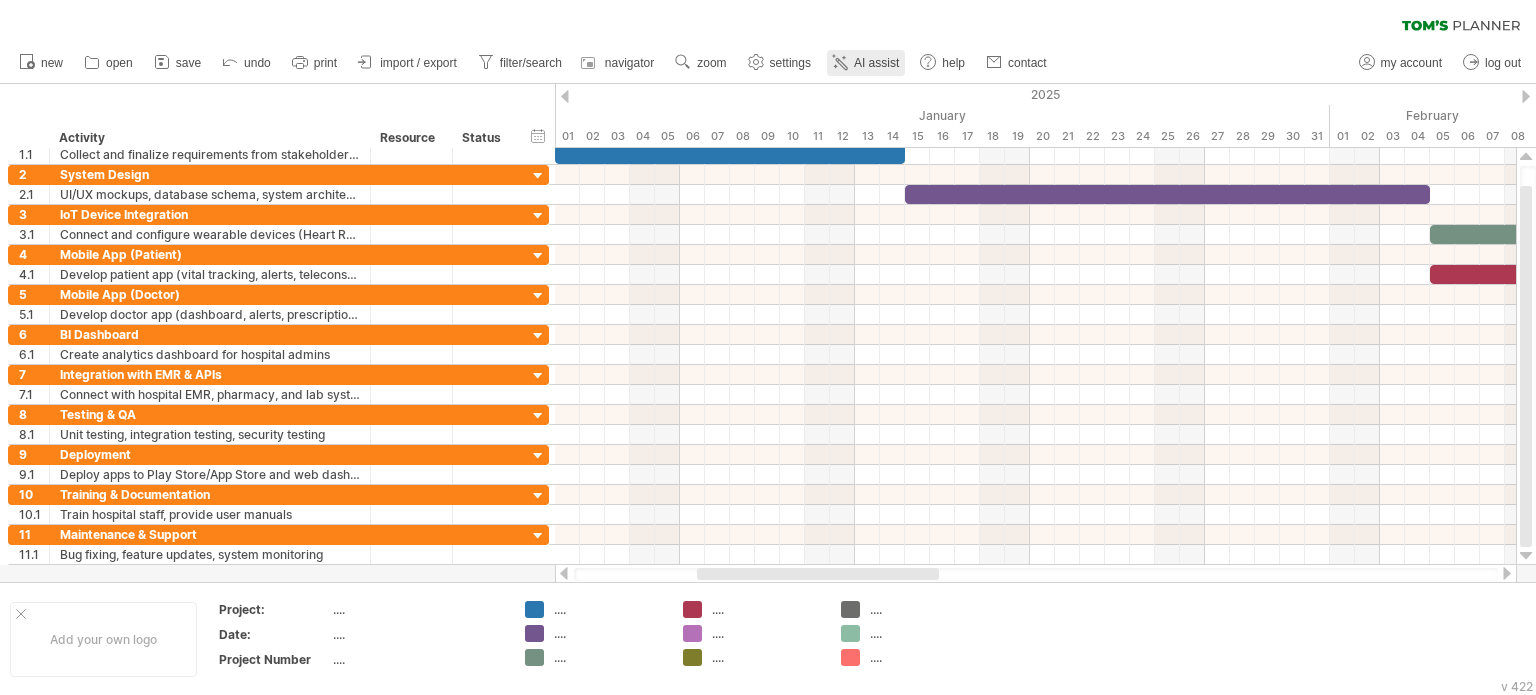 click on "AI assist" at bounding box center (866, 63) 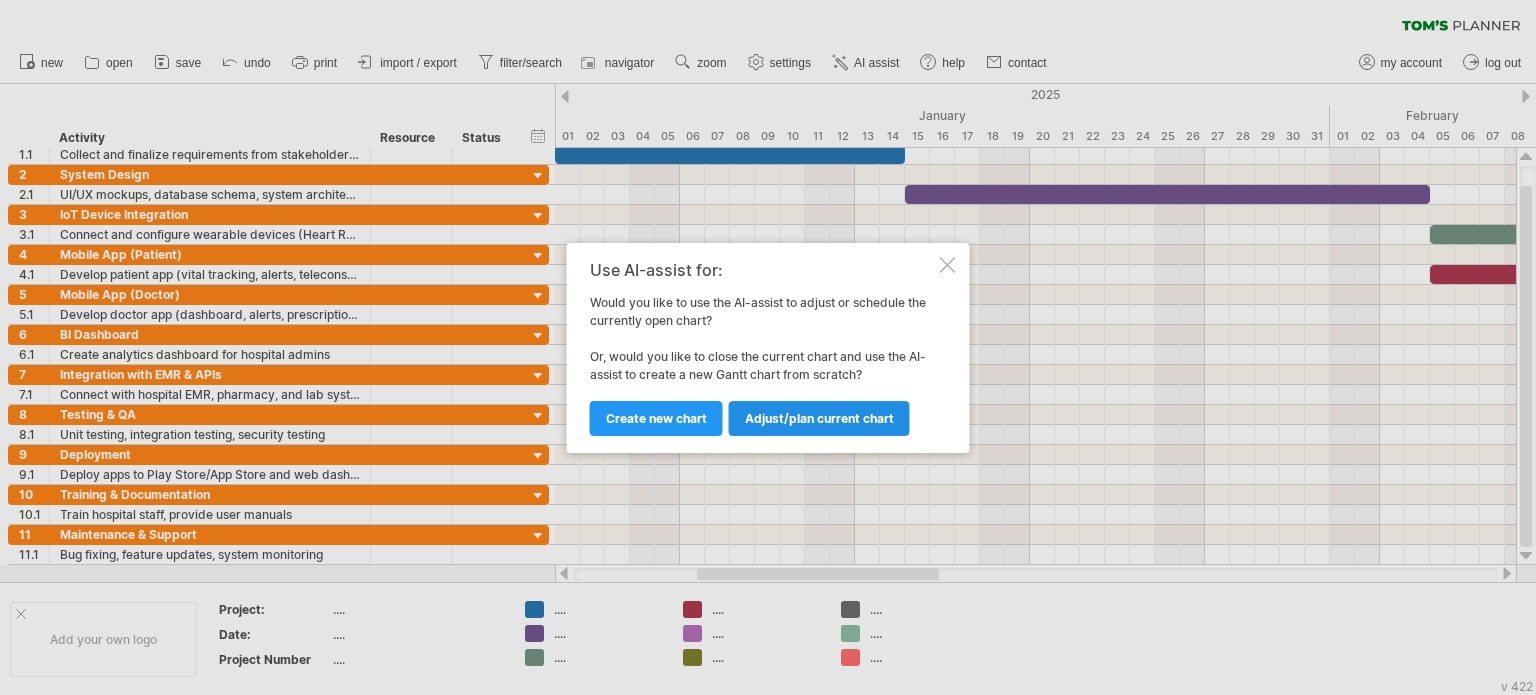 click on "Adjust/plan current chart" at bounding box center [819, 418] 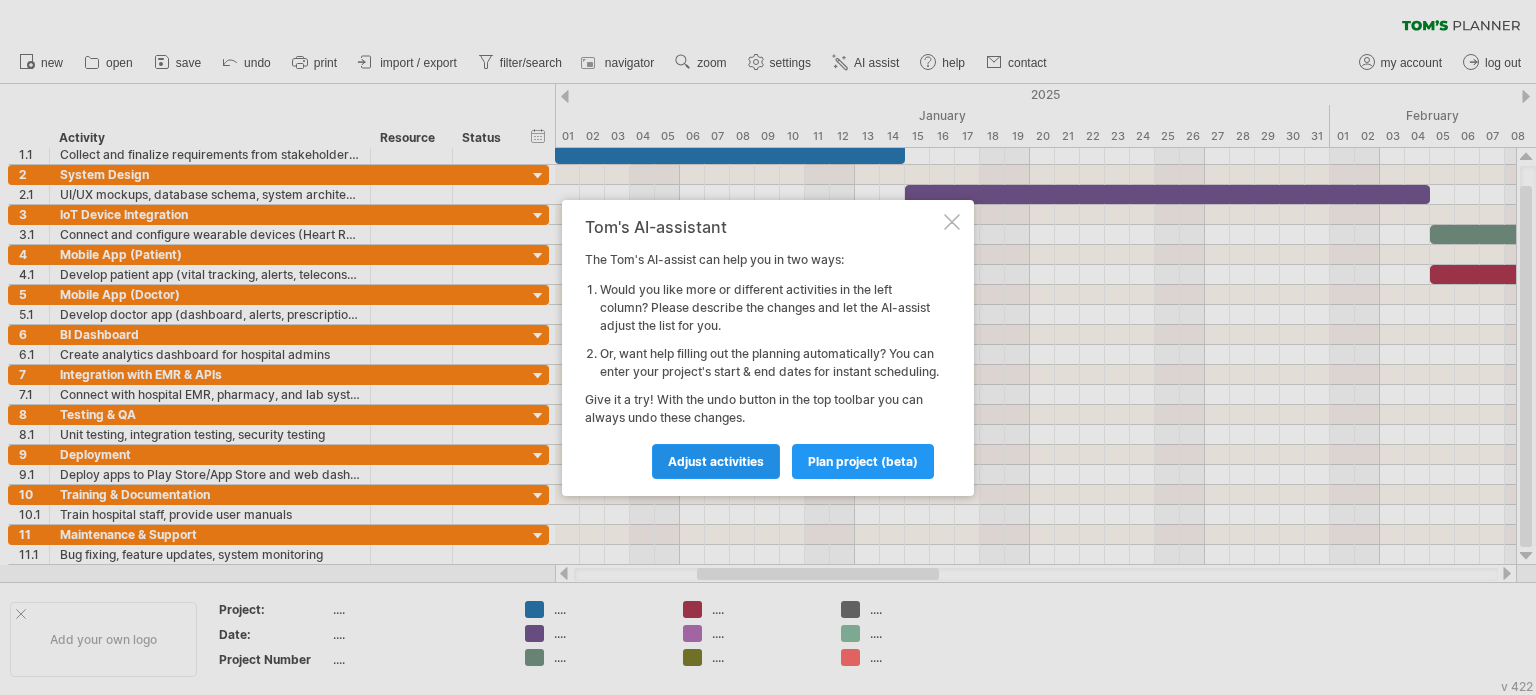 click on "Adjust activities" at bounding box center [716, 461] 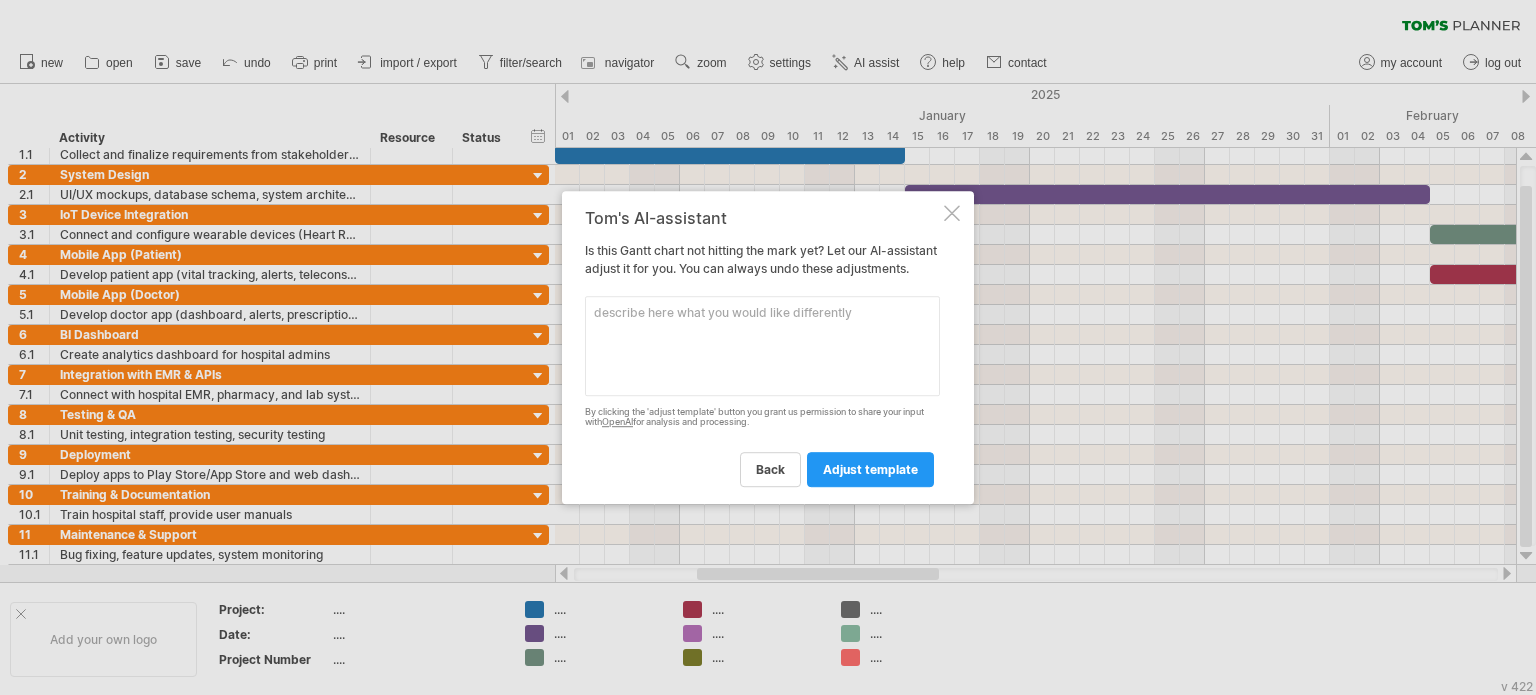 click at bounding box center (762, 346) 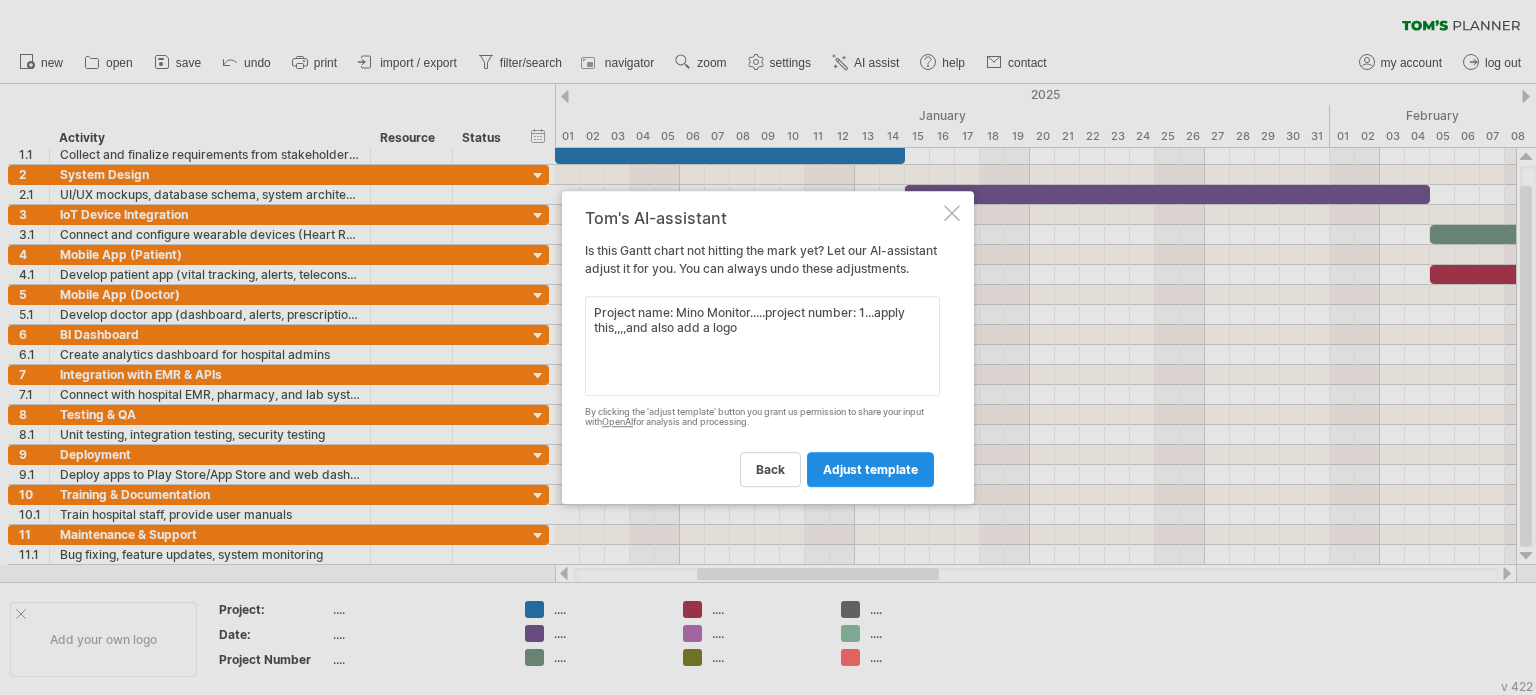 type on "Project name: Mino Monitor.....project number: 1...apply this,,,,and also add a logo" 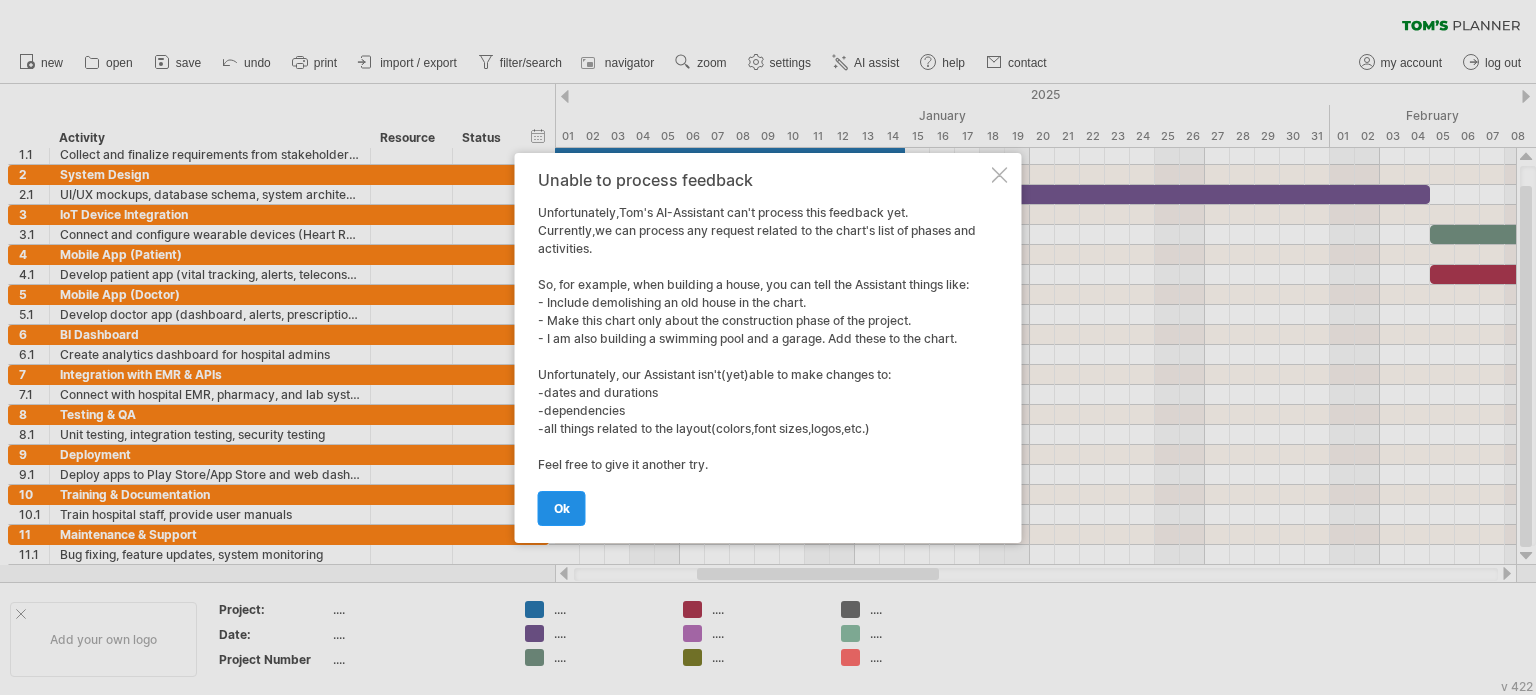 click on "ok" at bounding box center (562, 508) 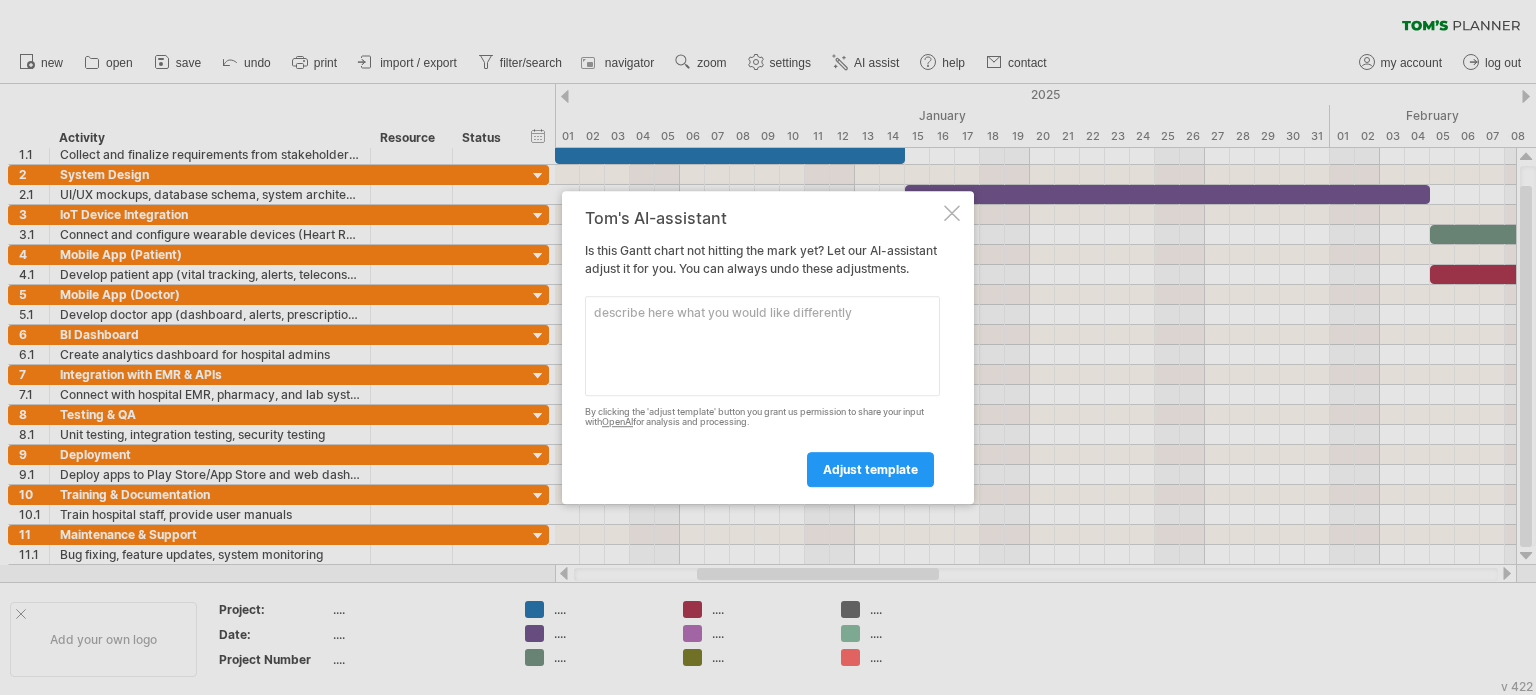 click at bounding box center [952, 213] 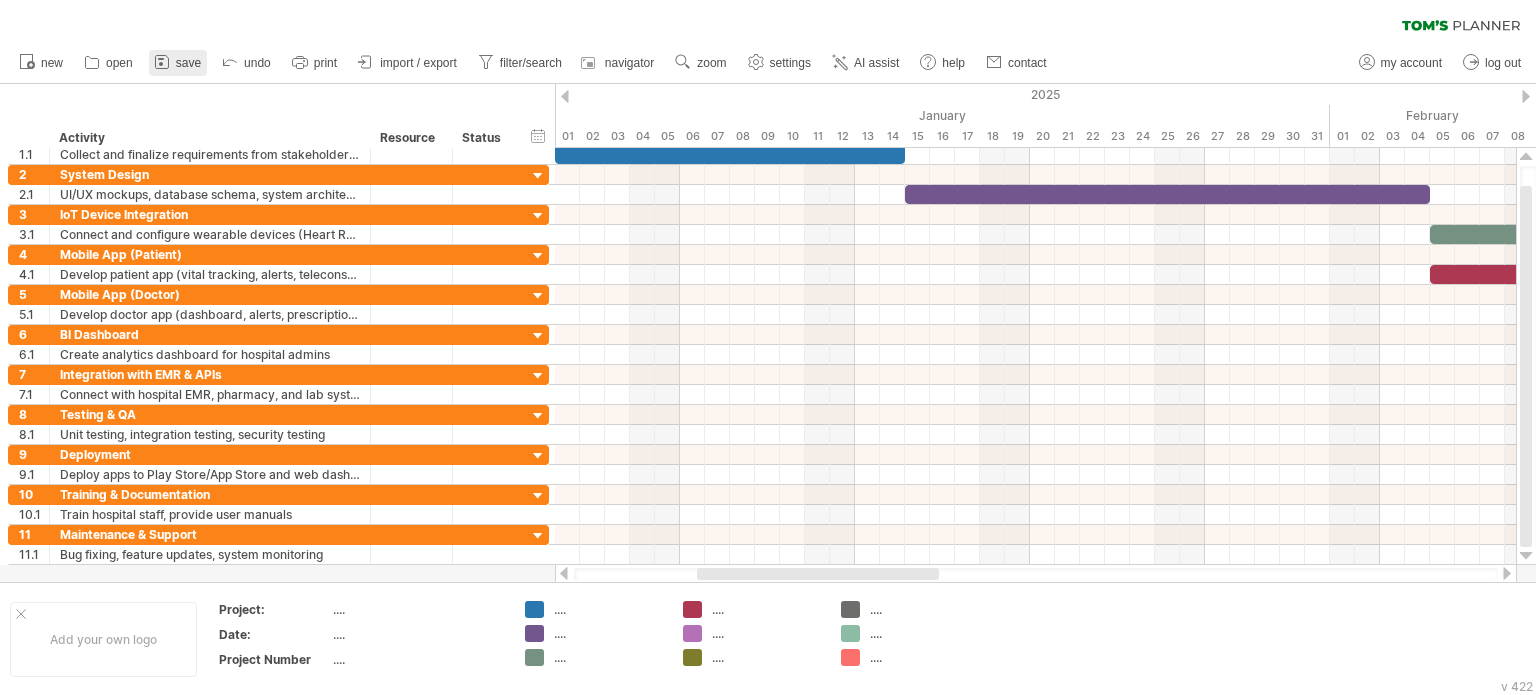 click 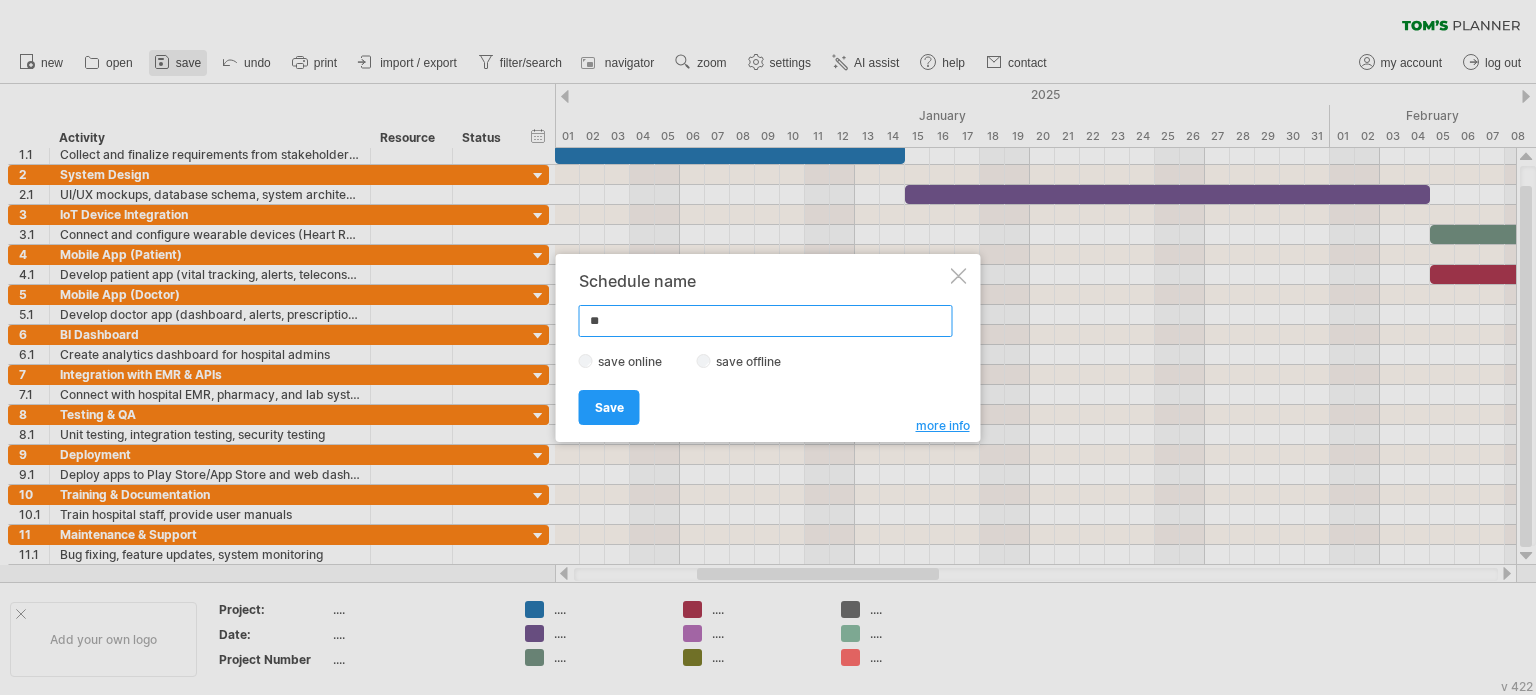 type on "*" 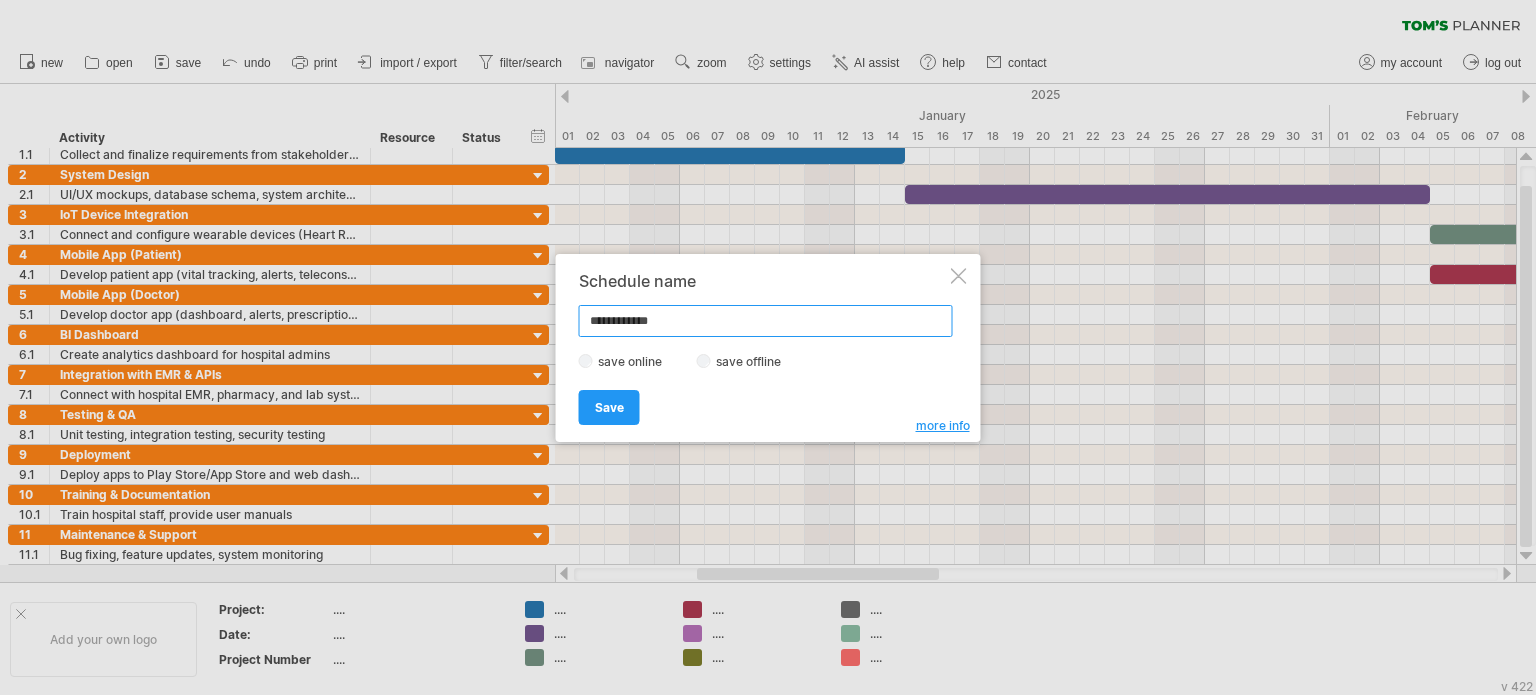 type on "**********" 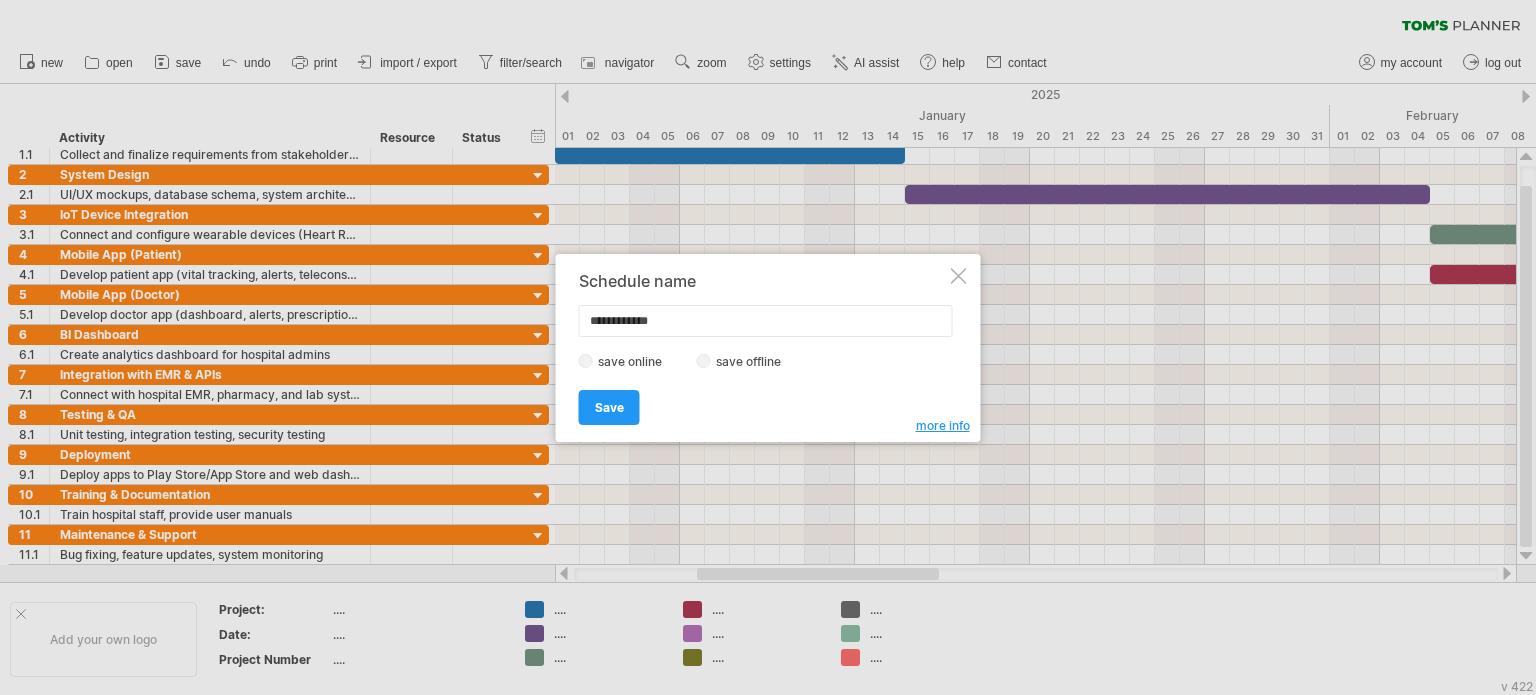 click on "more info" at bounding box center (943, 425) 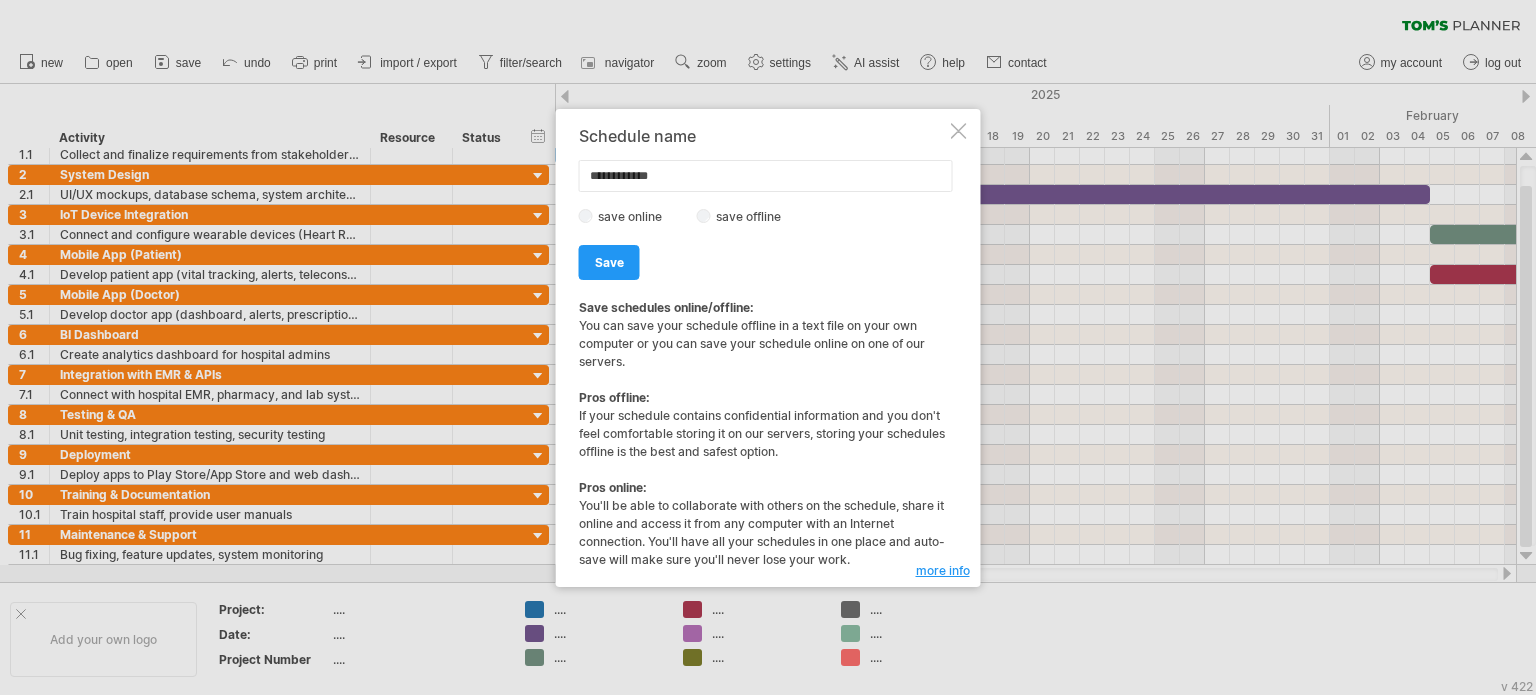 click at bounding box center (959, 131) 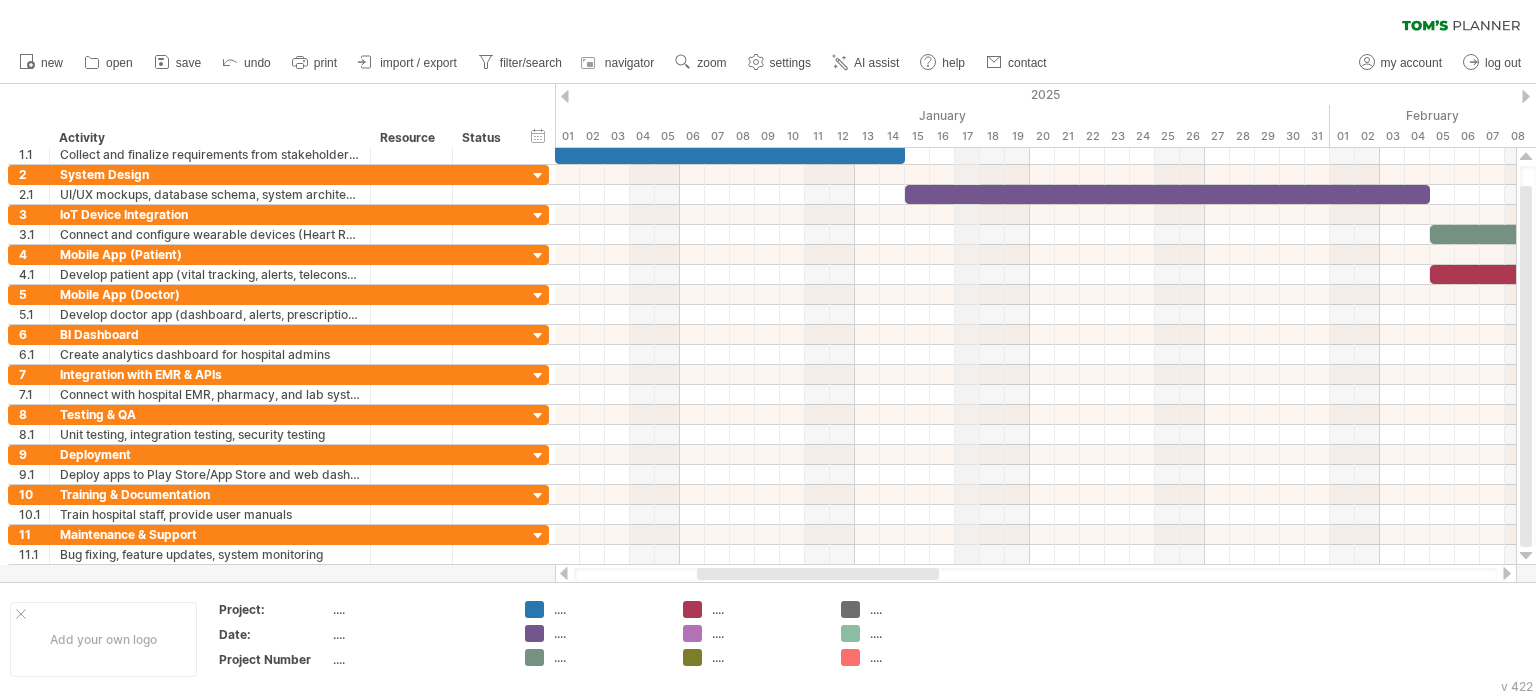 click on "17" at bounding box center (967, 136) 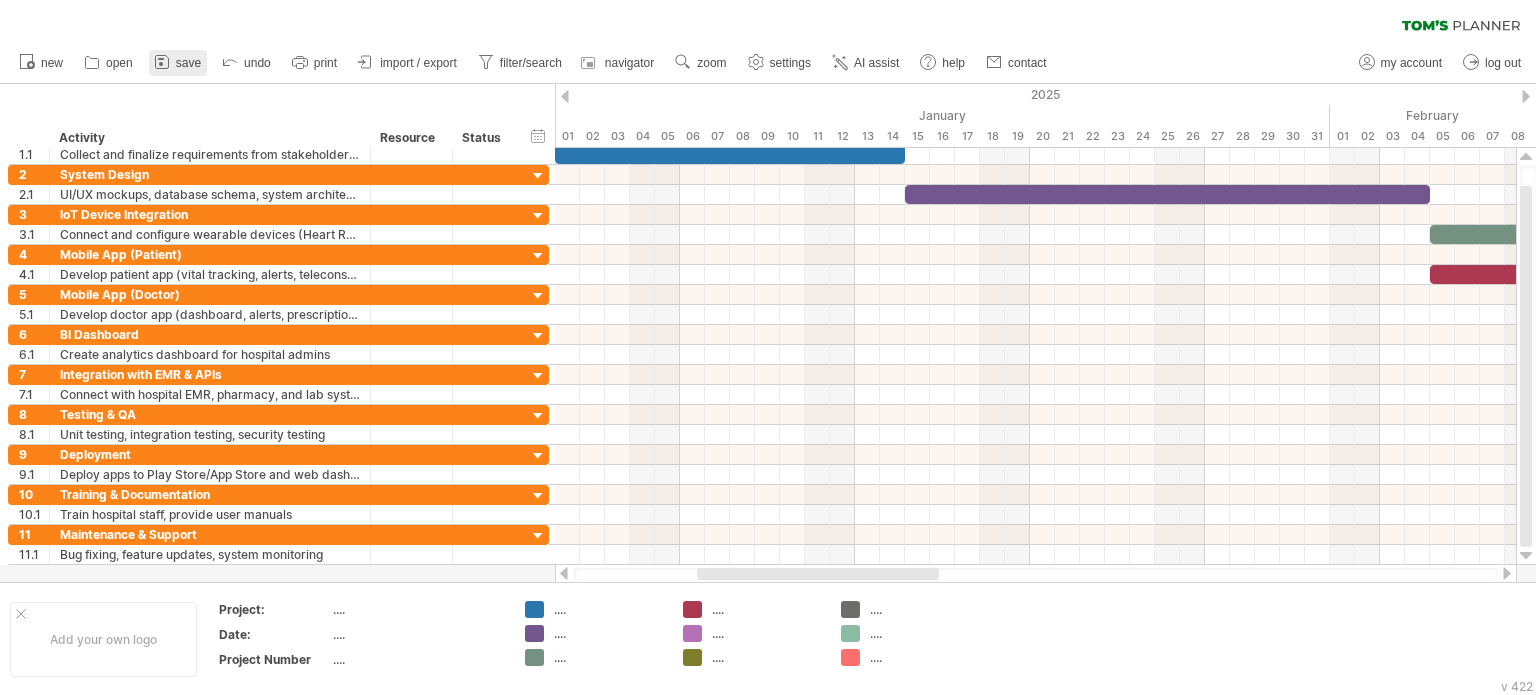 click on "save" at bounding box center (188, 63) 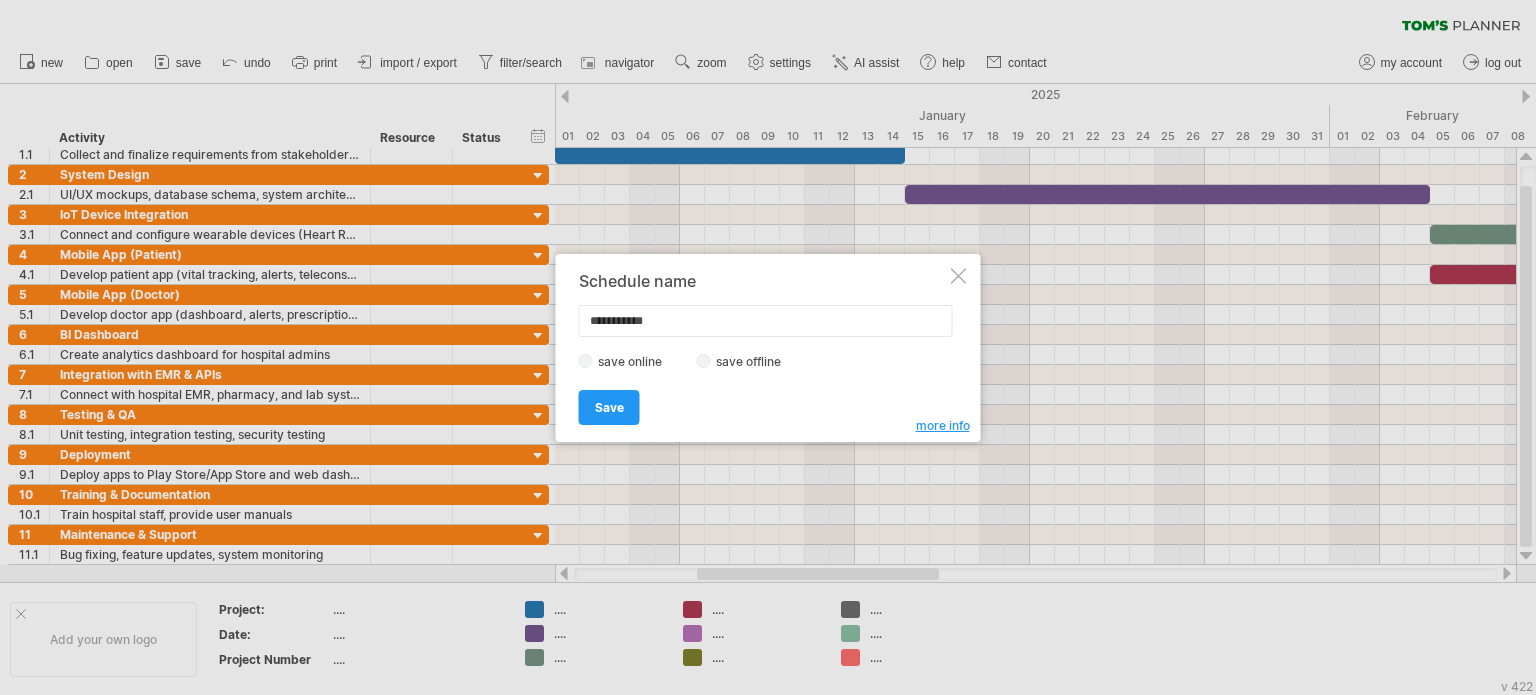 click on "**********" at bounding box center [766, 321] 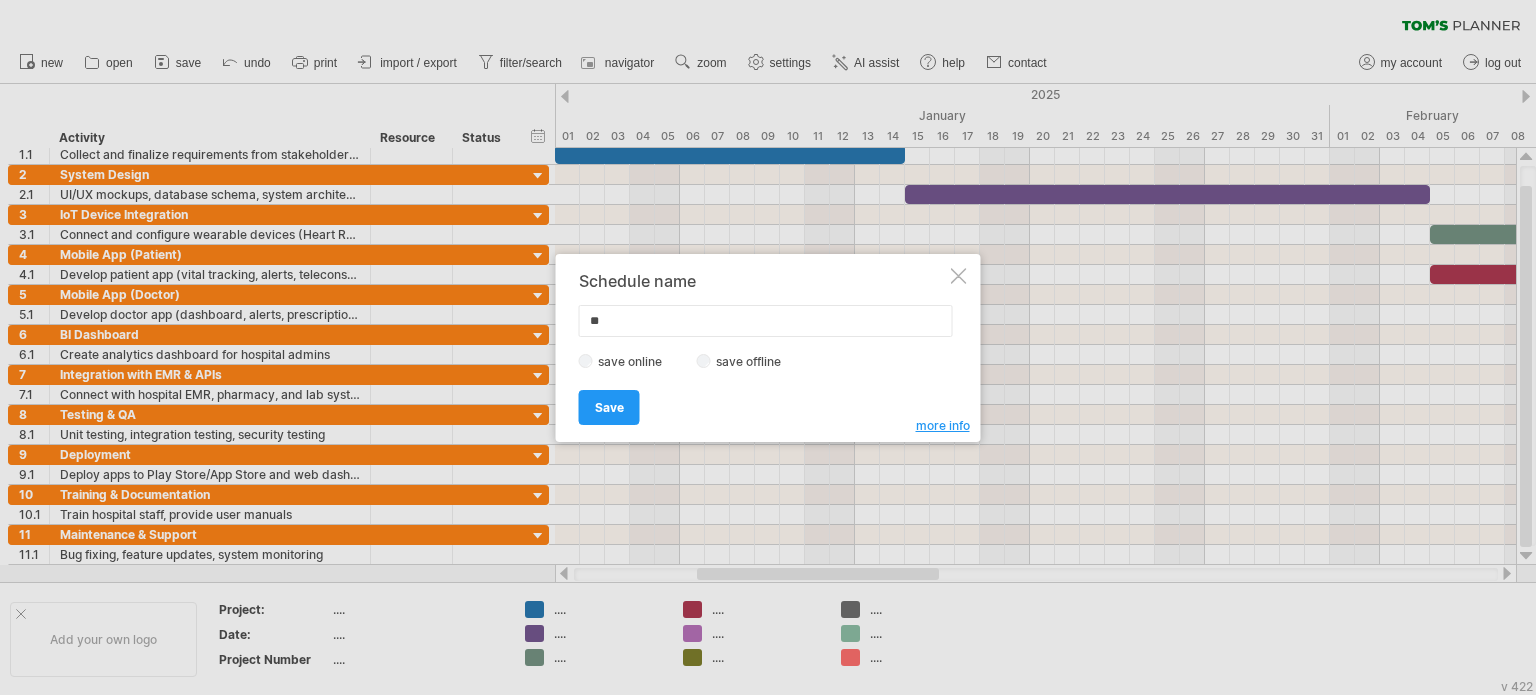 type on "*" 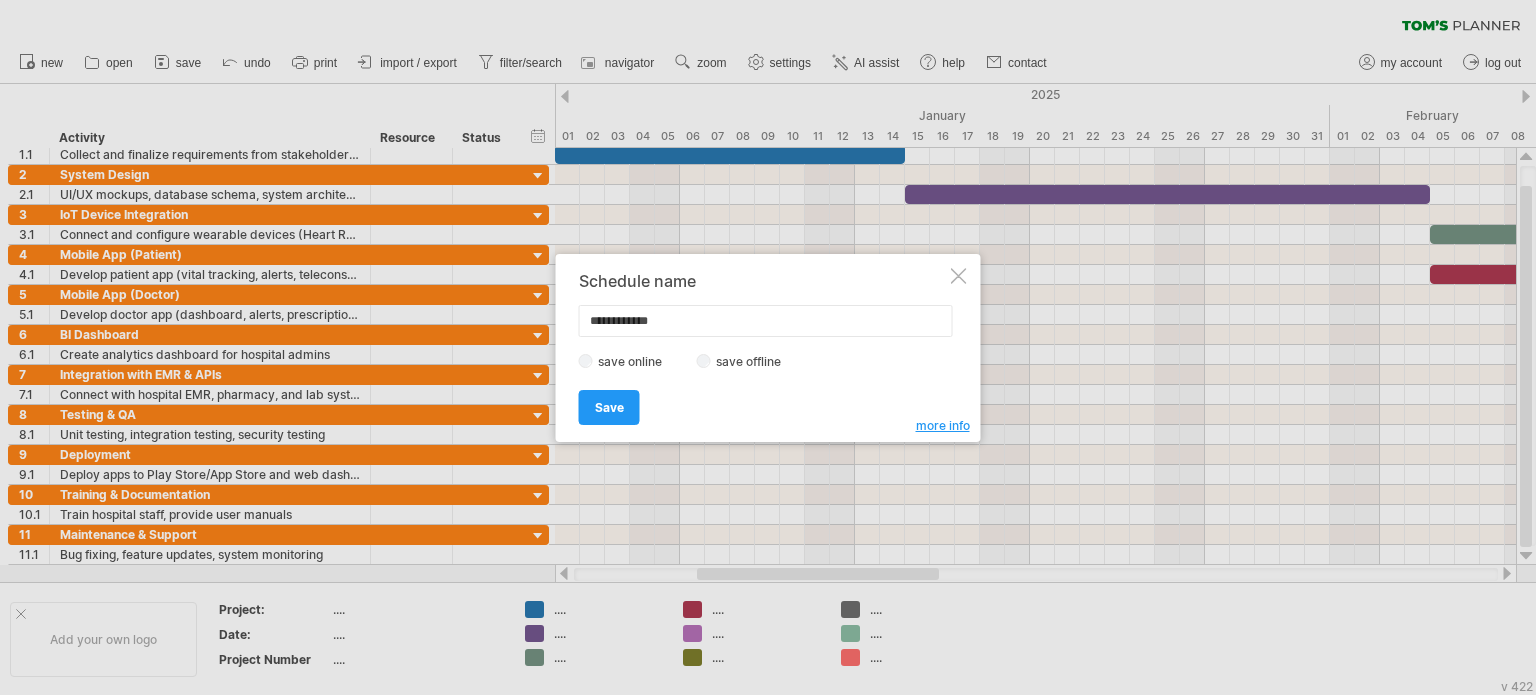 type on "**********" 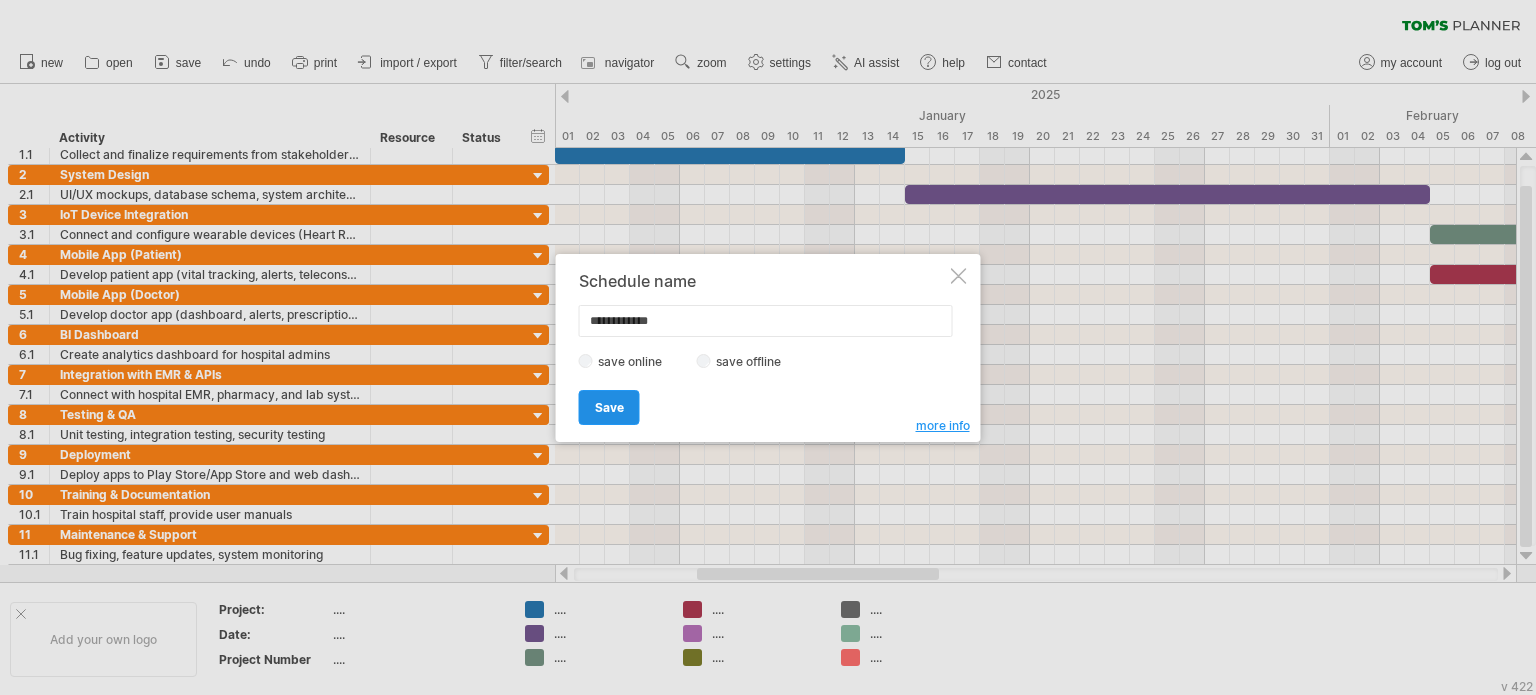 click on "Save" at bounding box center [609, 407] 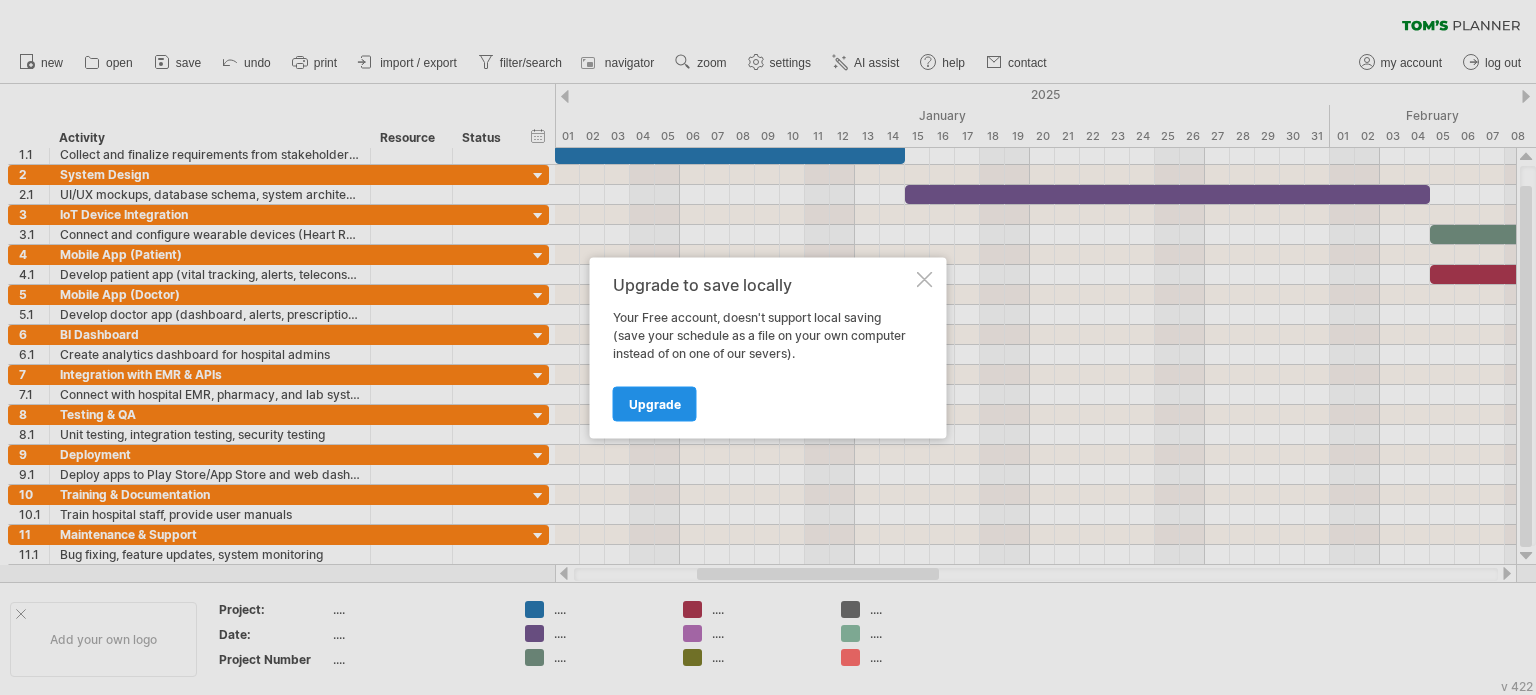 click on "Upgrade" at bounding box center (655, 403) 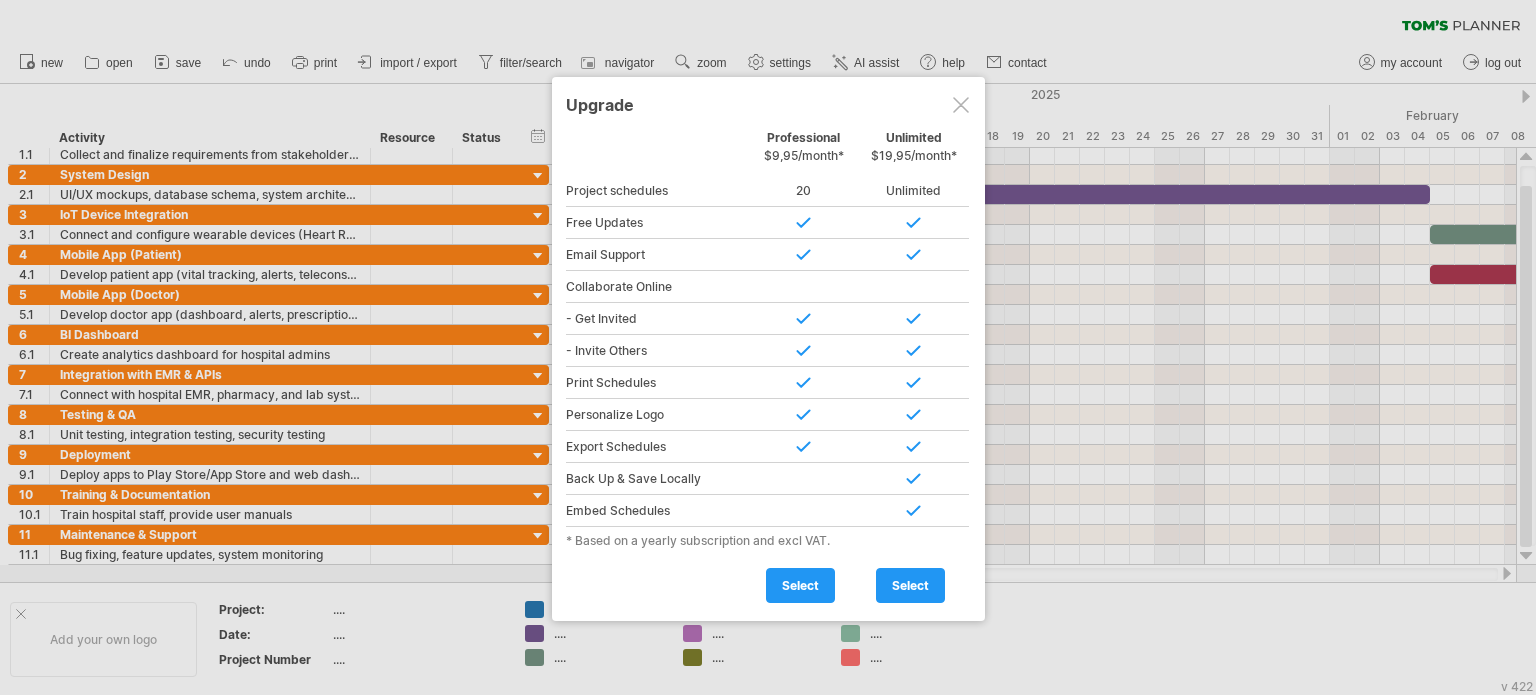 click at bounding box center (961, 105) 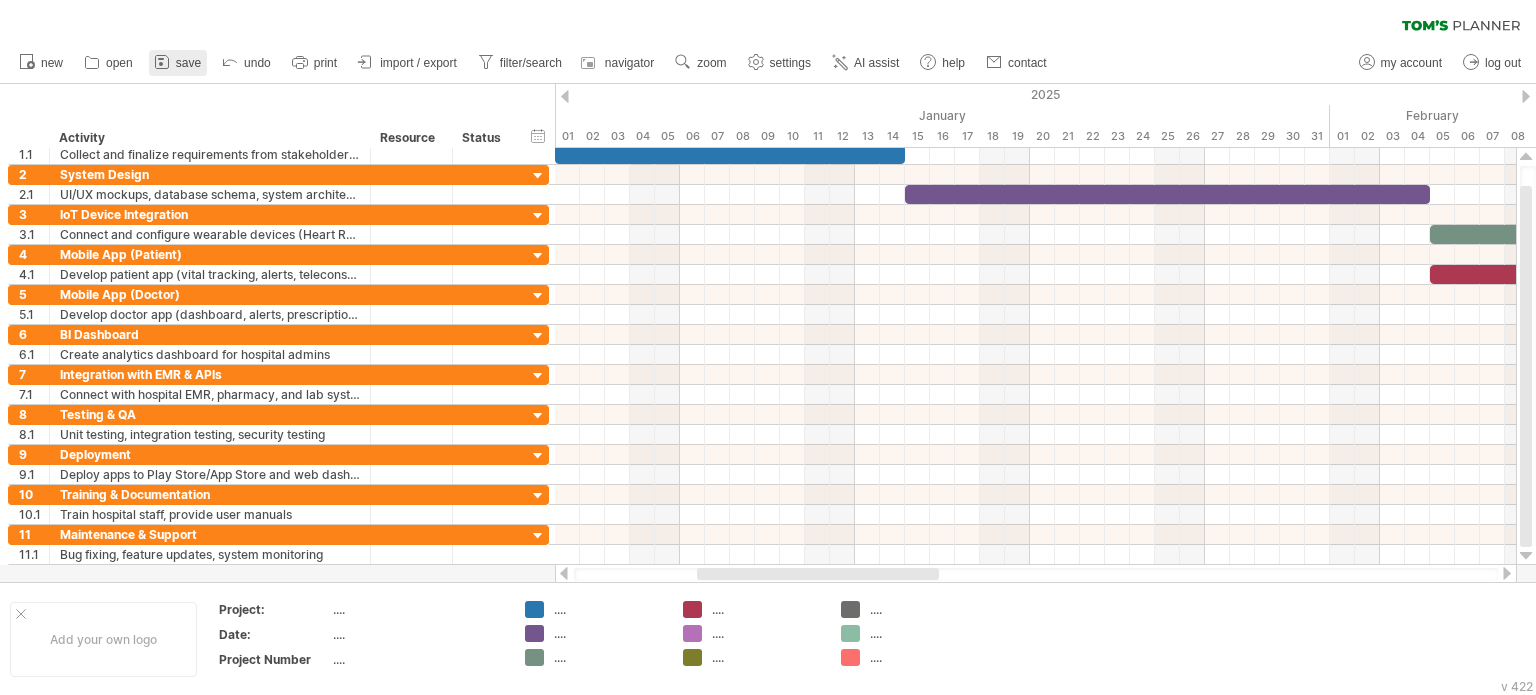 click on "save" at bounding box center [188, 63] 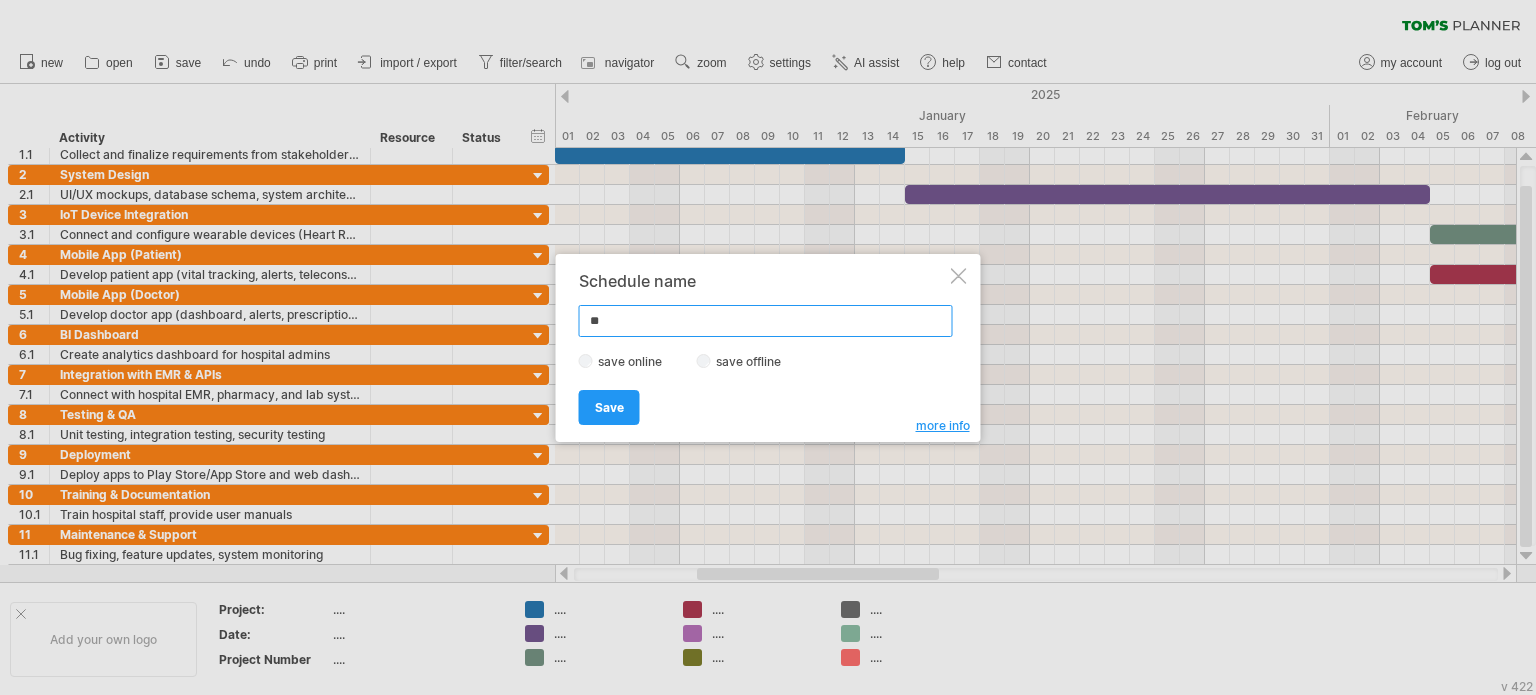 type on "*" 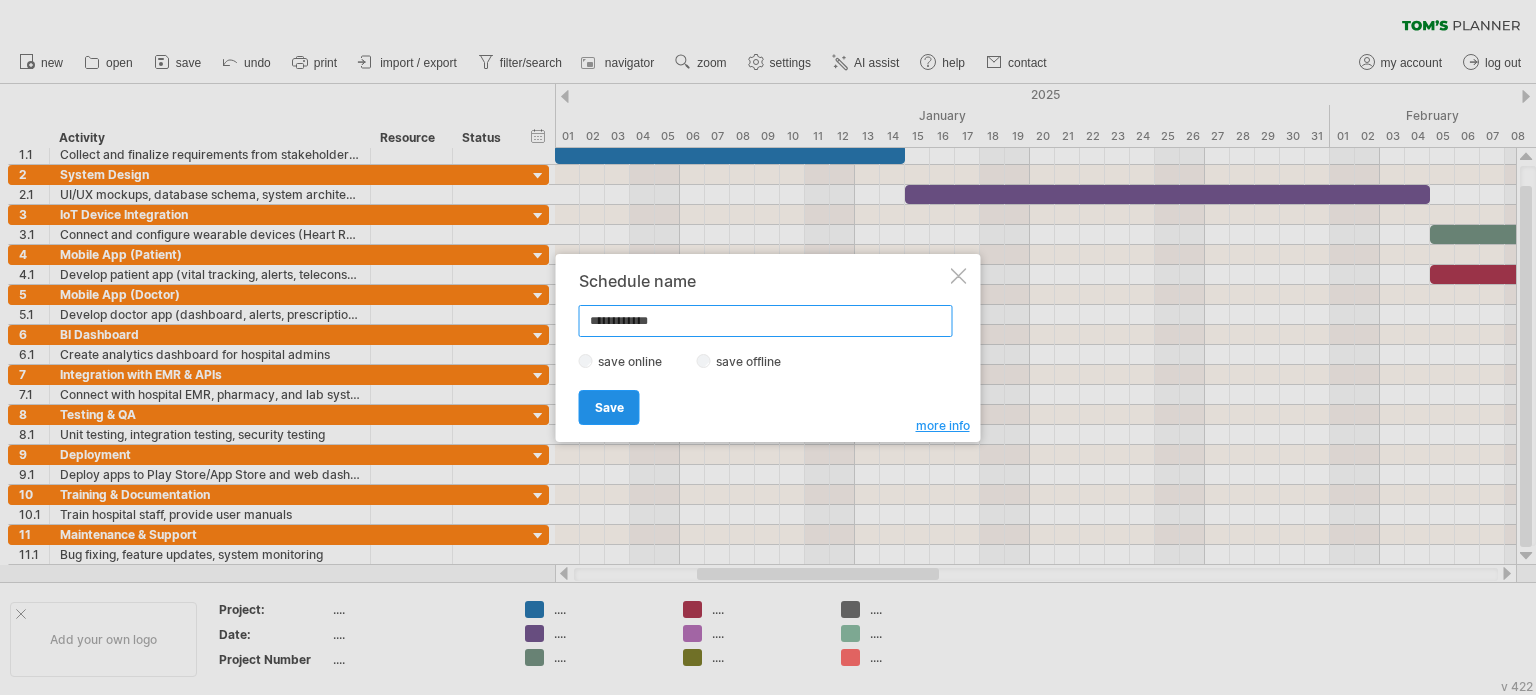 type on "**********" 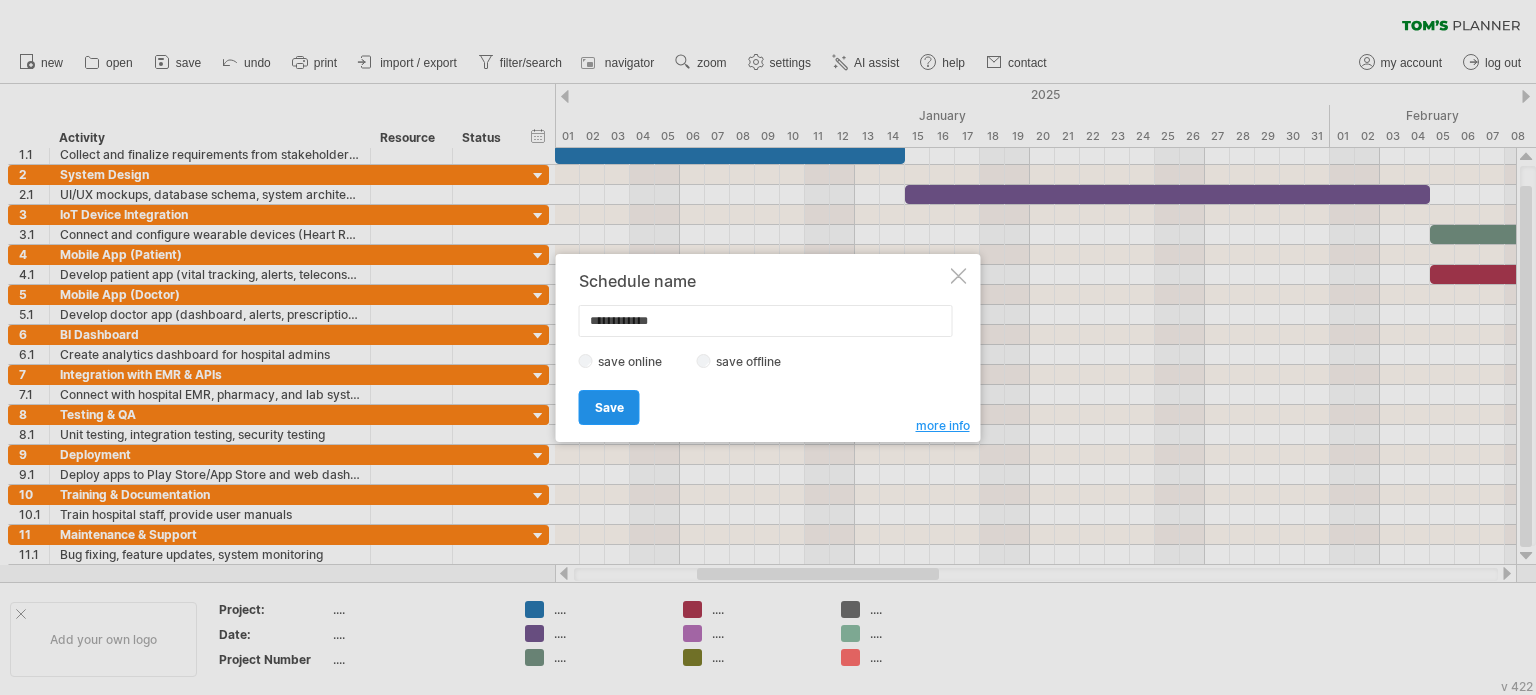 click on "Save" at bounding box center [609, 407] 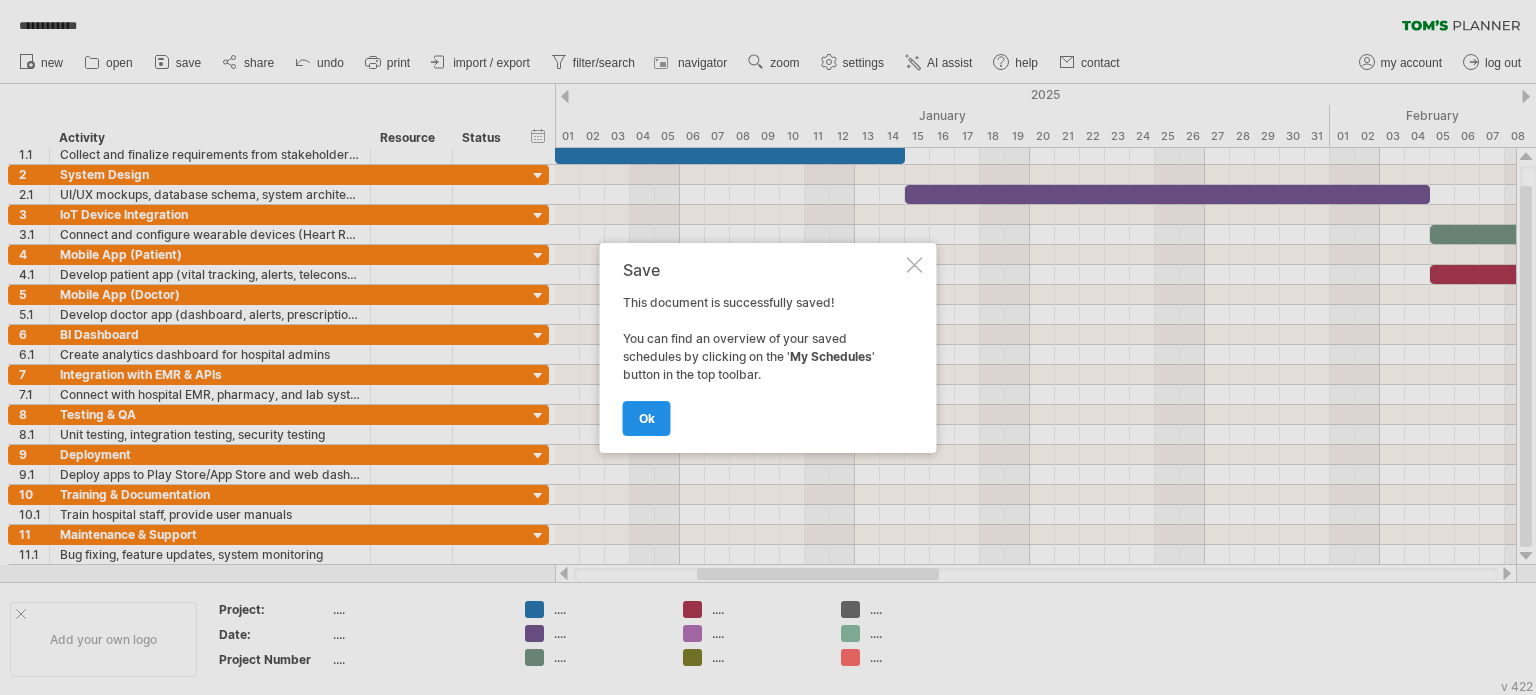 click on "ok" at bounding box center [647, 418] 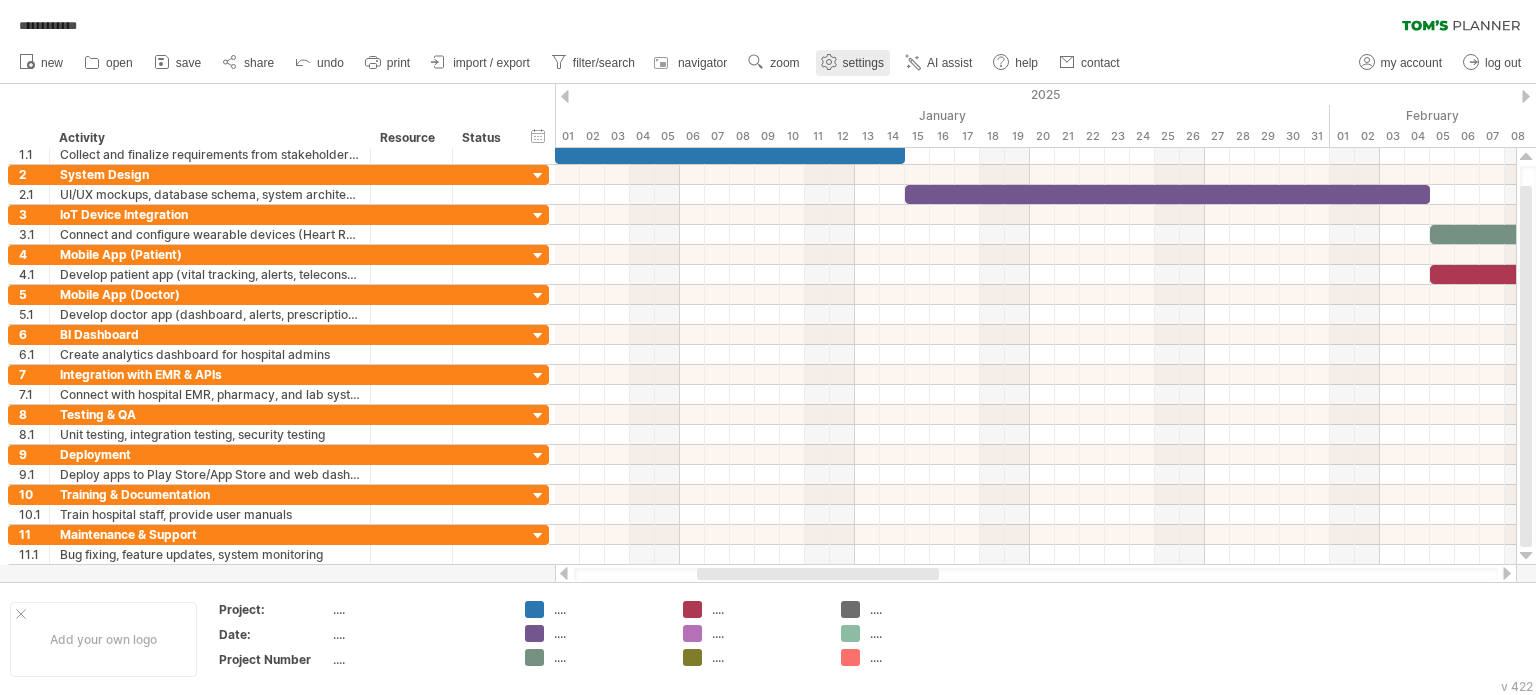 click 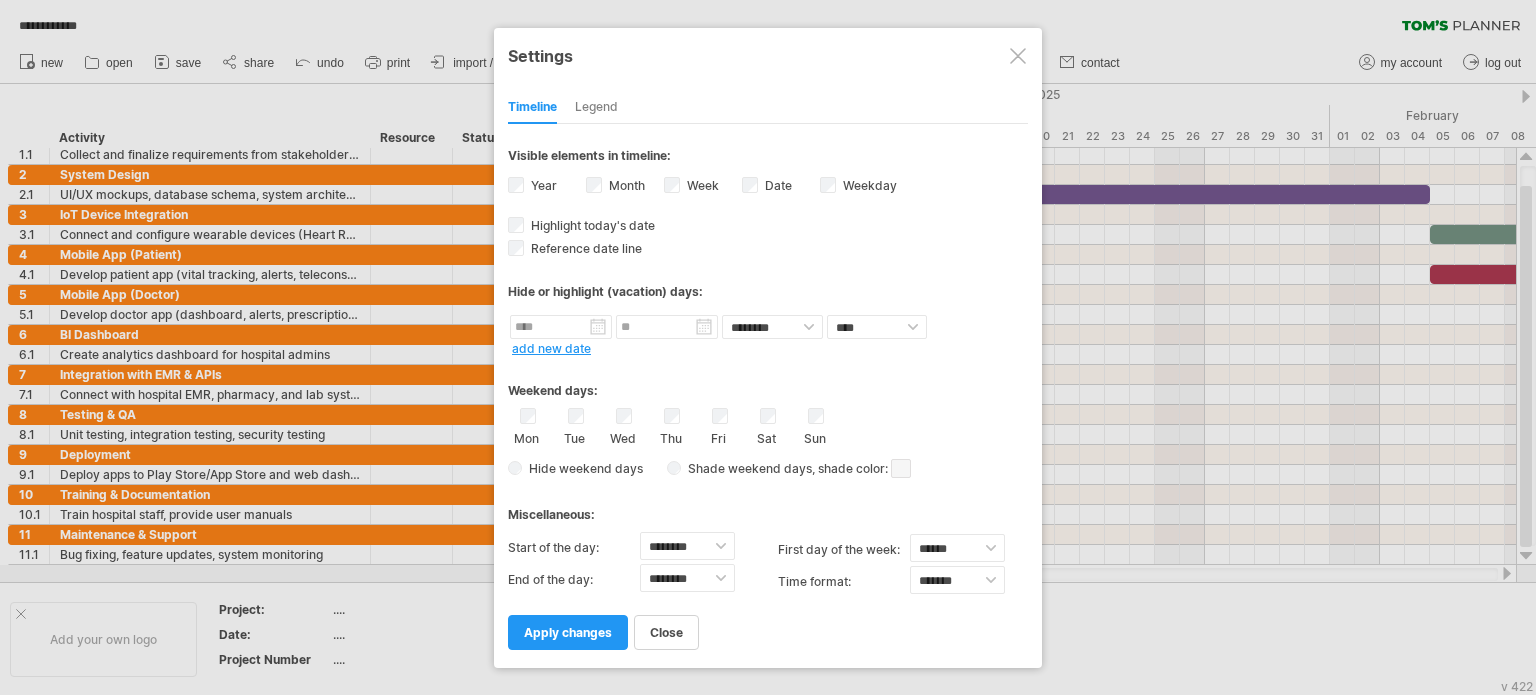 click at bounding box center (1018, 56) 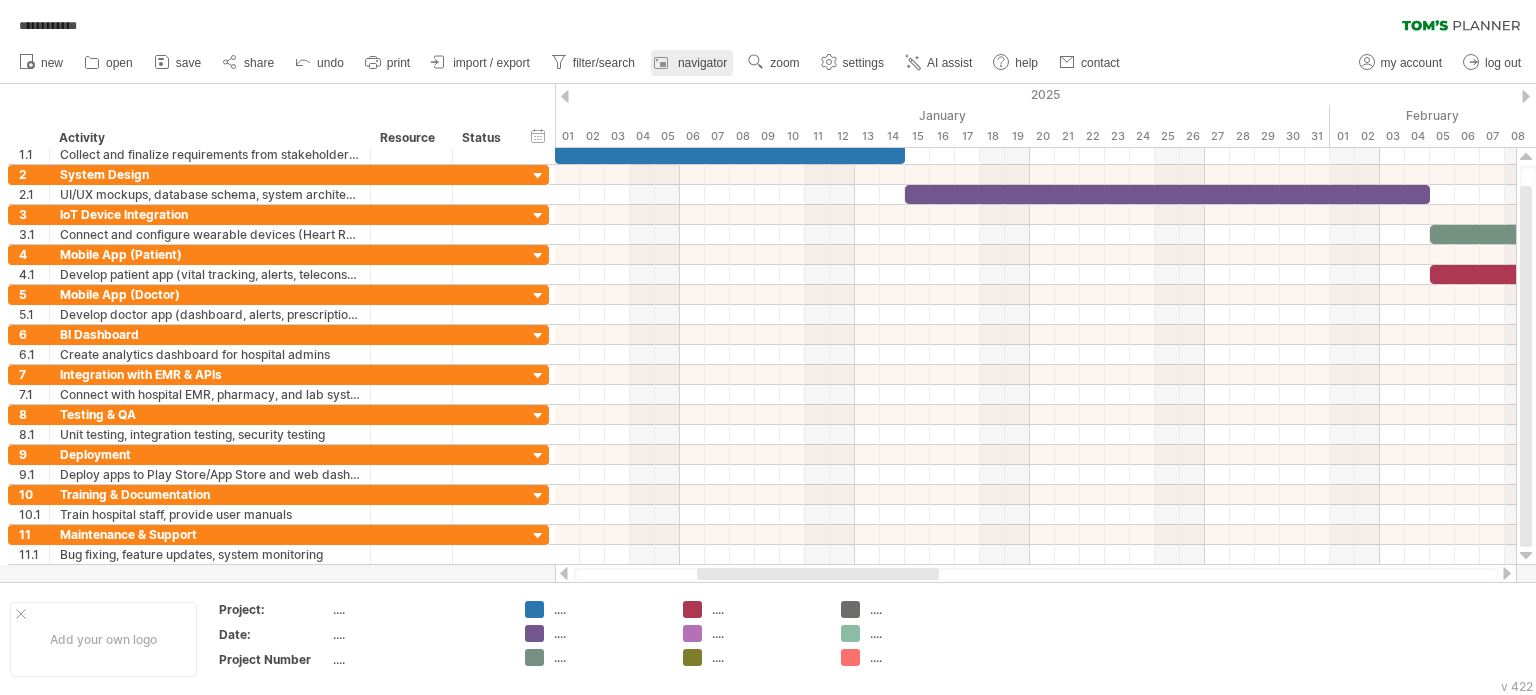 click on "navigator" at bounding box center [702, 63] 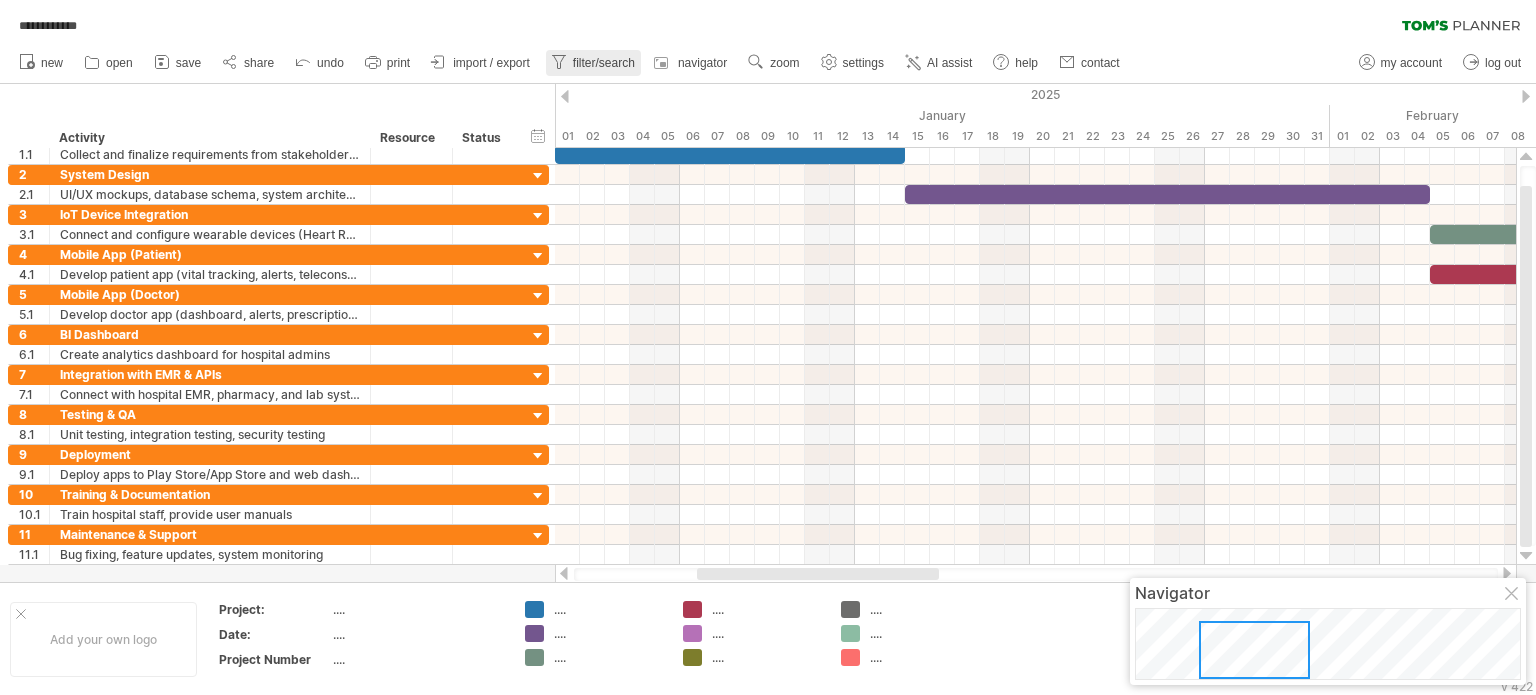 click on "filter/search" at bounding box center (604, 63) 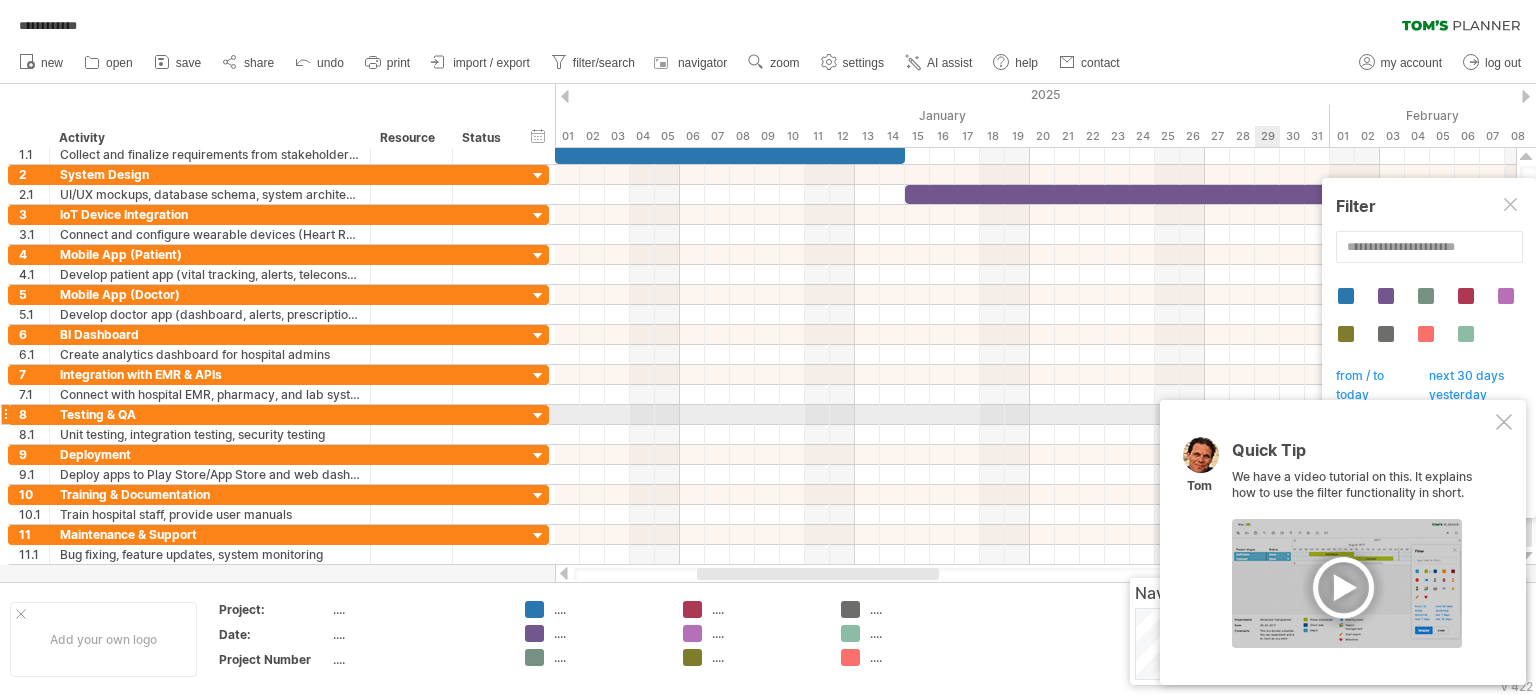 click at bounding box center [1504, 422] 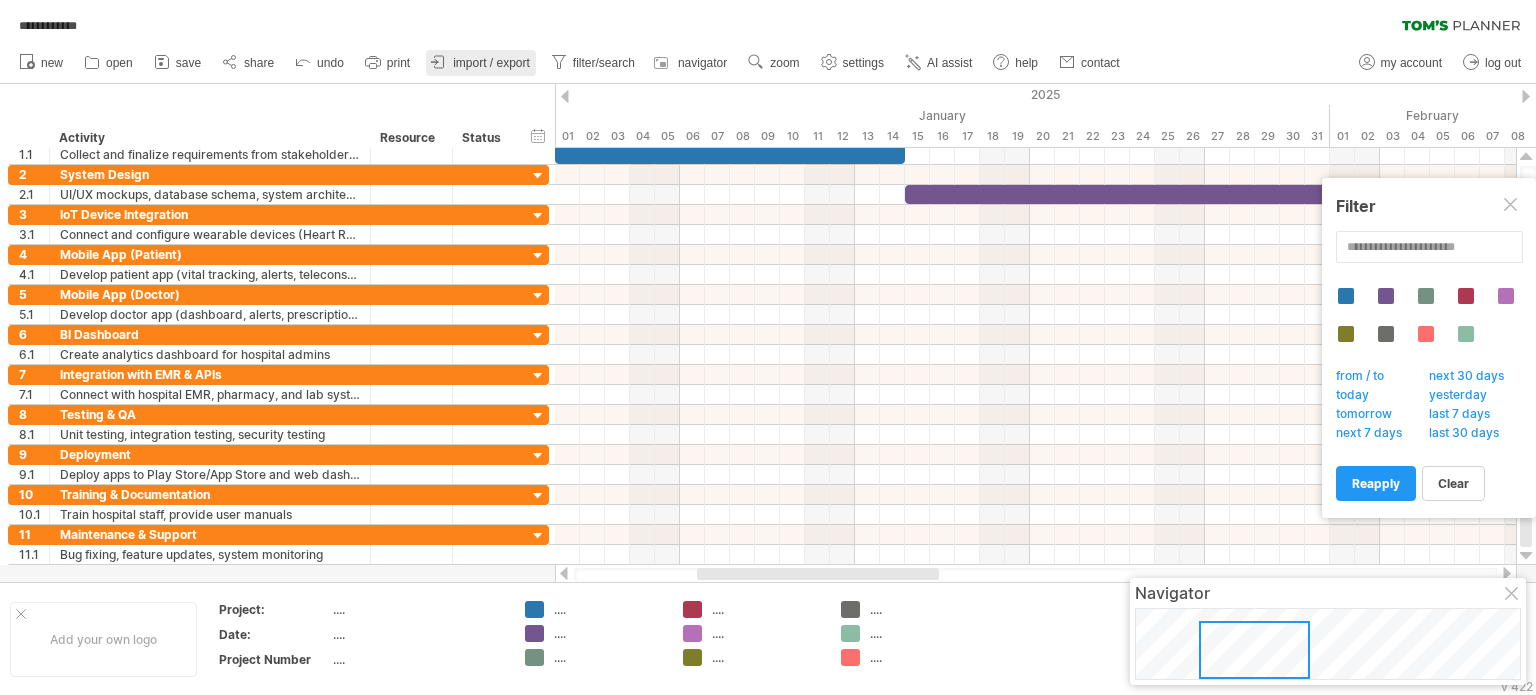 click on "import / export" at bounding box center [491, 63] 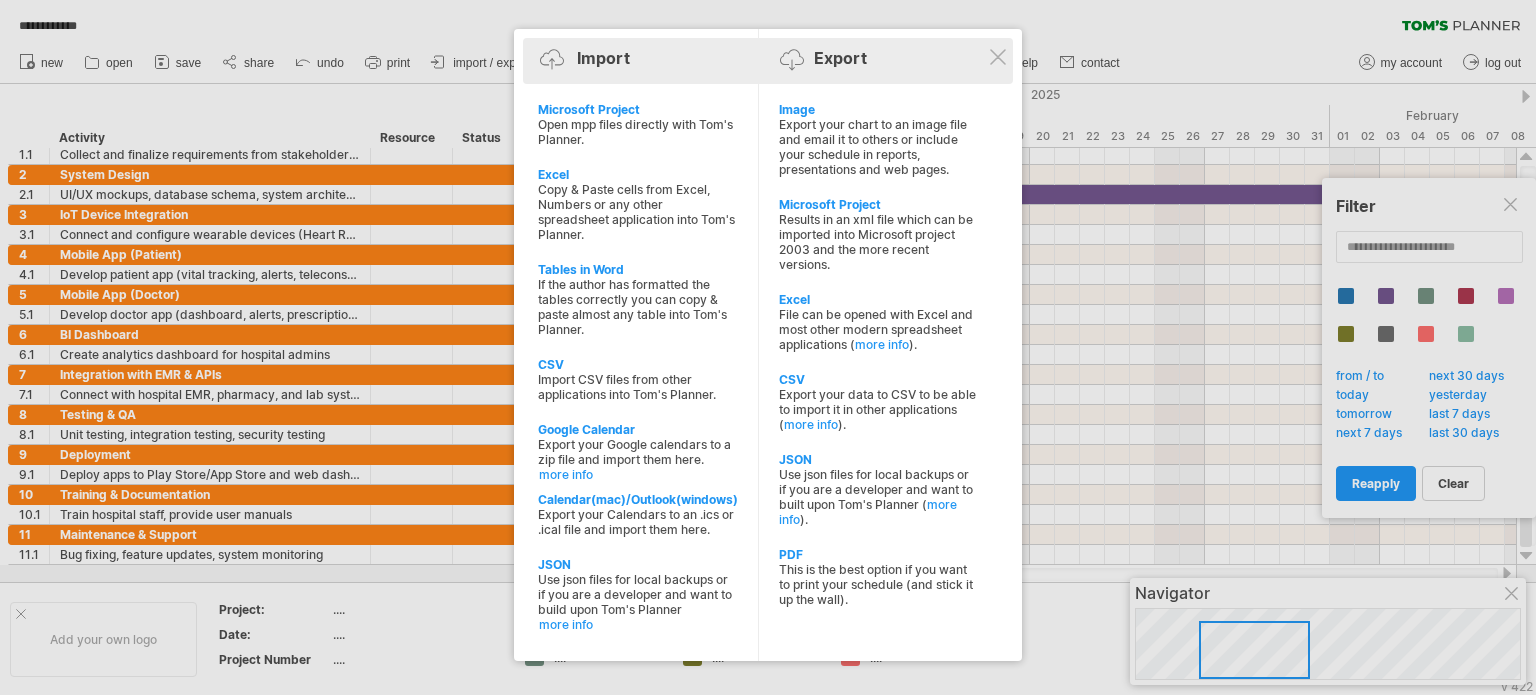 click on "Import
Export" at bounding box center [768, 61] 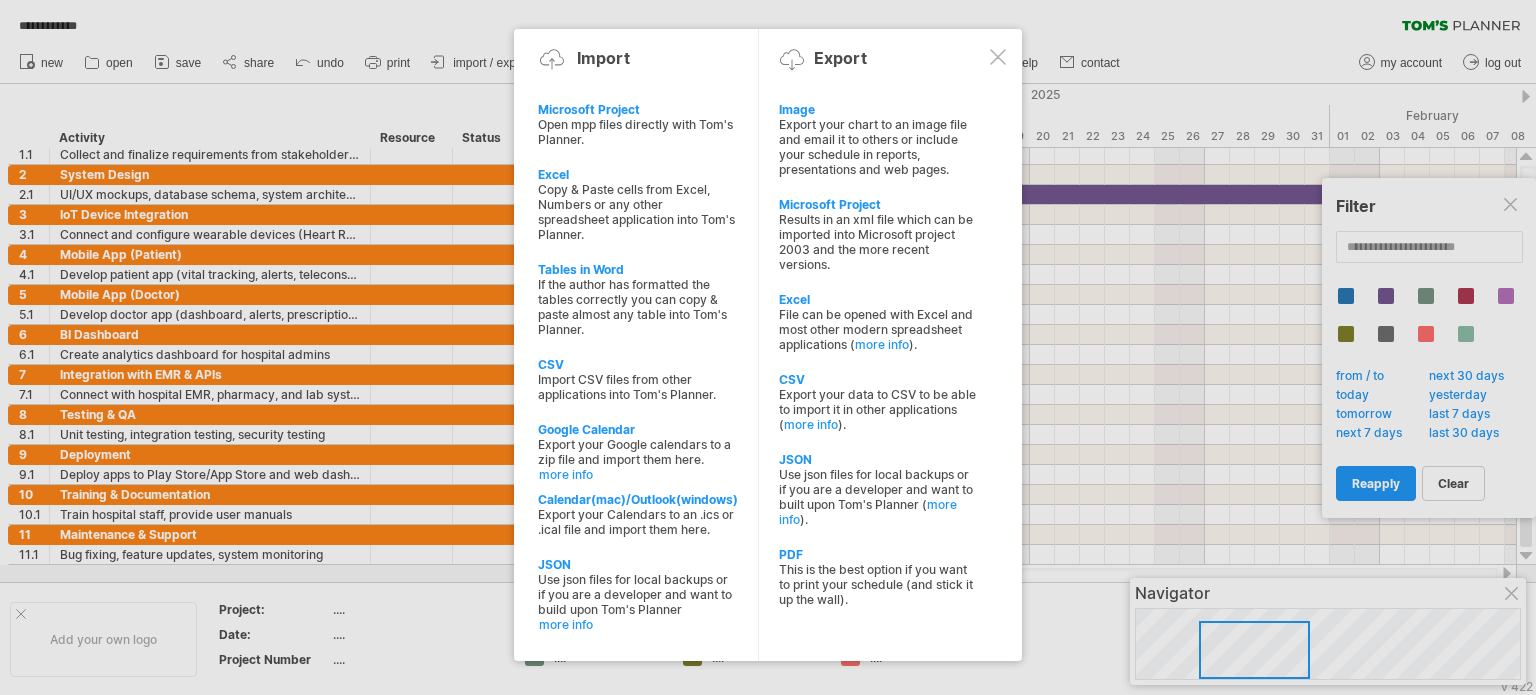 click at bounding box center [998, 57] 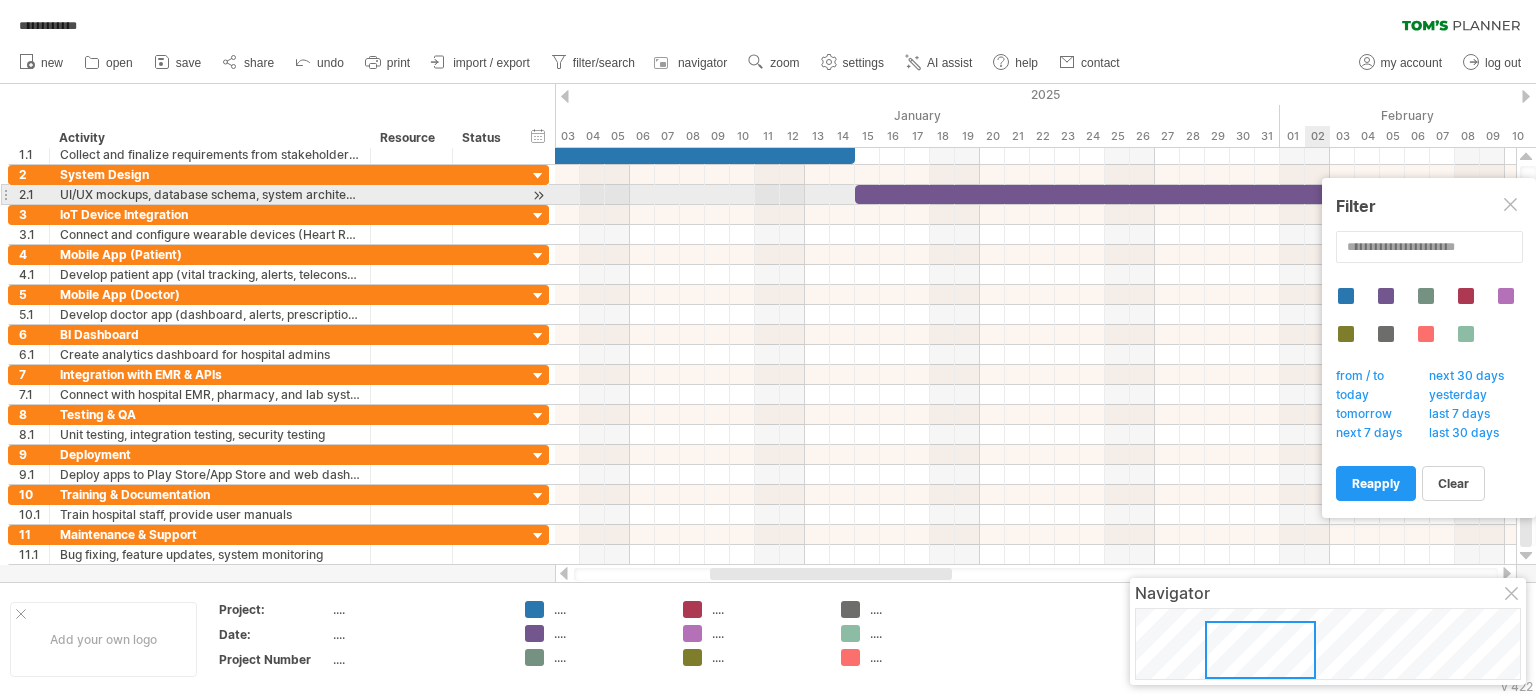 click at bounding box center [1512, 206] 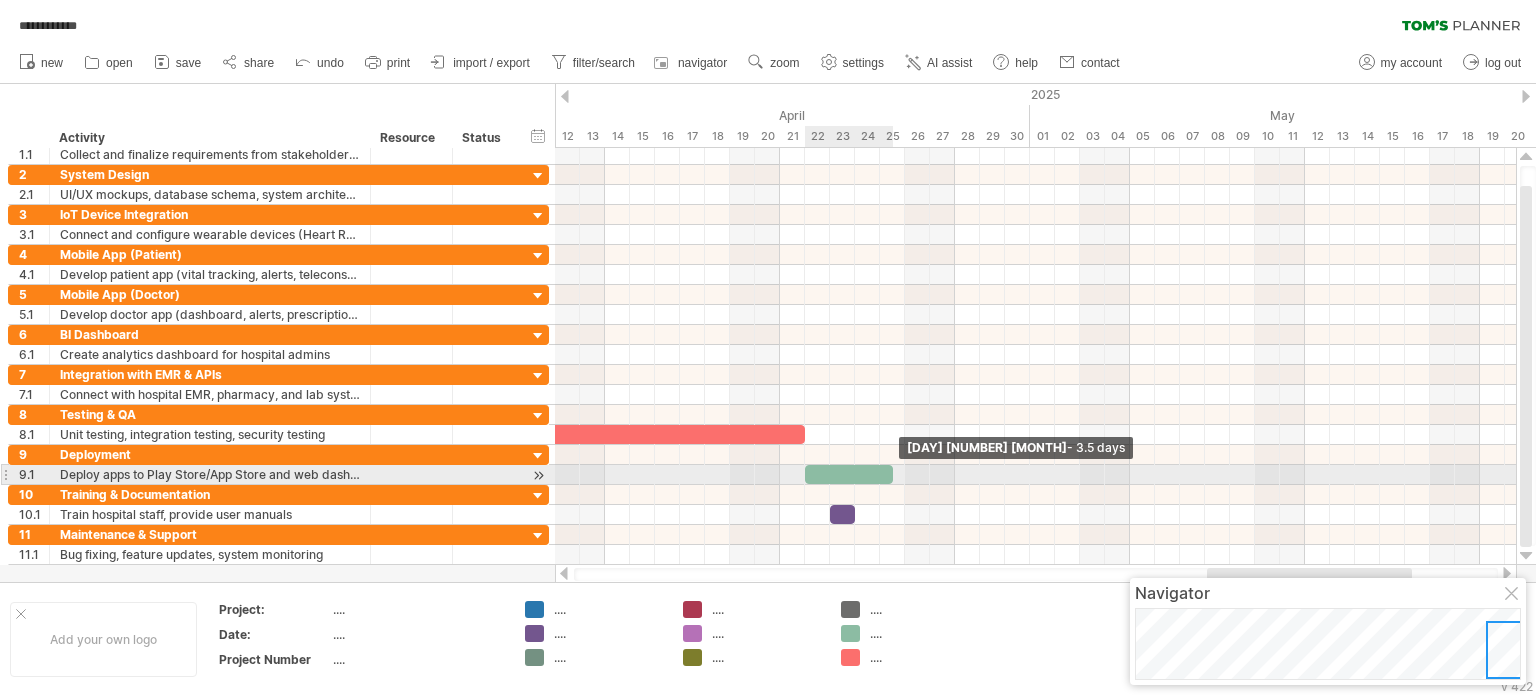 drag, startPoint x: 828, startPoint y: 471, endPoint x: 896, endPoint y: 481, distance: 68.73136 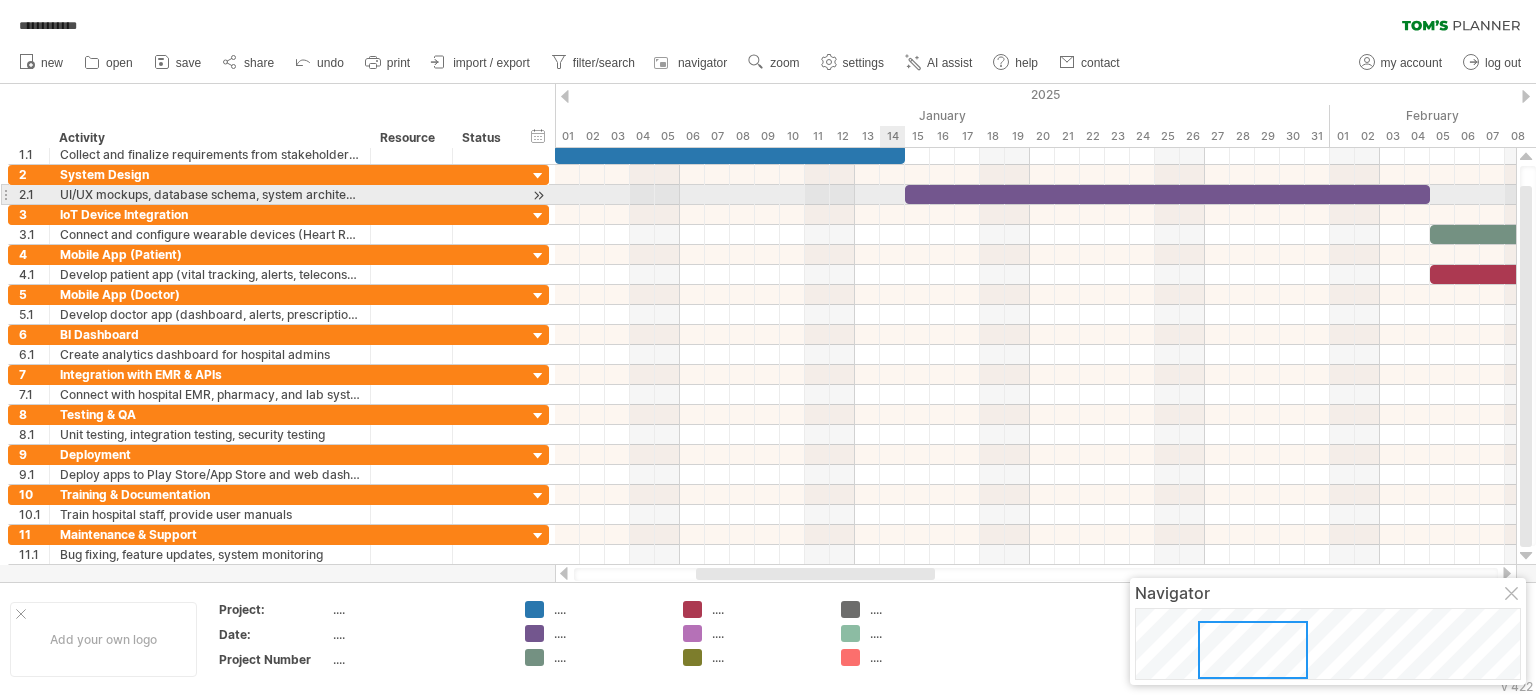 click at bounding box center [1035, 195] 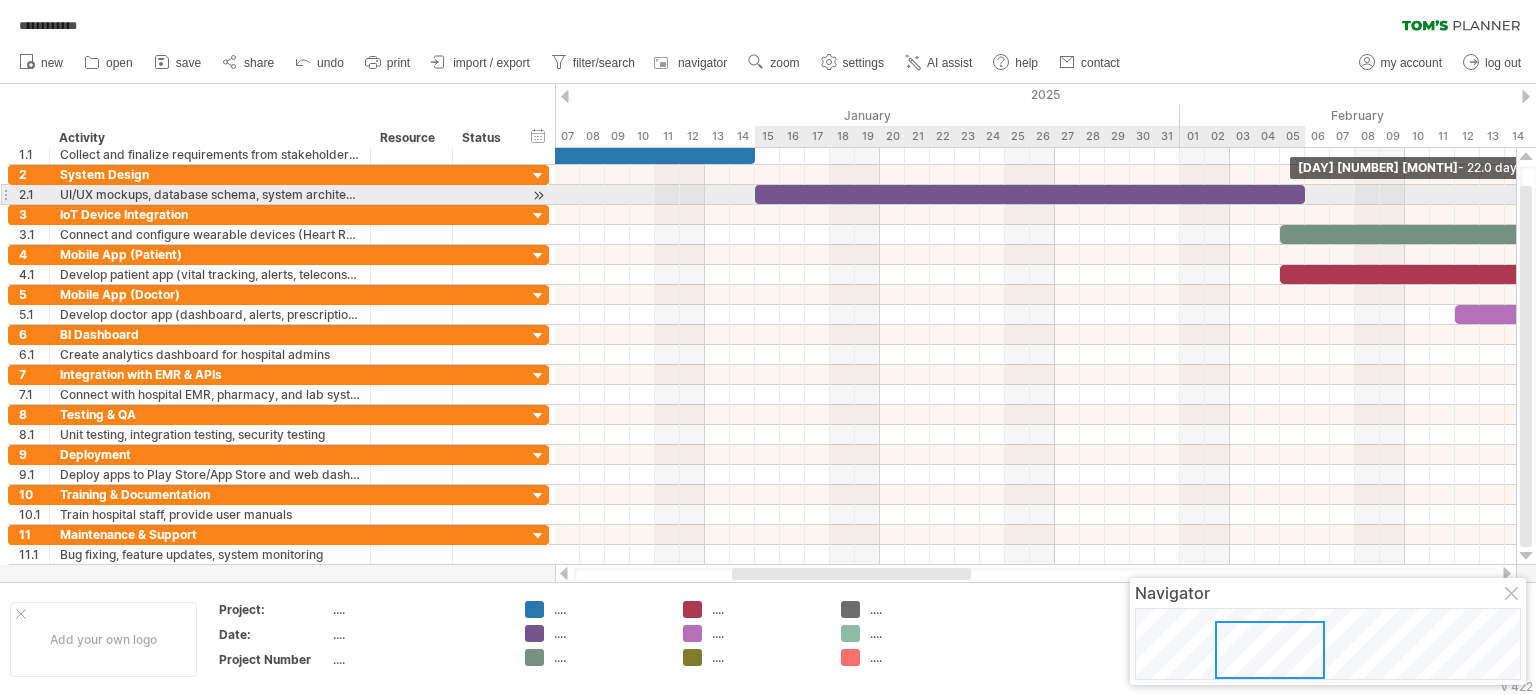 drag, startPoint x: 1279, startPoint y: 193, endPoint x: 1304, endPoint y: 199, distance: 25.70992 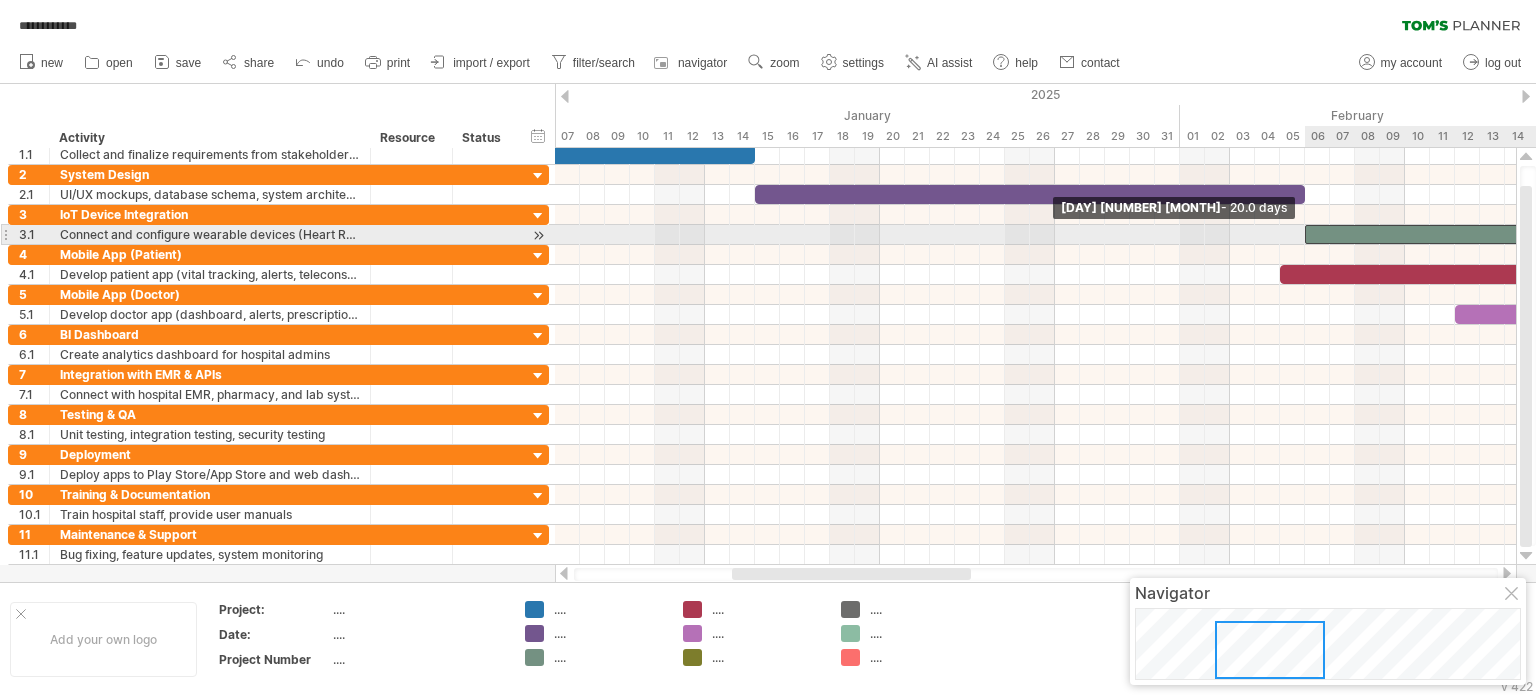 drag, startPoint x: 1282, startPoint y: 235, endPoint x: 1308, endPoint y: 229, distance: 26.683329 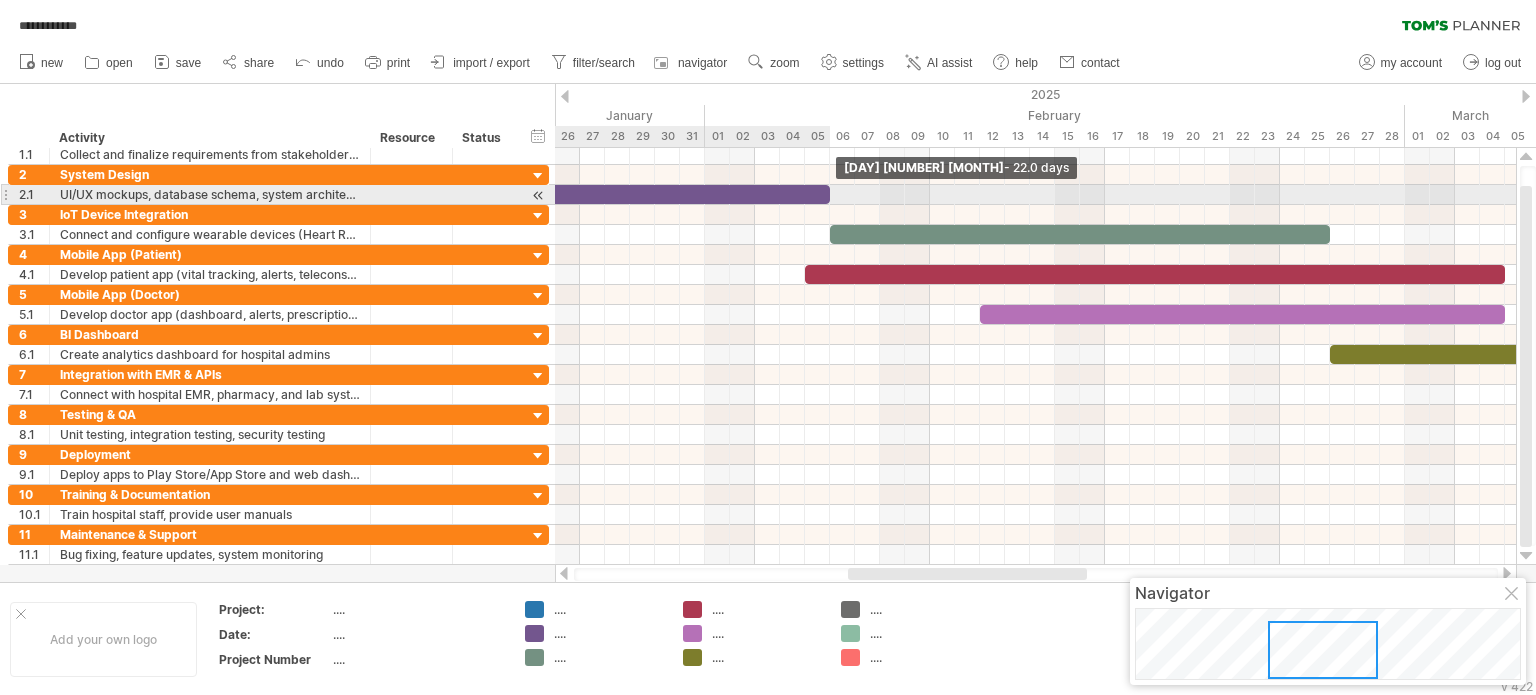 click at bounding box center (830, 194) 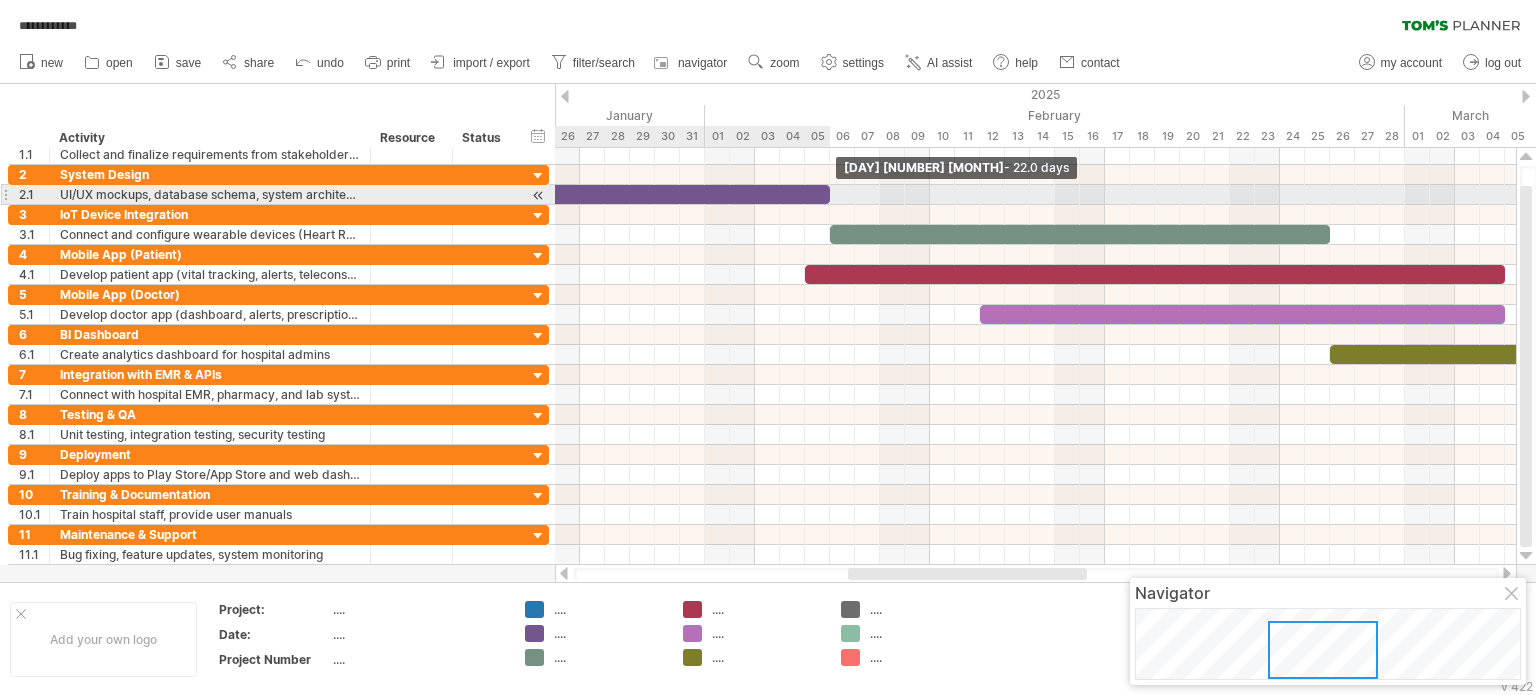 click at bounding box center (830, 194) 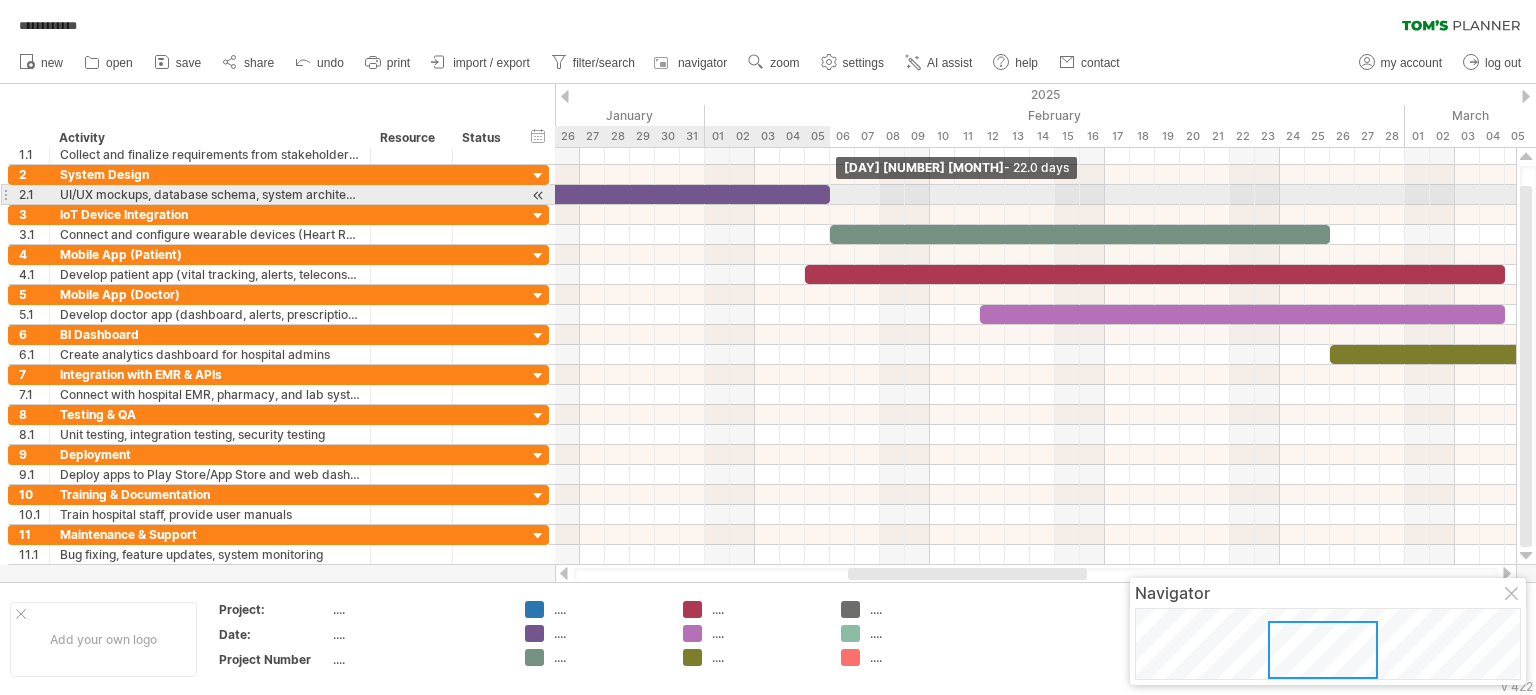 click at bounding box center [555, 194] 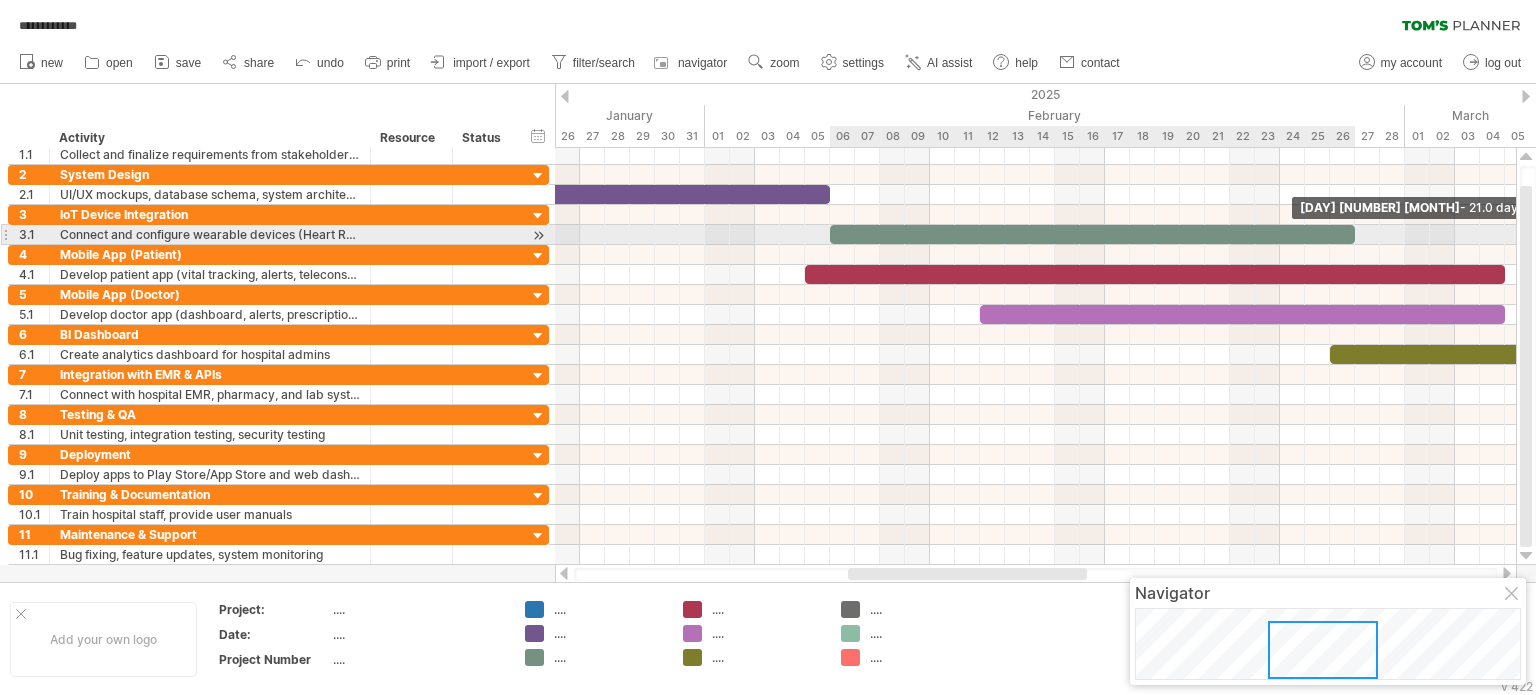 drag, startPoint x: 1331, startPoint y: 231, endPoint x: 1361, endPoint y: 231, distance: 30 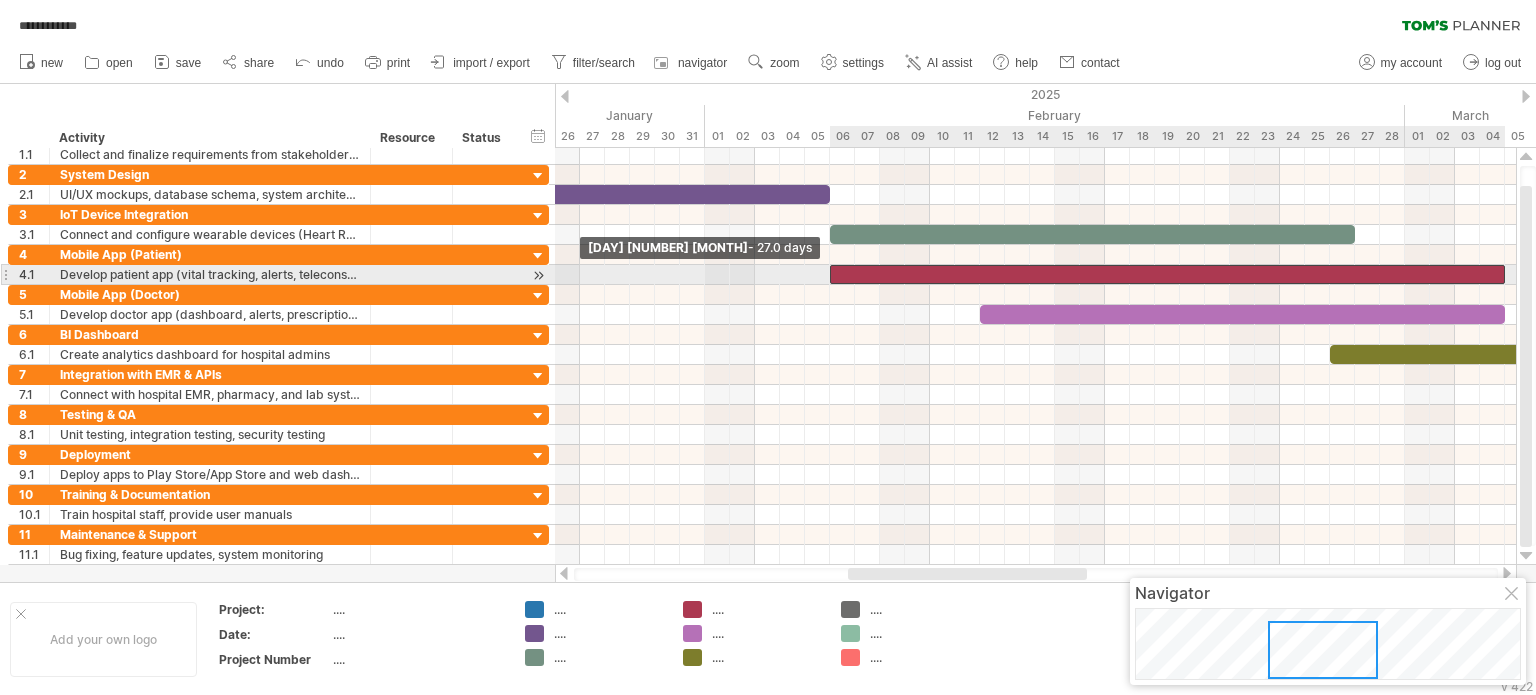 drag, startPoint x: 805, startPoint y: 273, endPoint x: 824, endPoint y: 277, distance: 19.416489 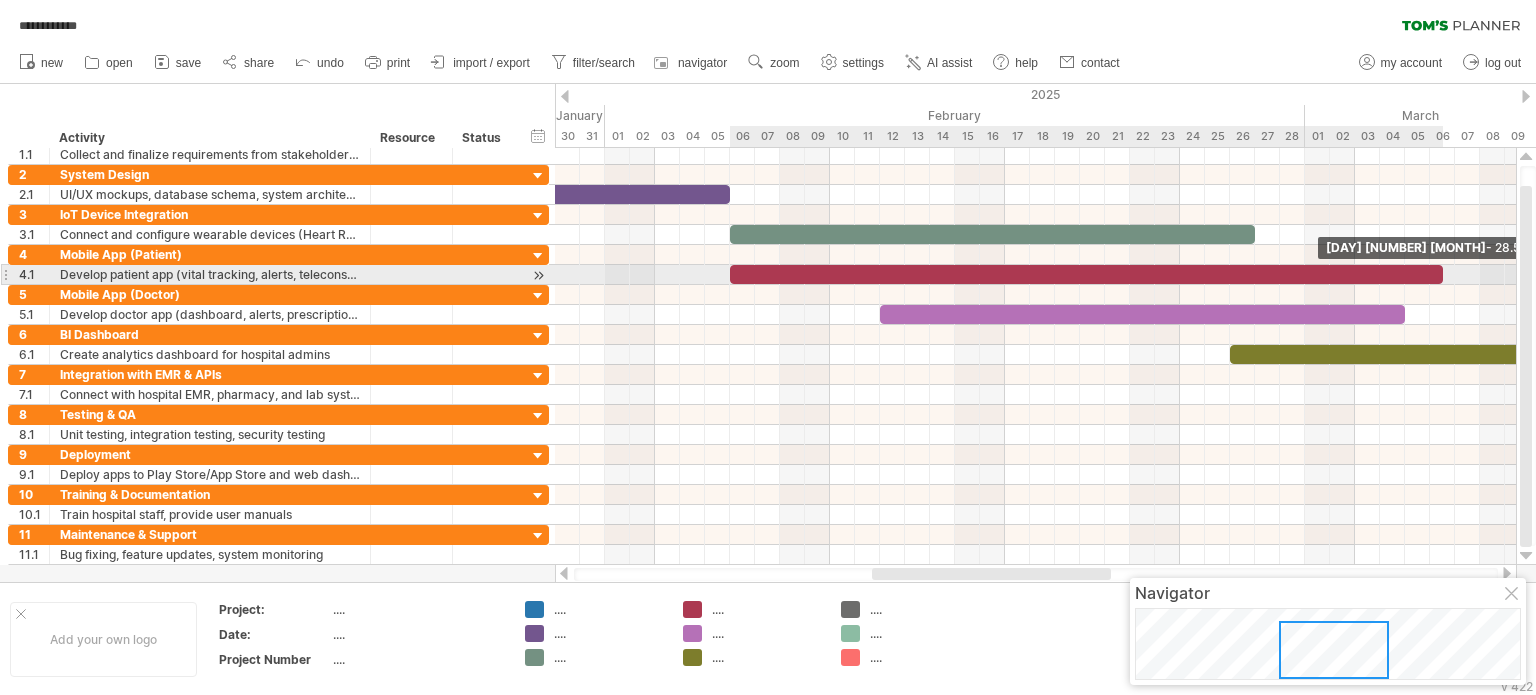 drag, startPoint x: 1404, startPoint y: 275, endPoint x: 1444, endPoint y: 272, distance: 40.112343 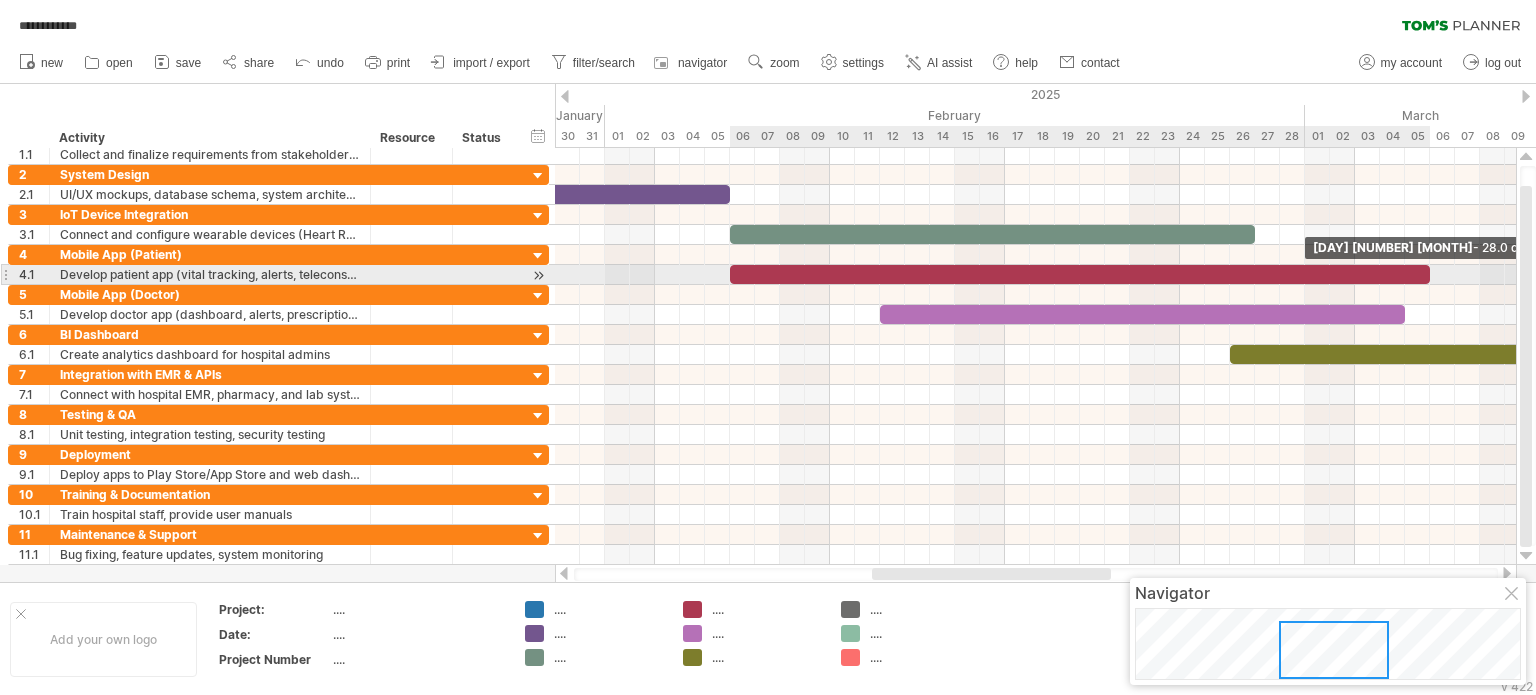 click at bounding box center [1430, 274] 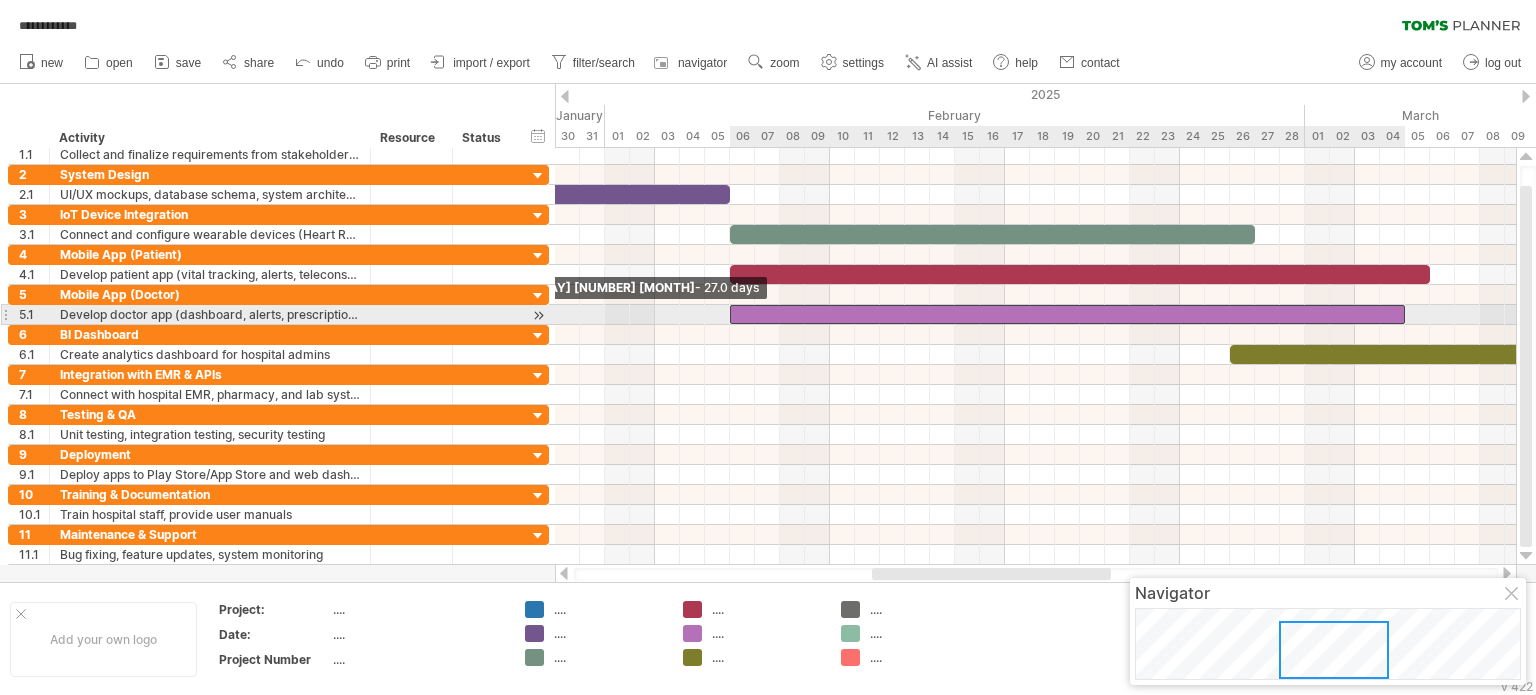 drag, startPoint x: 881, startPoint y: 313, endPoint x: 734, endPoint y: 306, distance: 147.16656 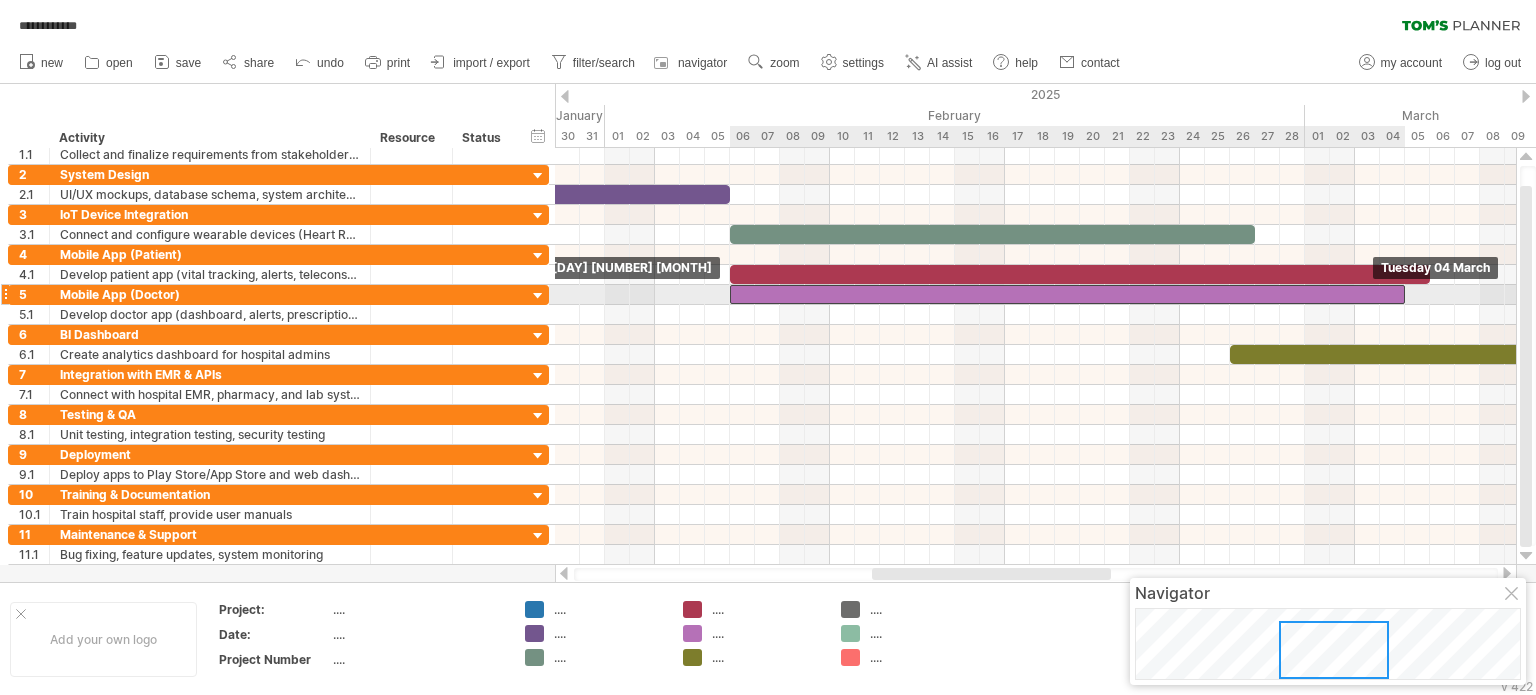 drag, startPoint x: 1400, startPoint y: 312, endPoint x: 1395, endPoint y: 295, distance: 17.720045 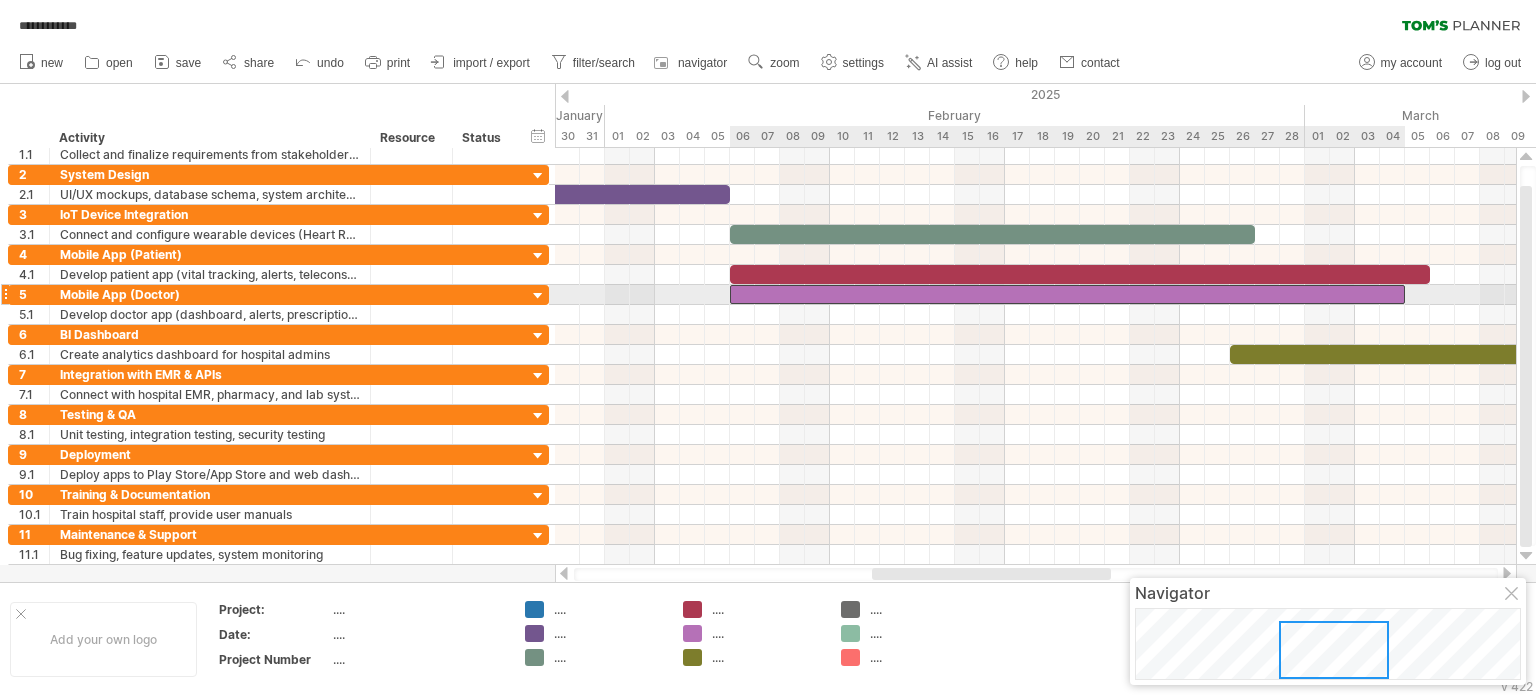 click at bounding box center [1067, 294] 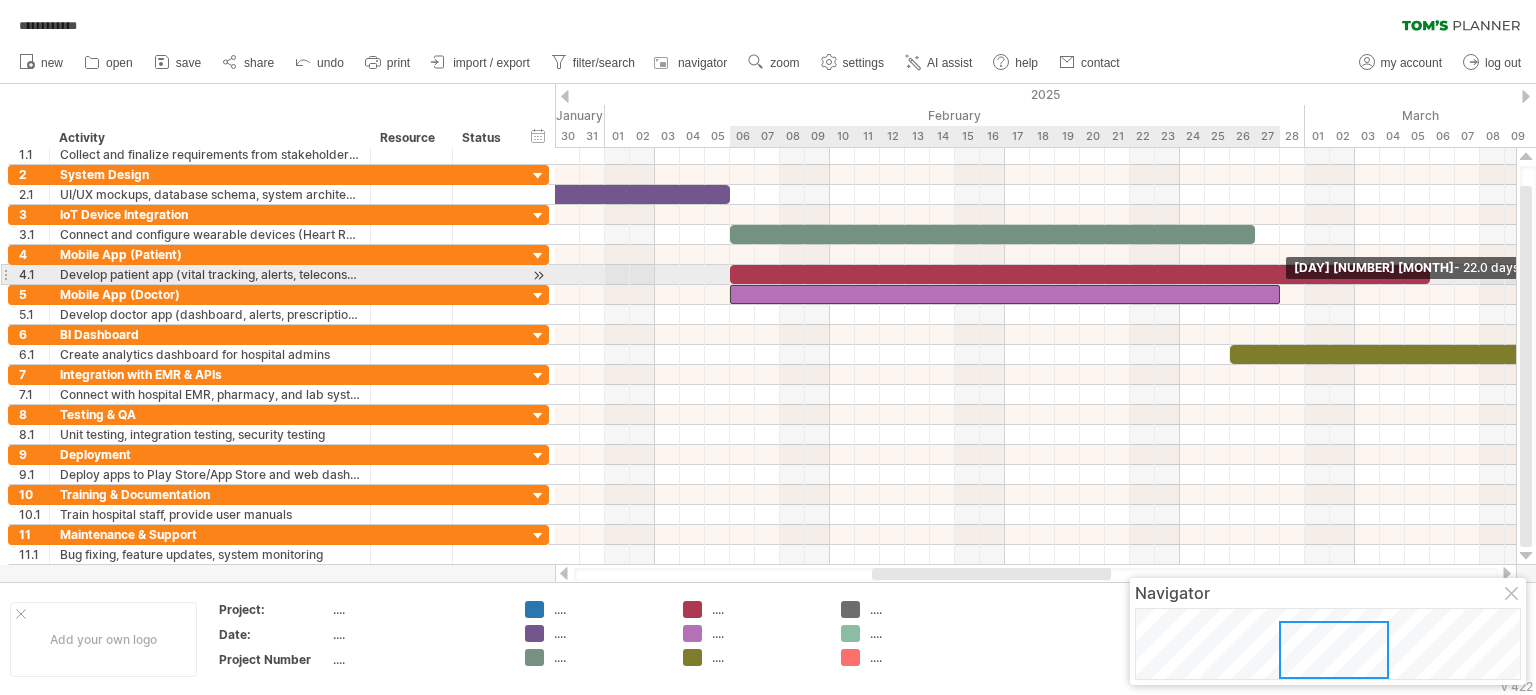 drag, startPoint x: 1400, startPoint y: 292, endPoint x: 1277, endPoint y: 276, distance: 124.036285 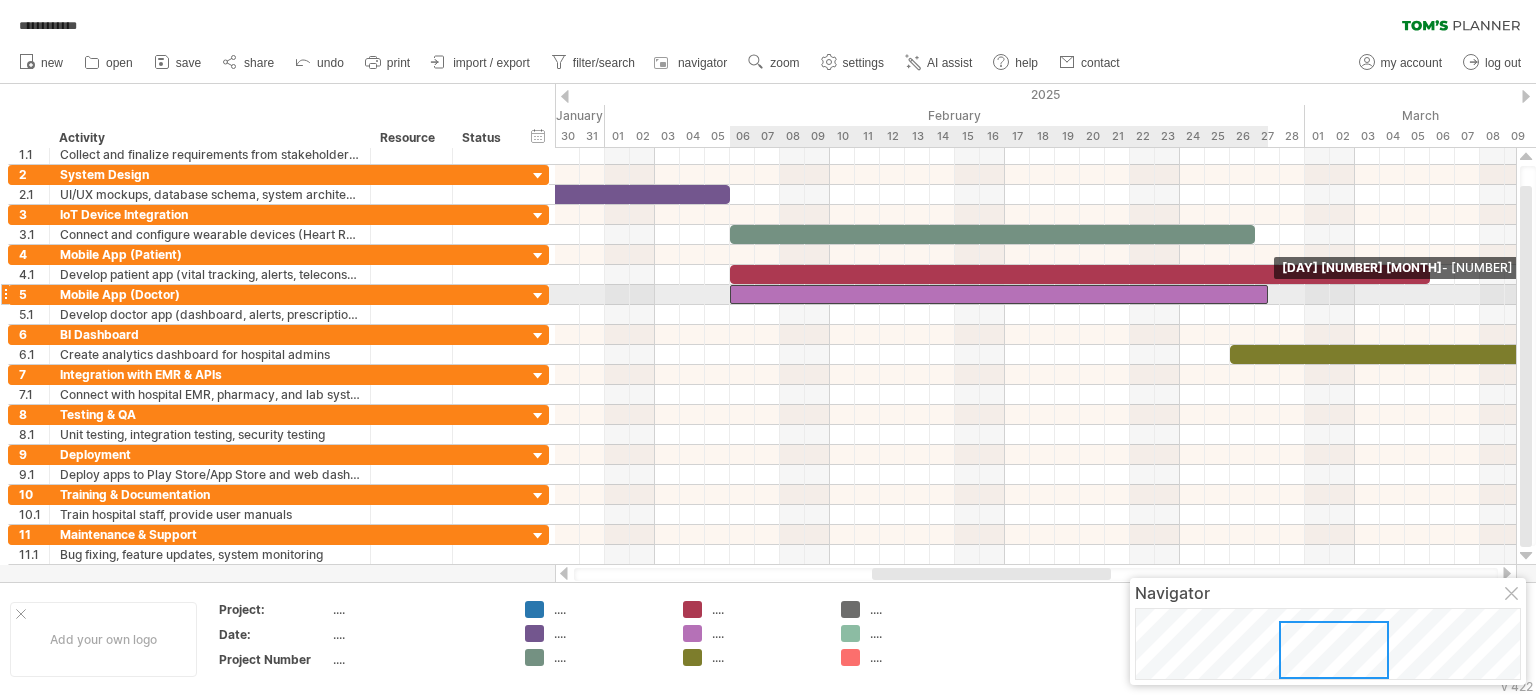 drag, startPoint x: 1276, startPoint y: 290, endPoint x: 1258, endPoint y: 288, distance: 18.110771 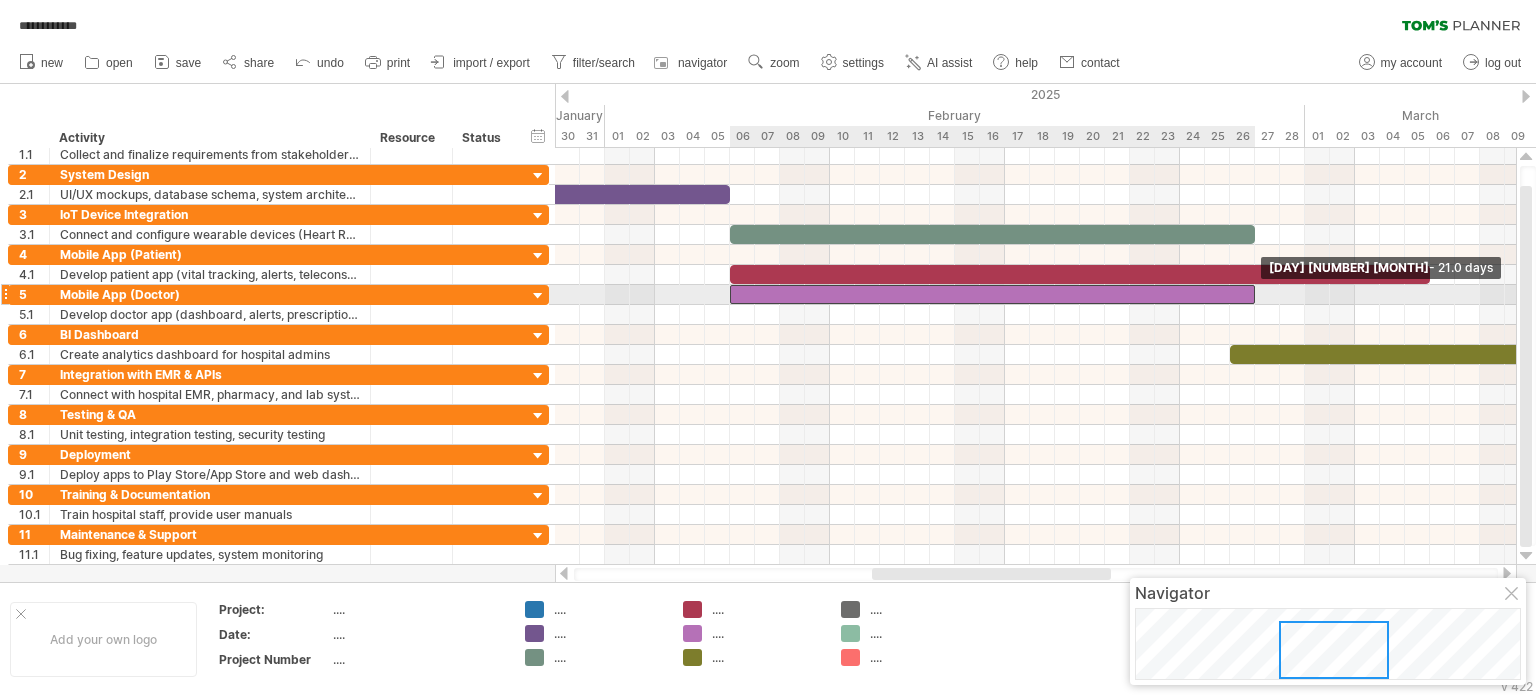 drag, startPoint x: 1263, startPoint y: 292, endPoint x: 1250, endPoint y: 292, distance: 13 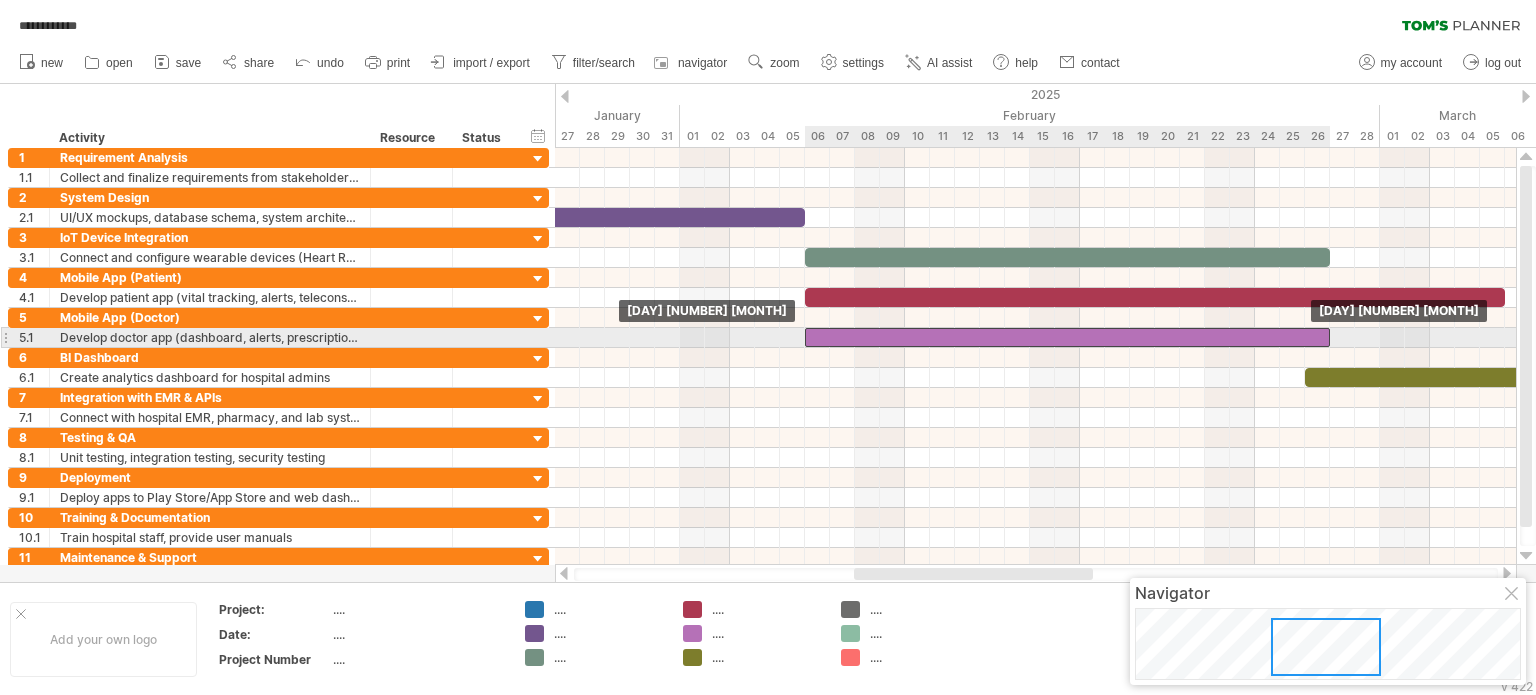 drag, startPoint x: 1058, startPoint y: 307, endPoint x: 1059, endPoint y: 330, distance: 23.021729 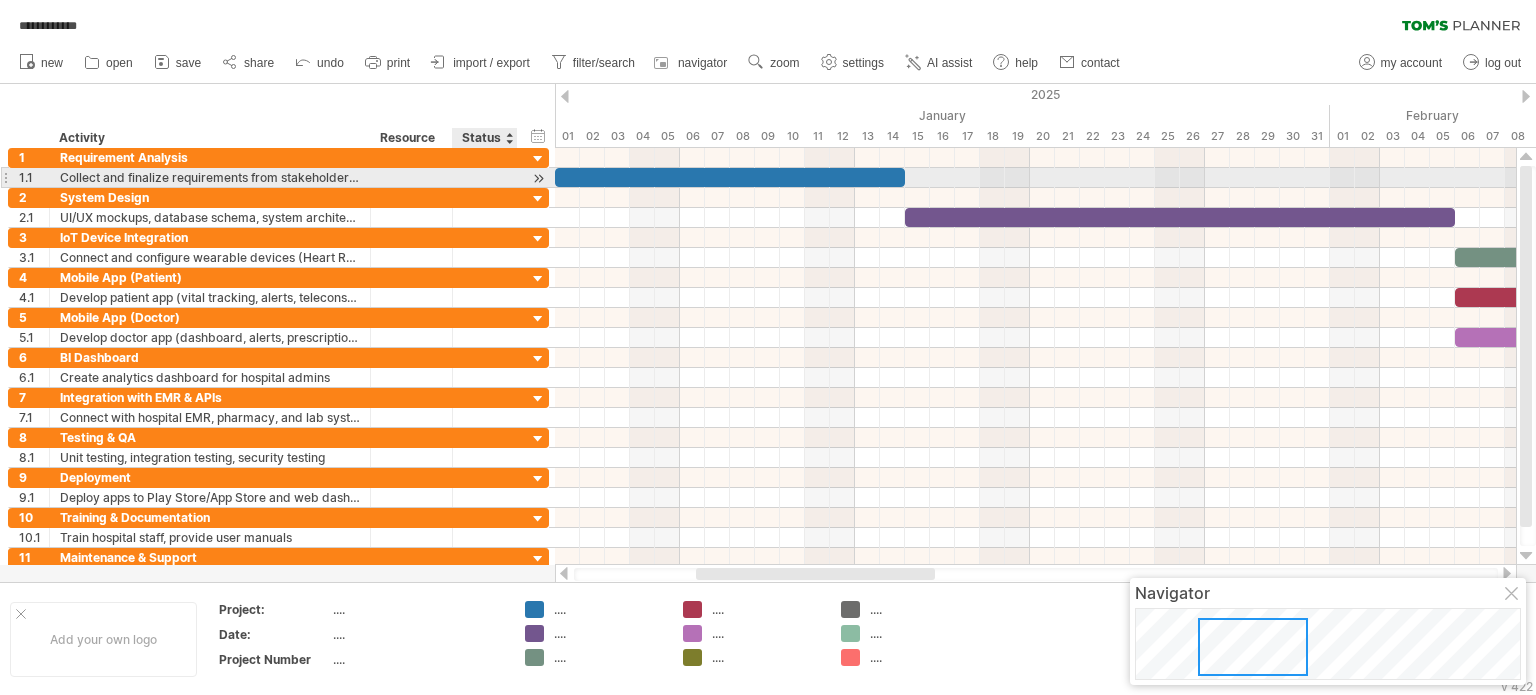 click at bounding box center [538, 178] 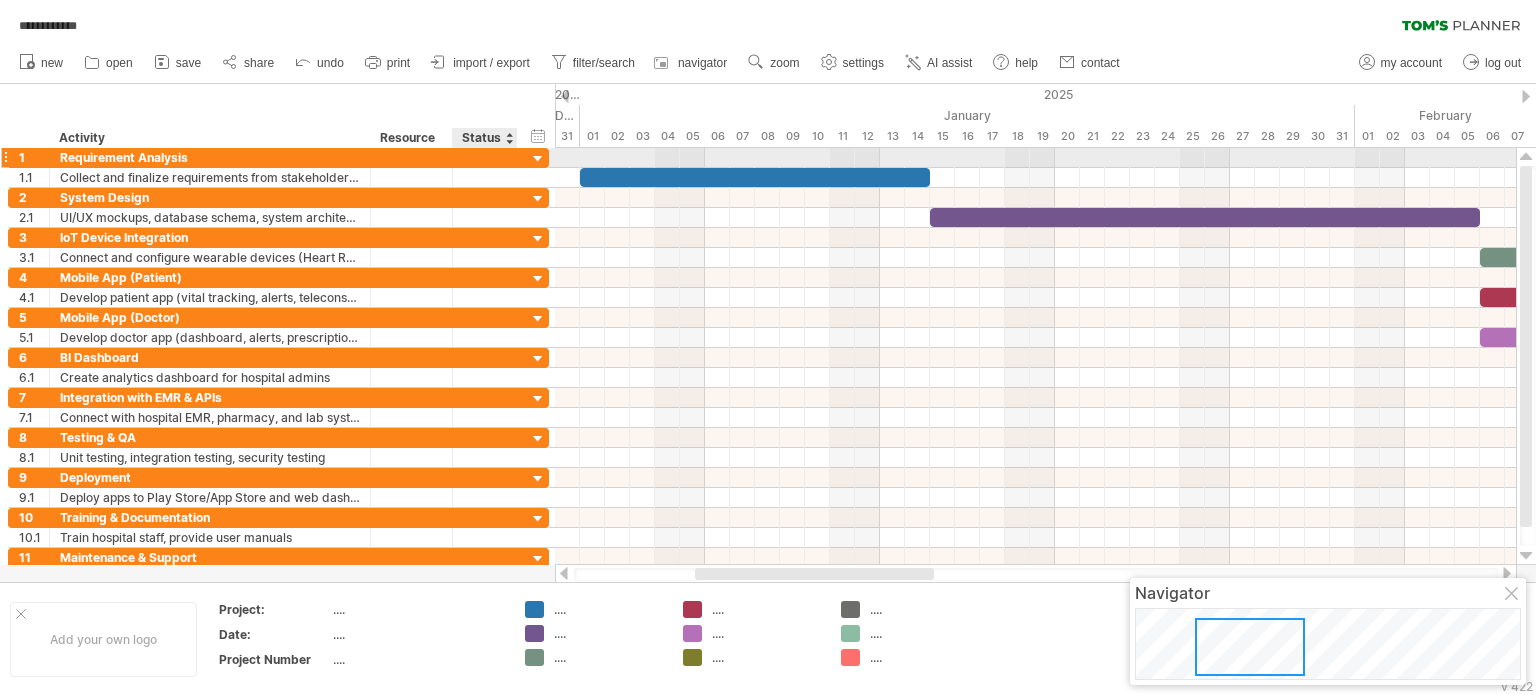 click at bounding box center [538, 159] 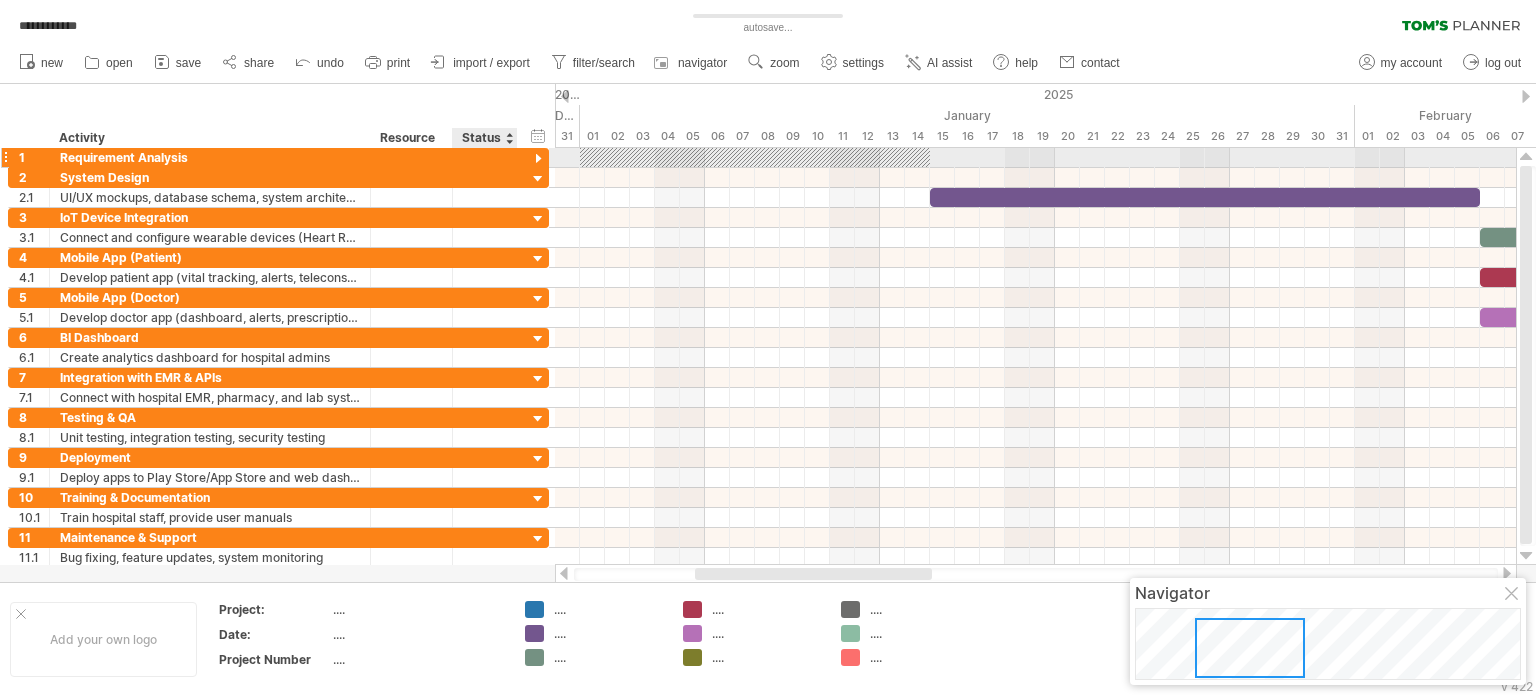 click at bounding box center (538, 159) 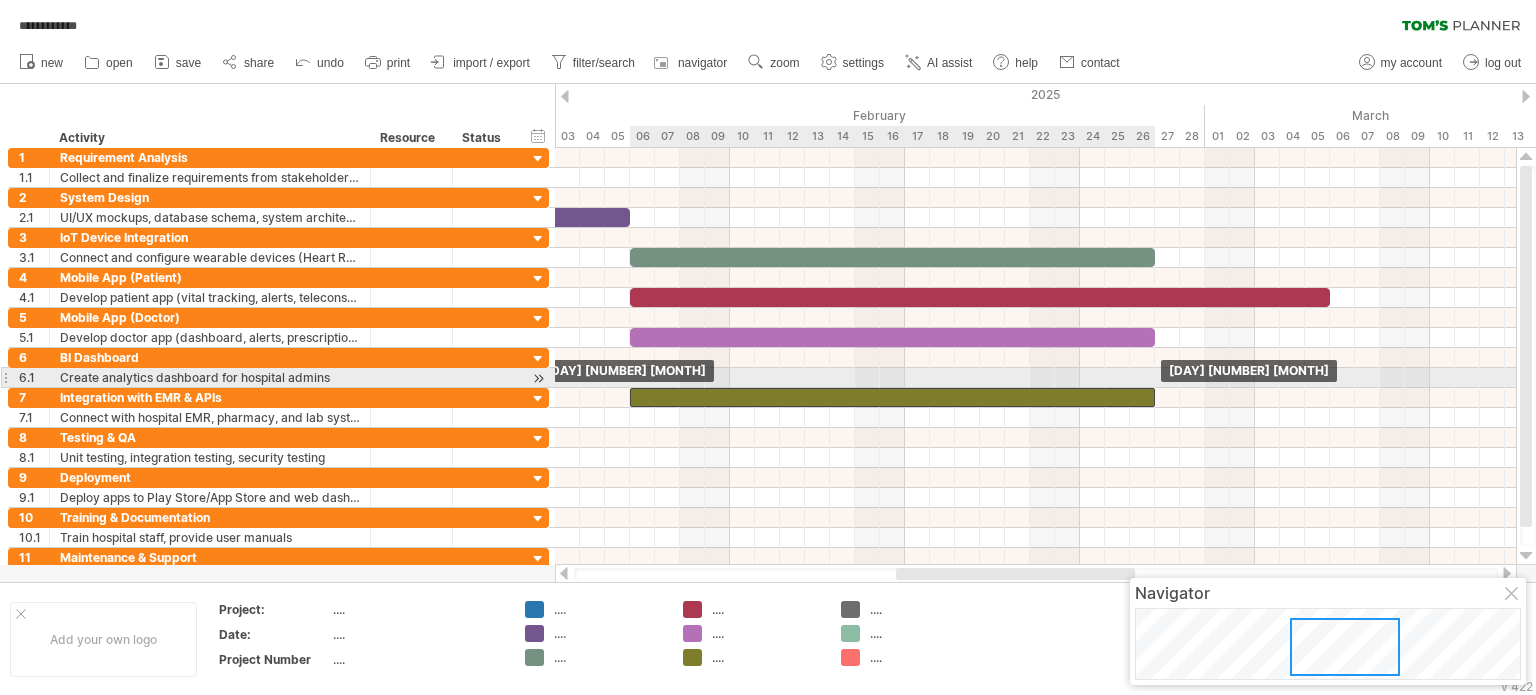 drag, startPoint x: 1164, startPoint y: 368, endPoint x: 666, endPoint y: 386, distance: 498.3252 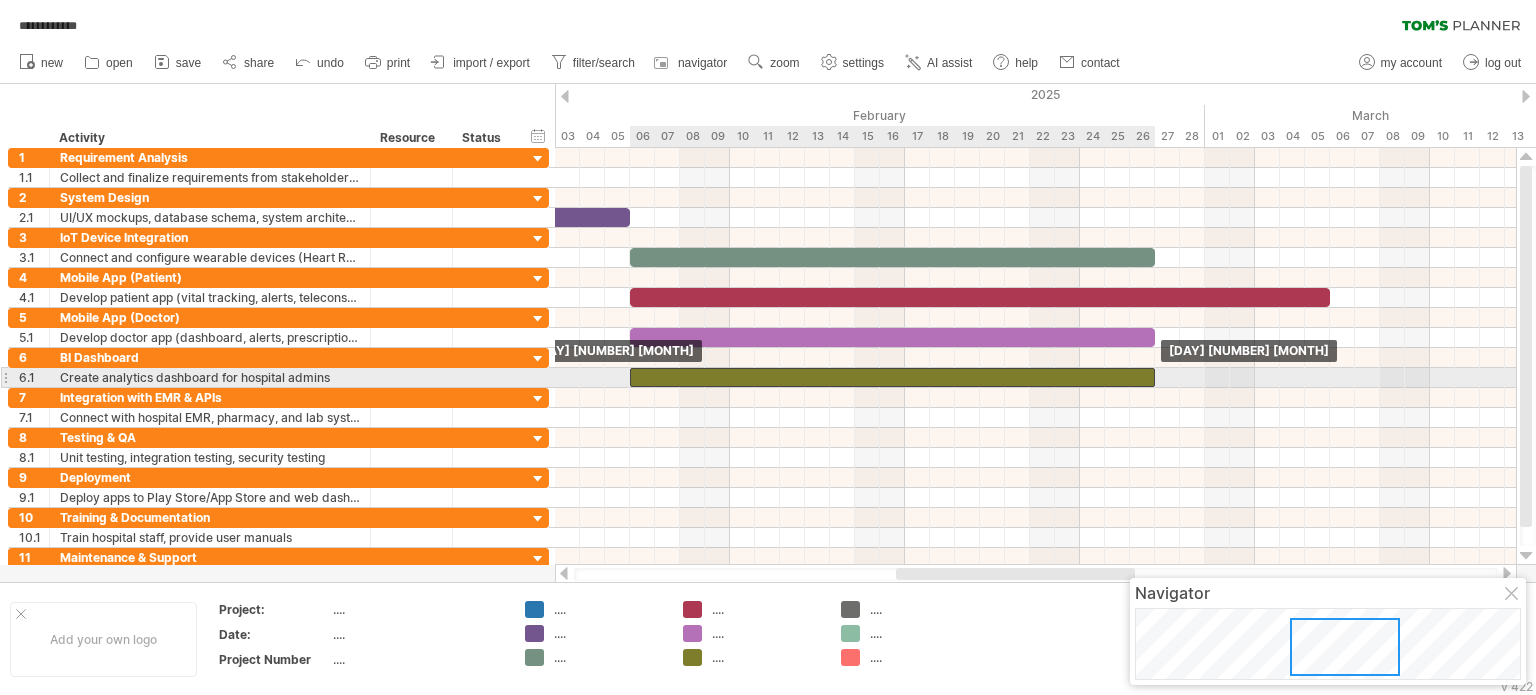 drag, startPoint x: 736, startPoint y: 394, endPoint x: 736, endPoint y: 369, distance: 25 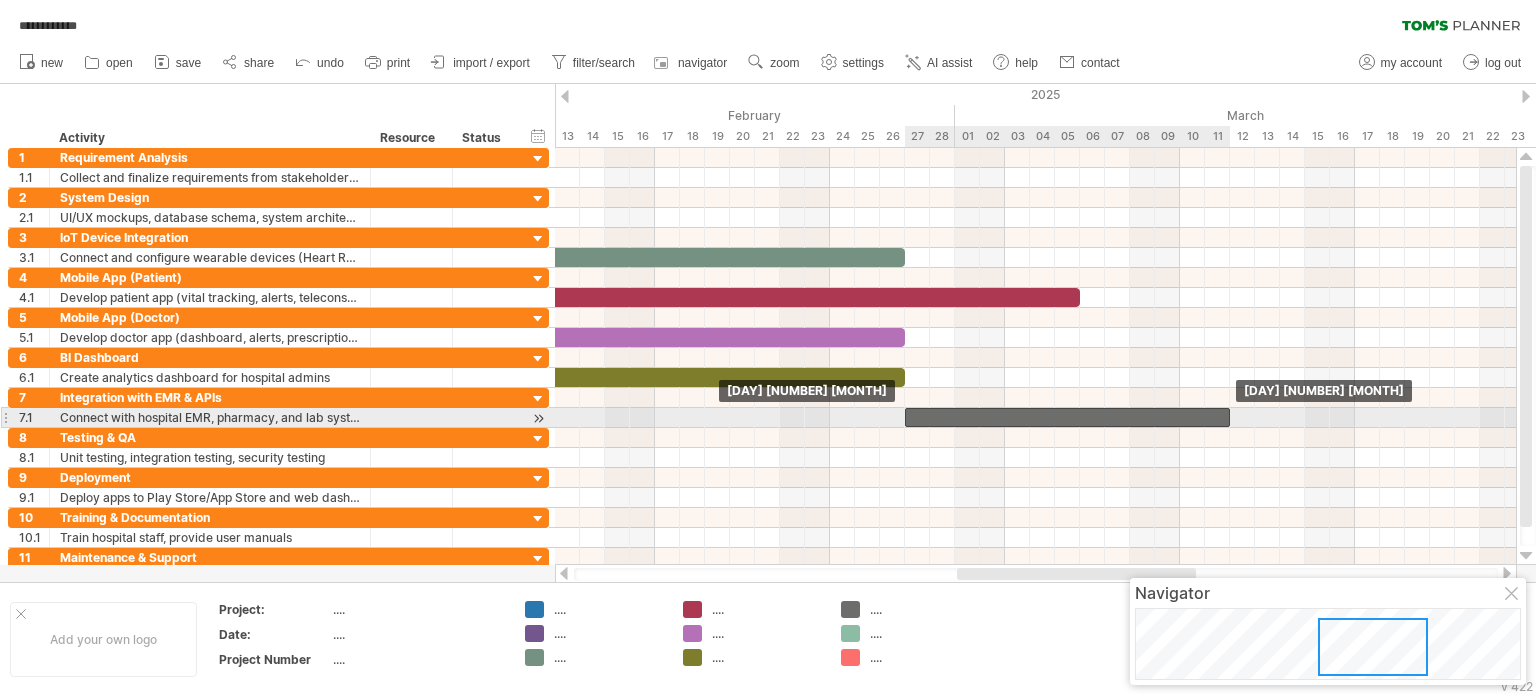 drag, startPoint x: 1468, startPoint y: 415, endPoint x: 966, endPoint y: 415, distance: 502 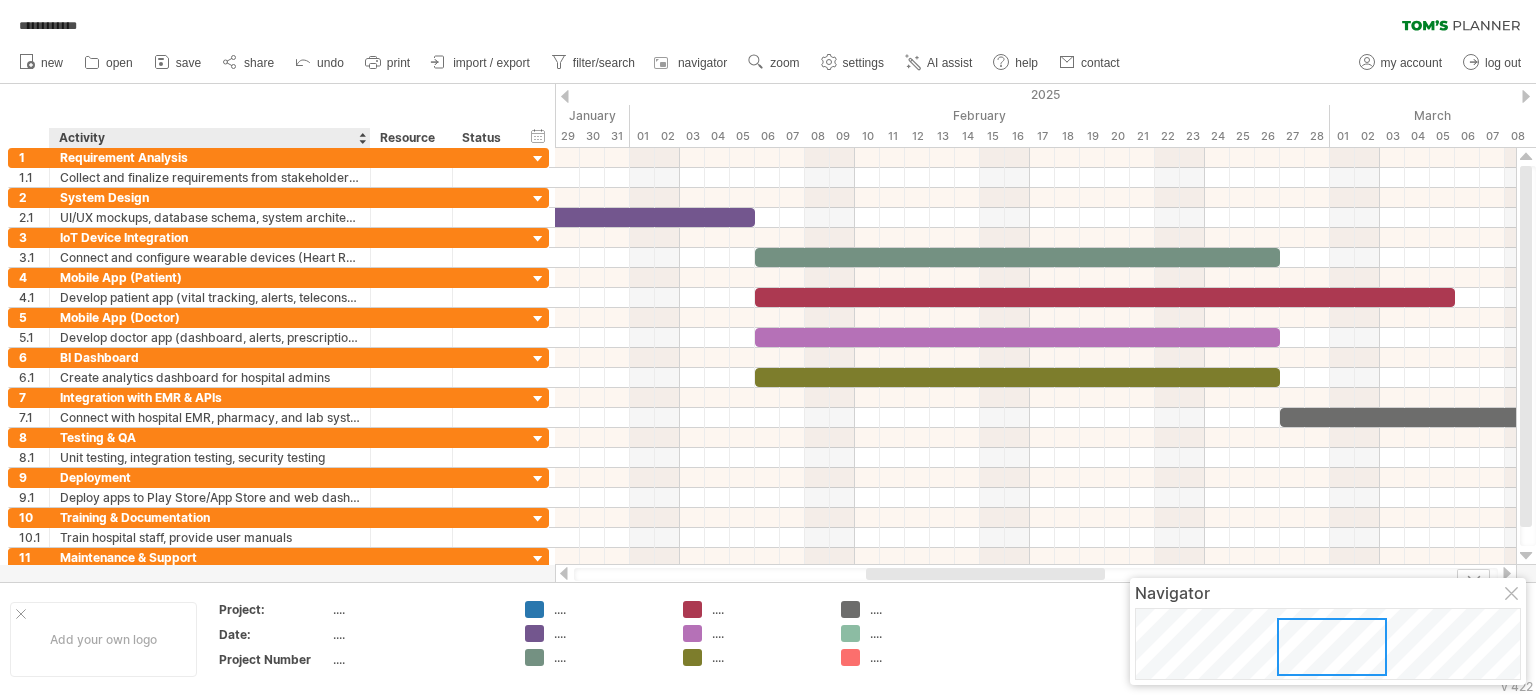 click on "...." at bounding box center [417, 609] 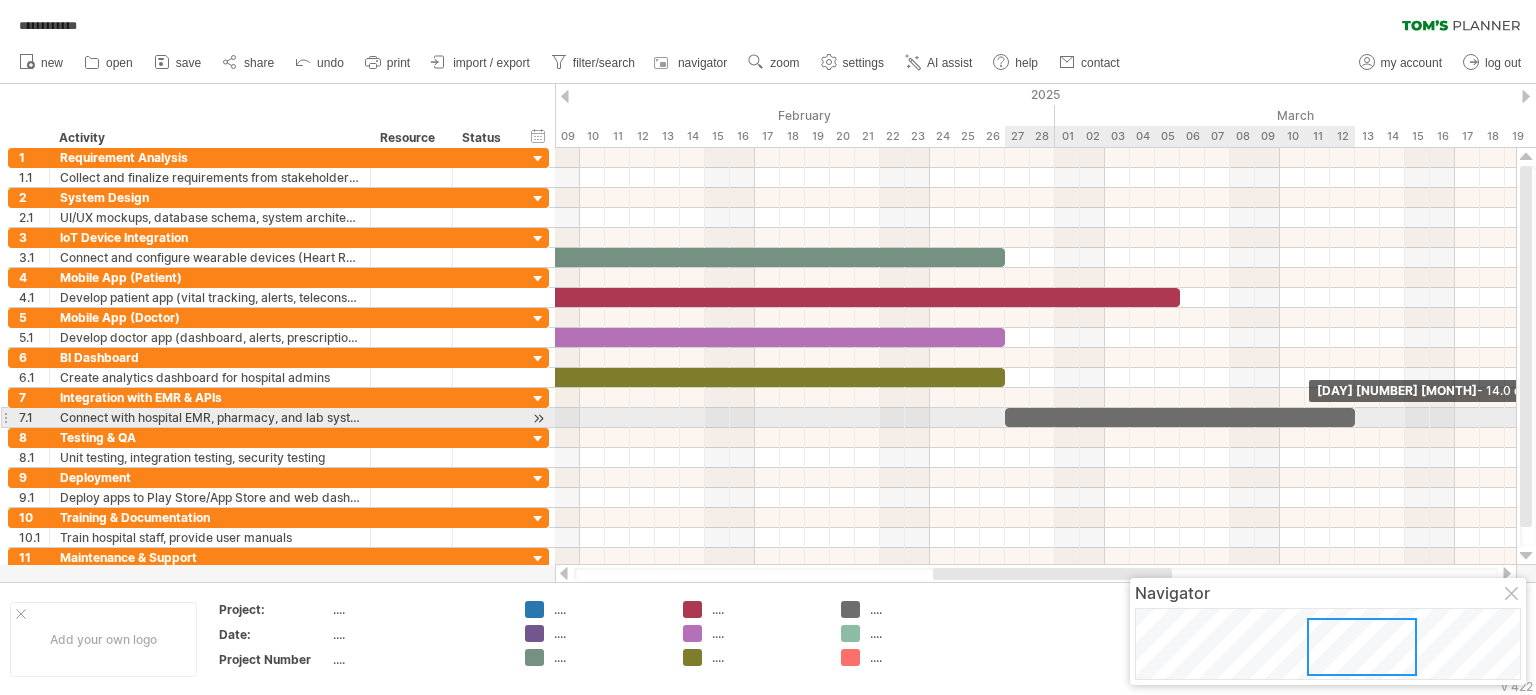 drag, startPoint x: 1327, startPoint y: 411, endPoint x: 1355, endPoint y: 414, distance: 28.160255 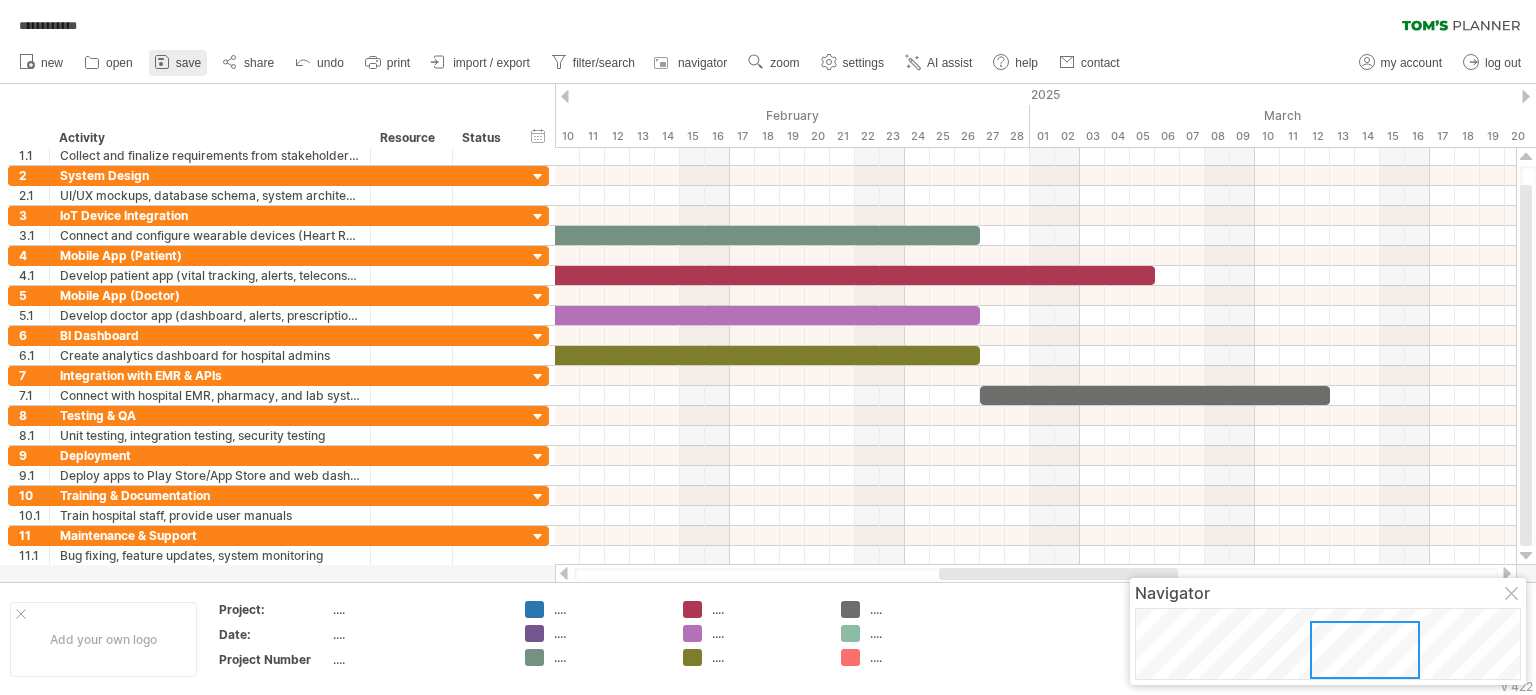click on "save" at bounding box center [188, 63] 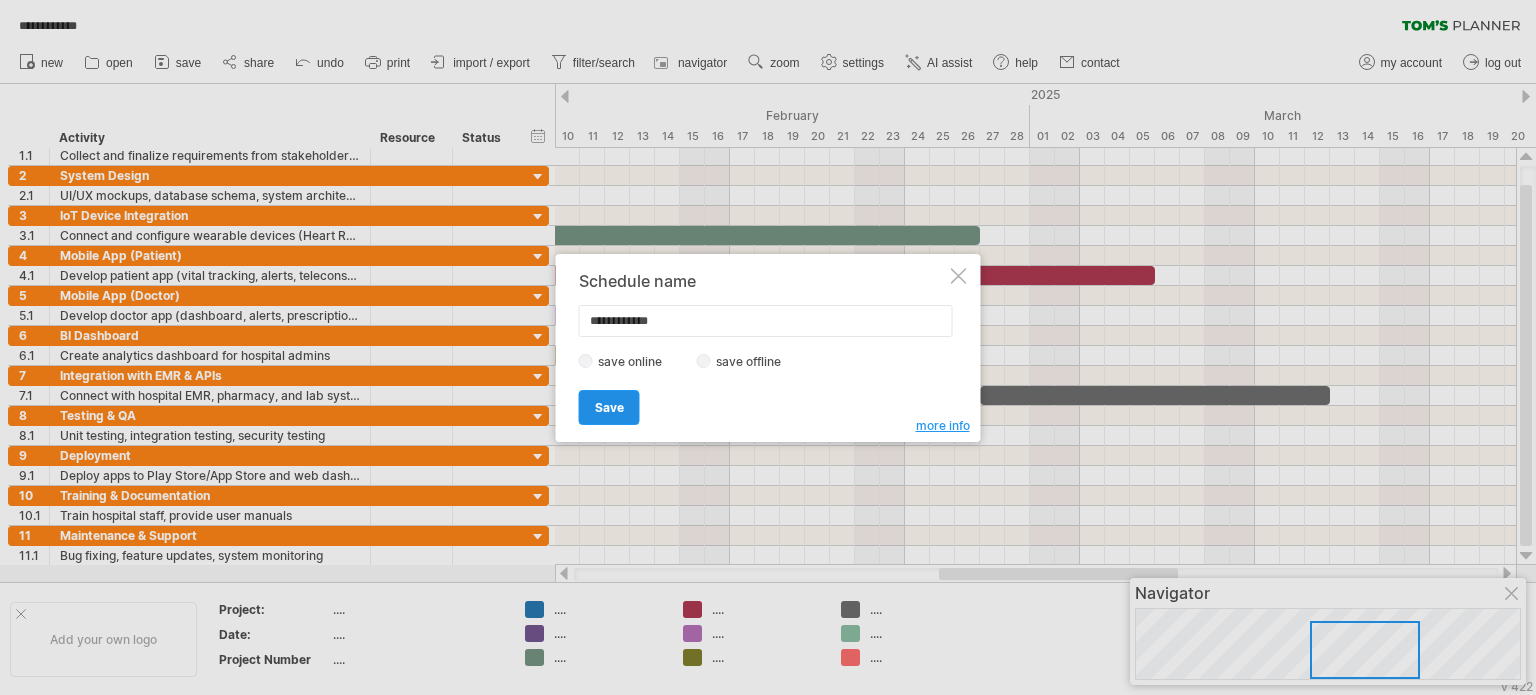 click on "Save" at bounding box center (609, 407) 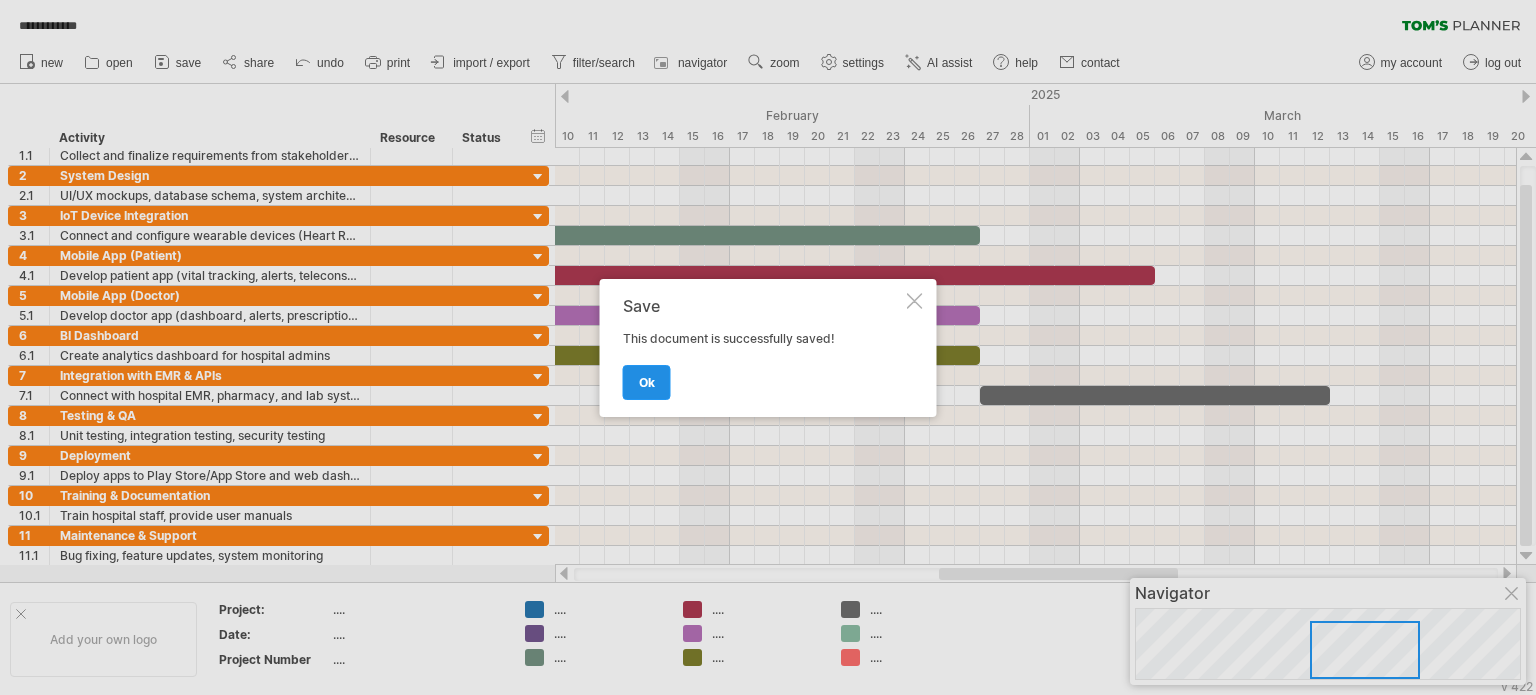 click on "ok" at bounding box center [647, 382] 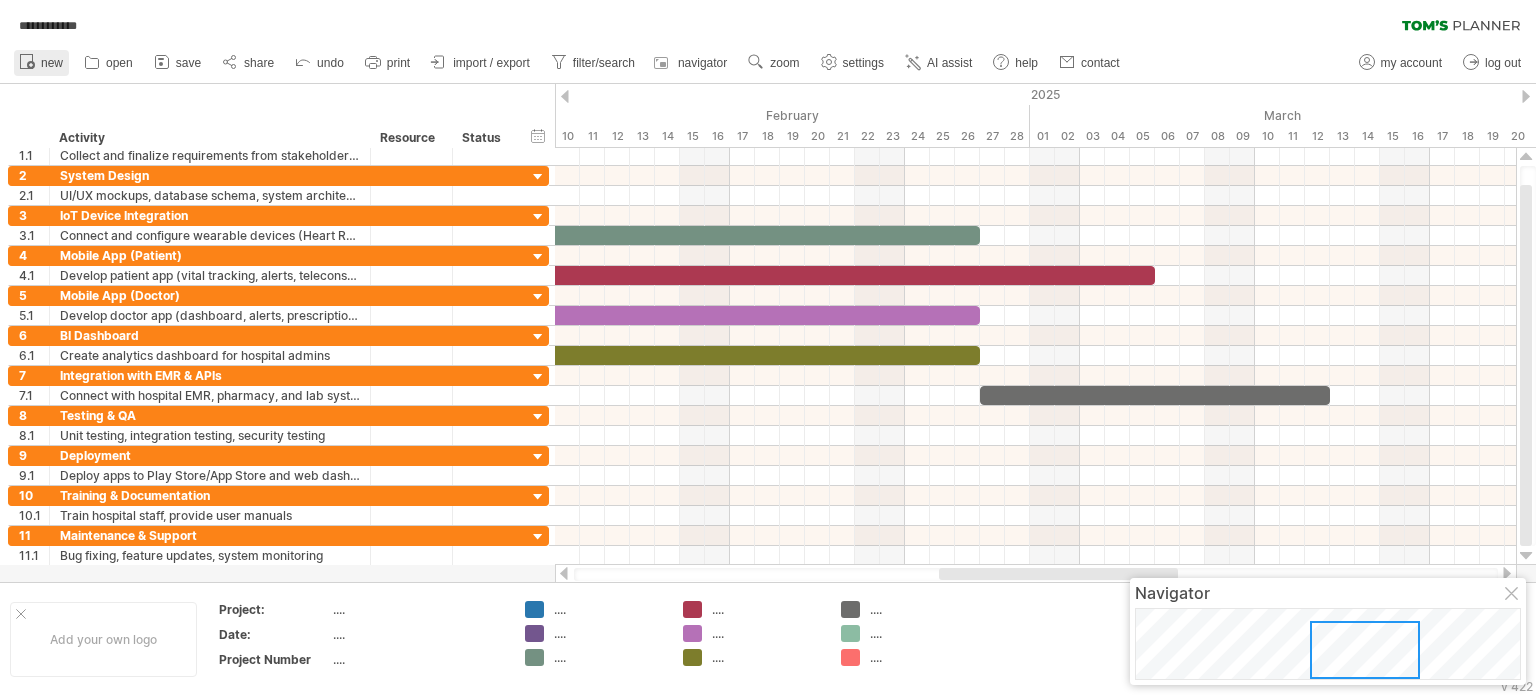 click 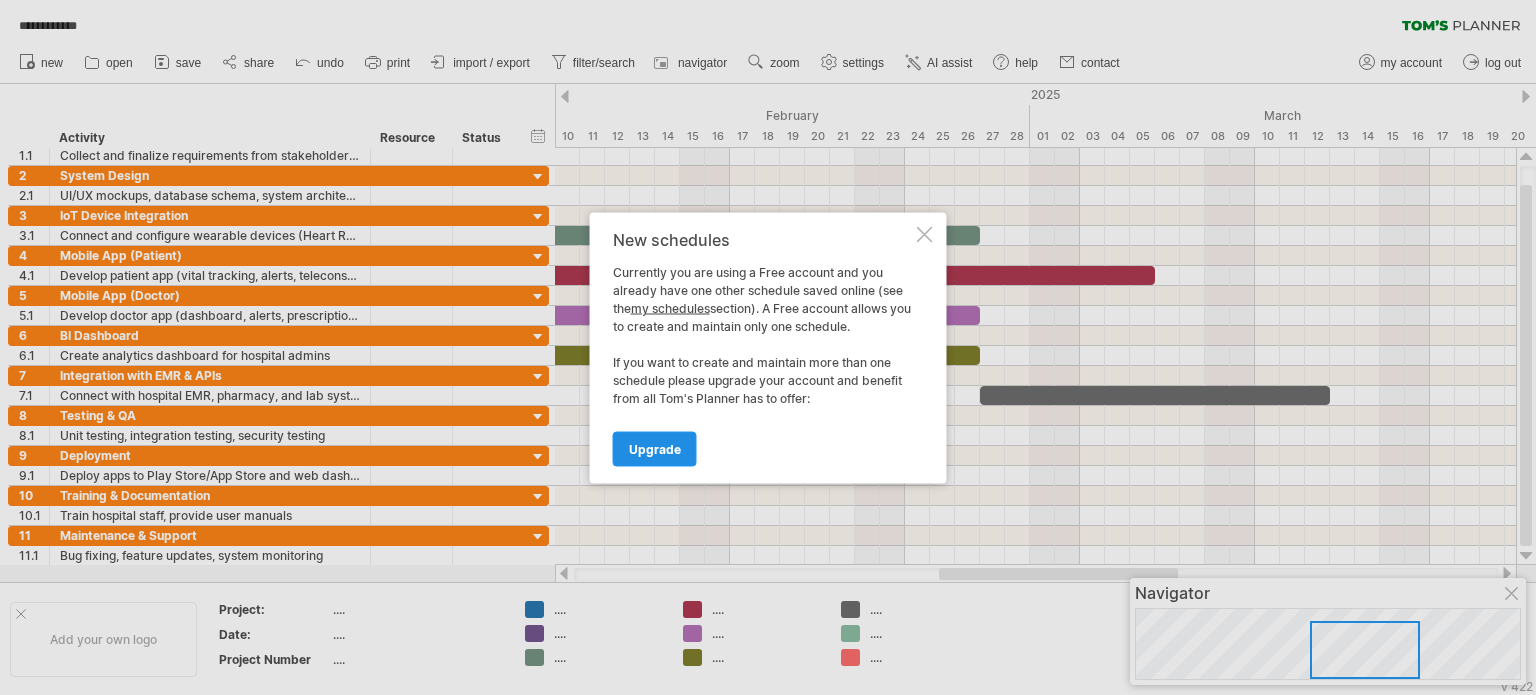 click on "Upgrade" at bounding box center [655, 448] 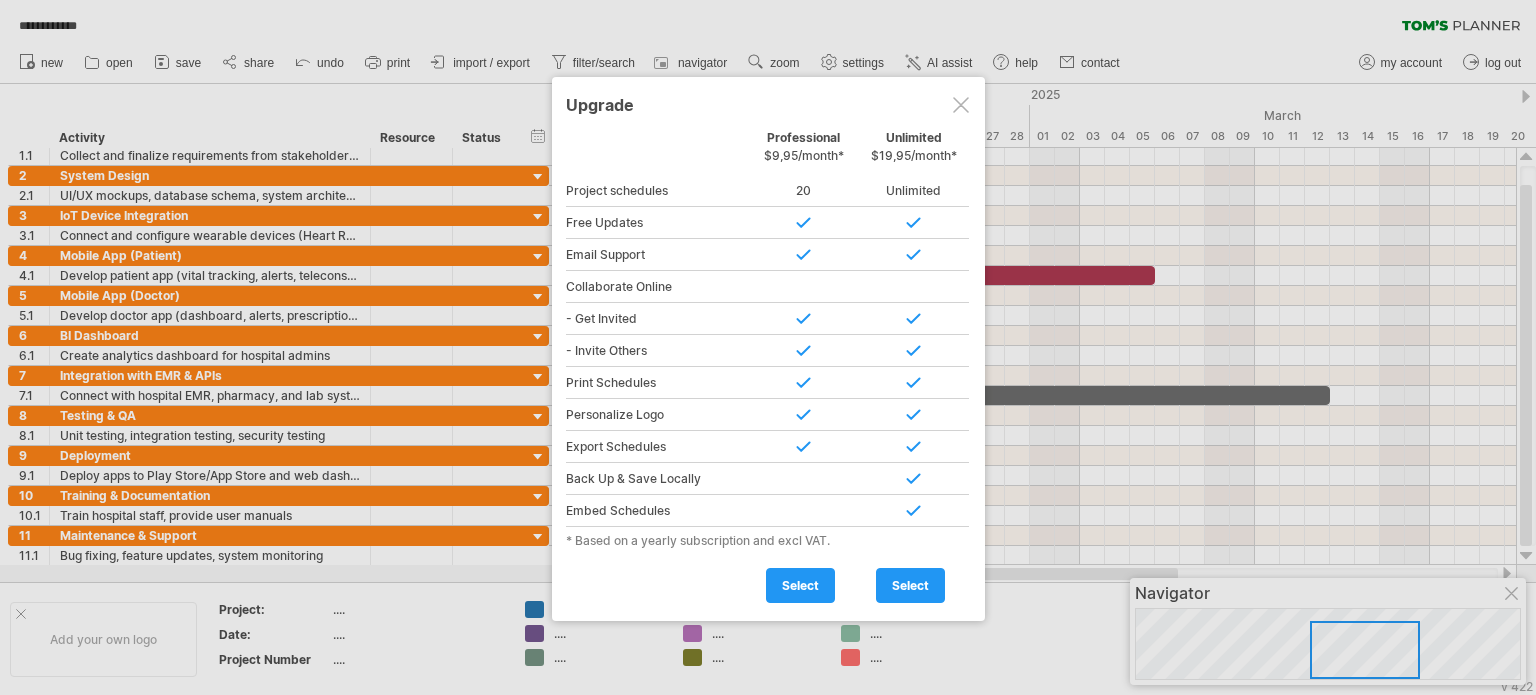 click at bounding box center (961, 105) 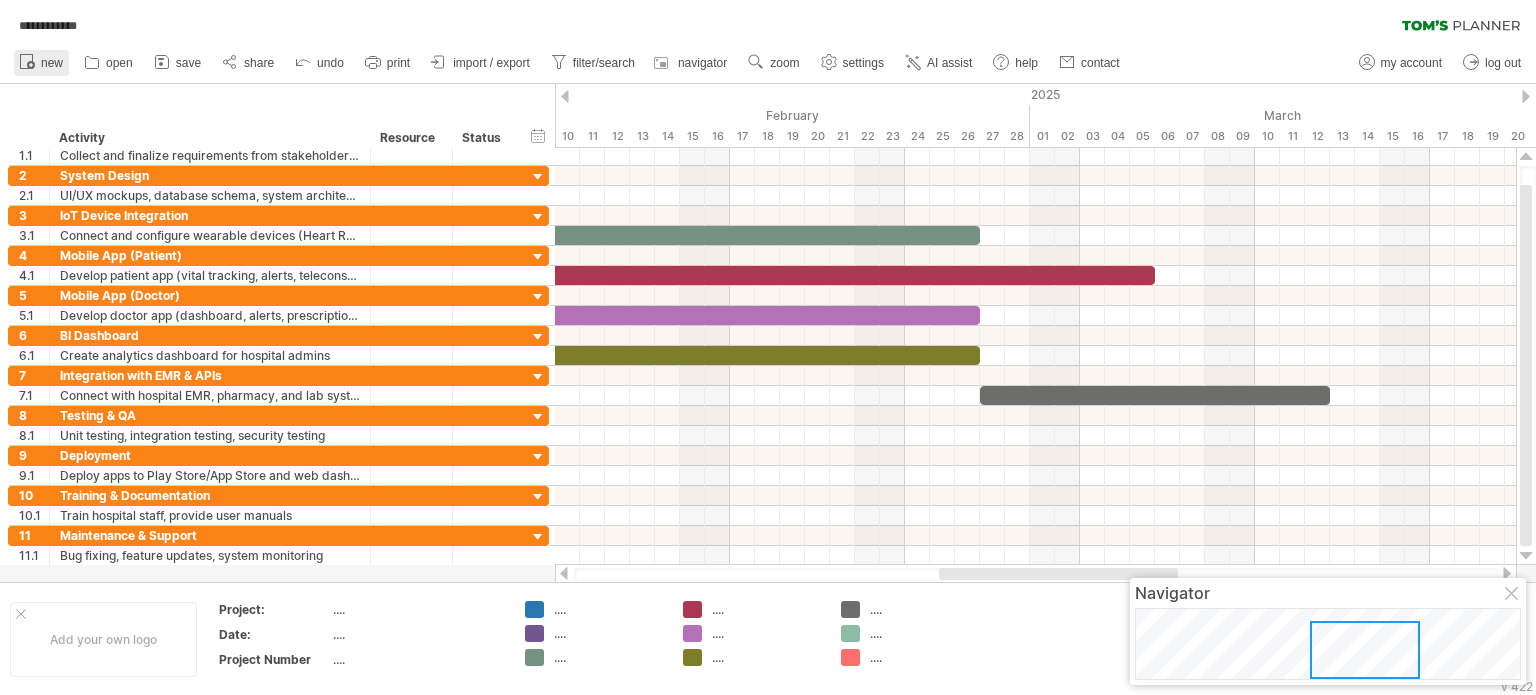 click 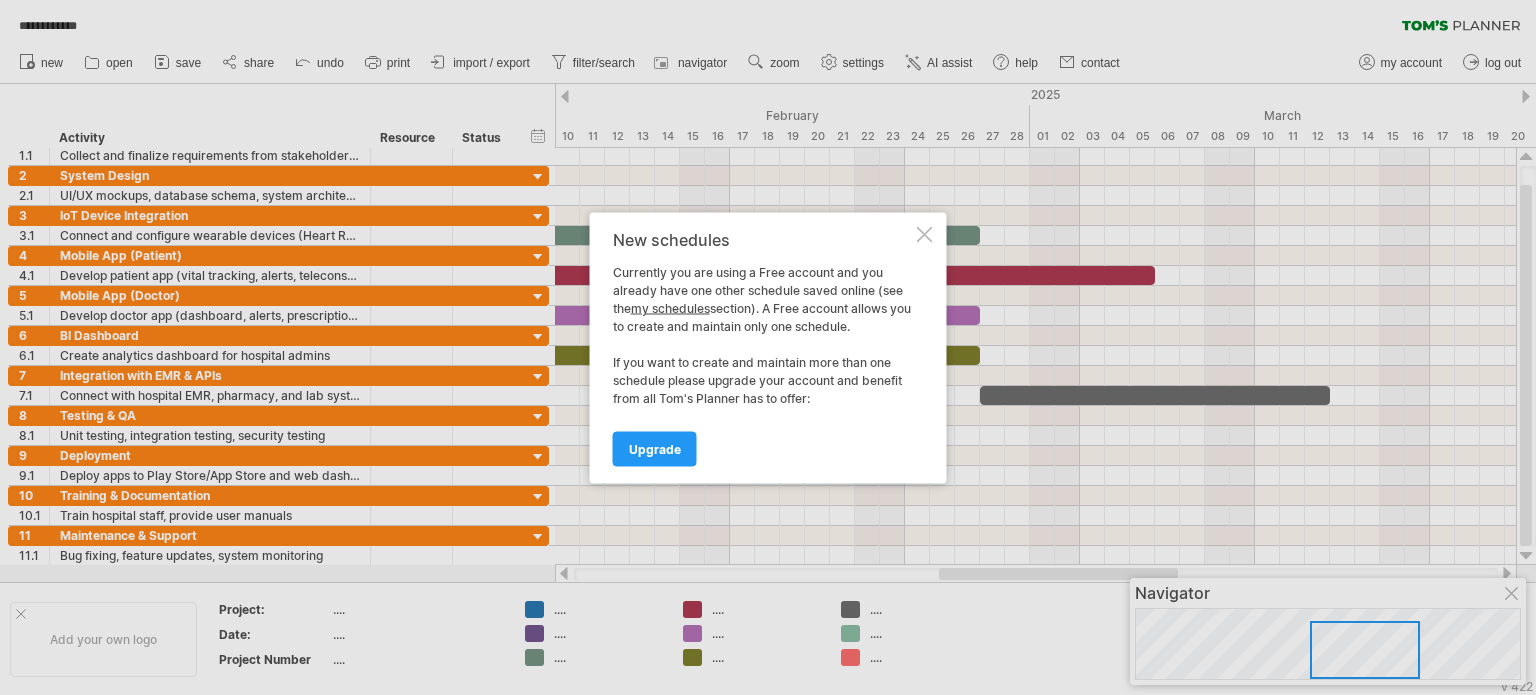 click at bounding box center [925, 234] 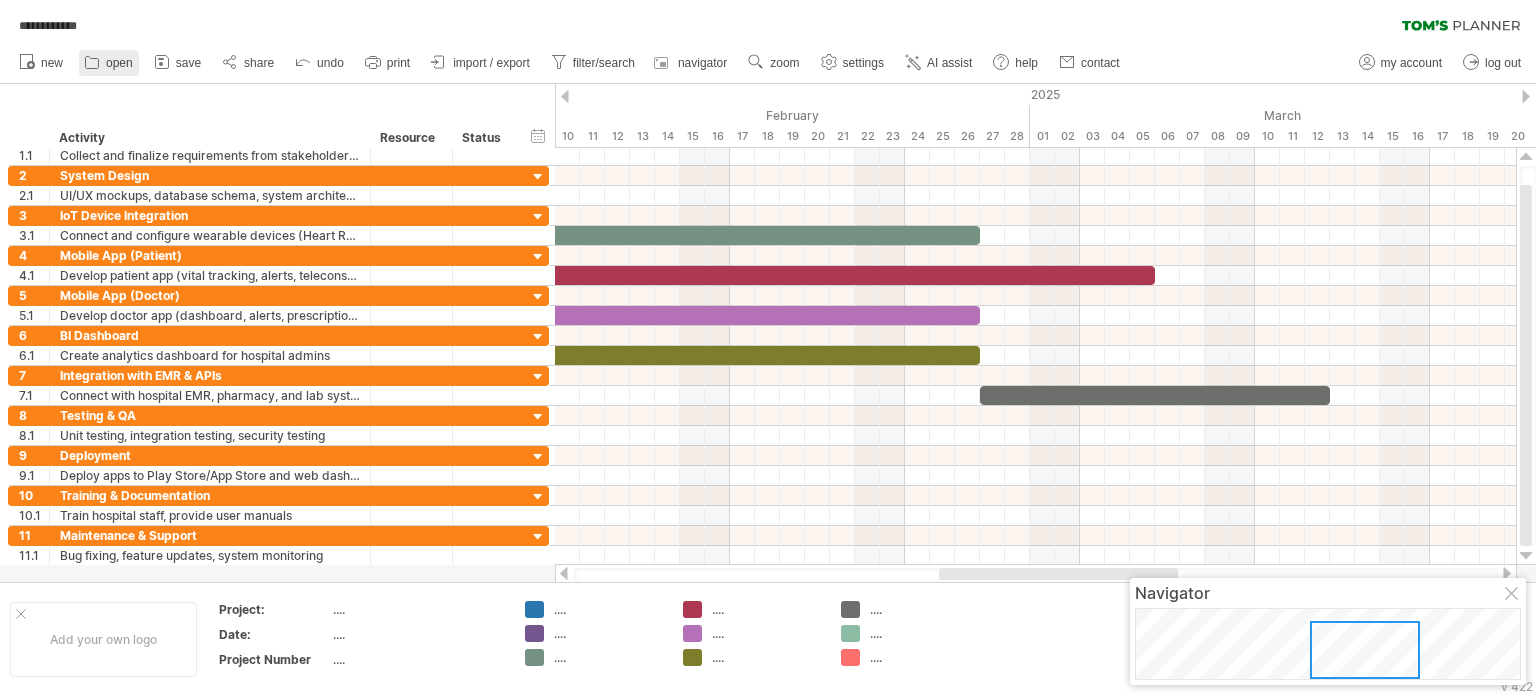 click 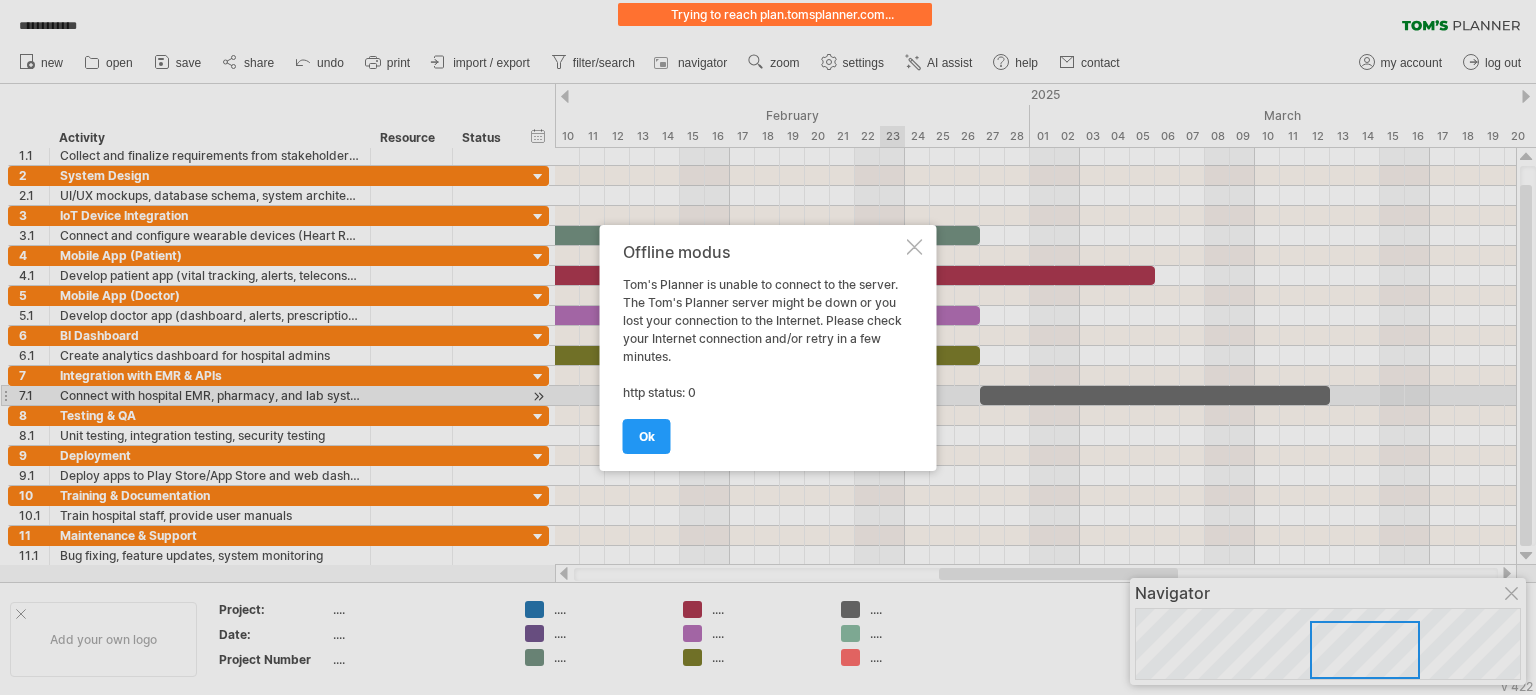 click at bounding box center (915, 247) 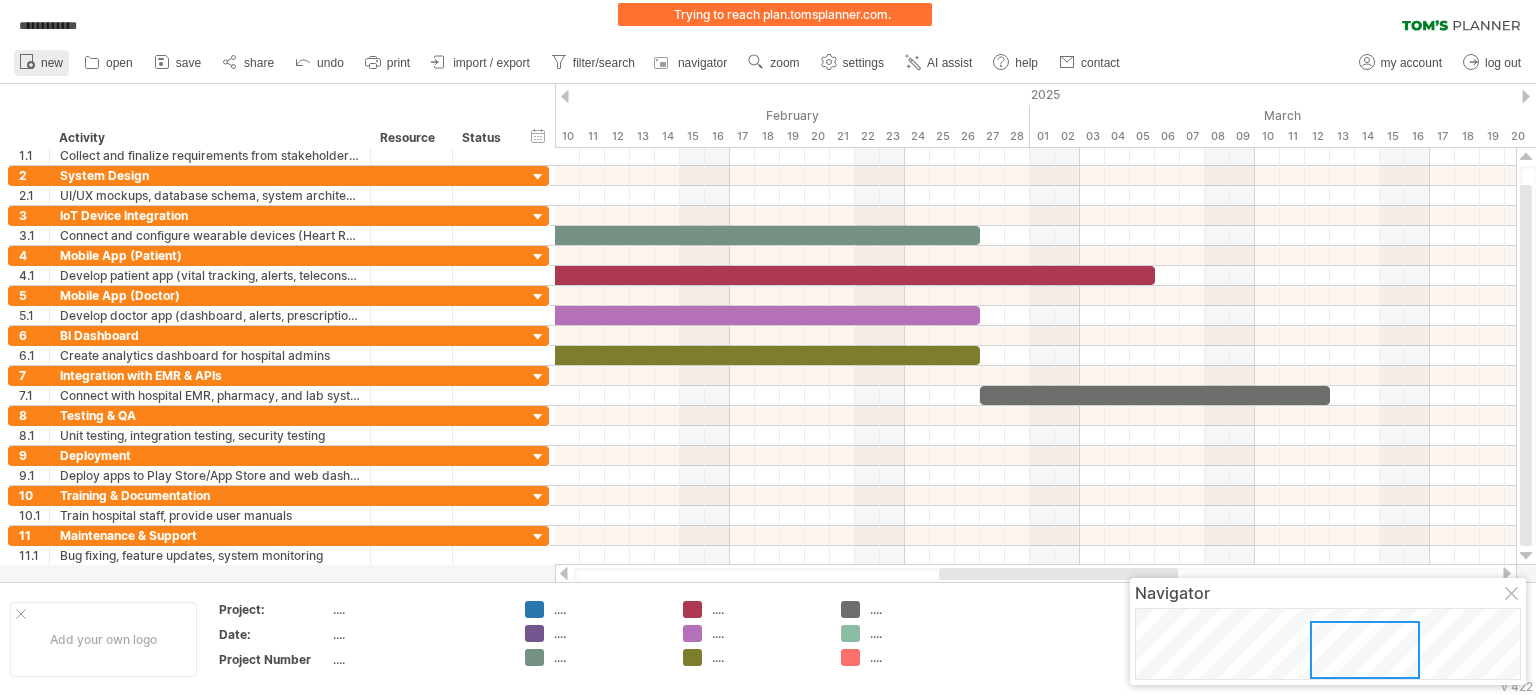 click 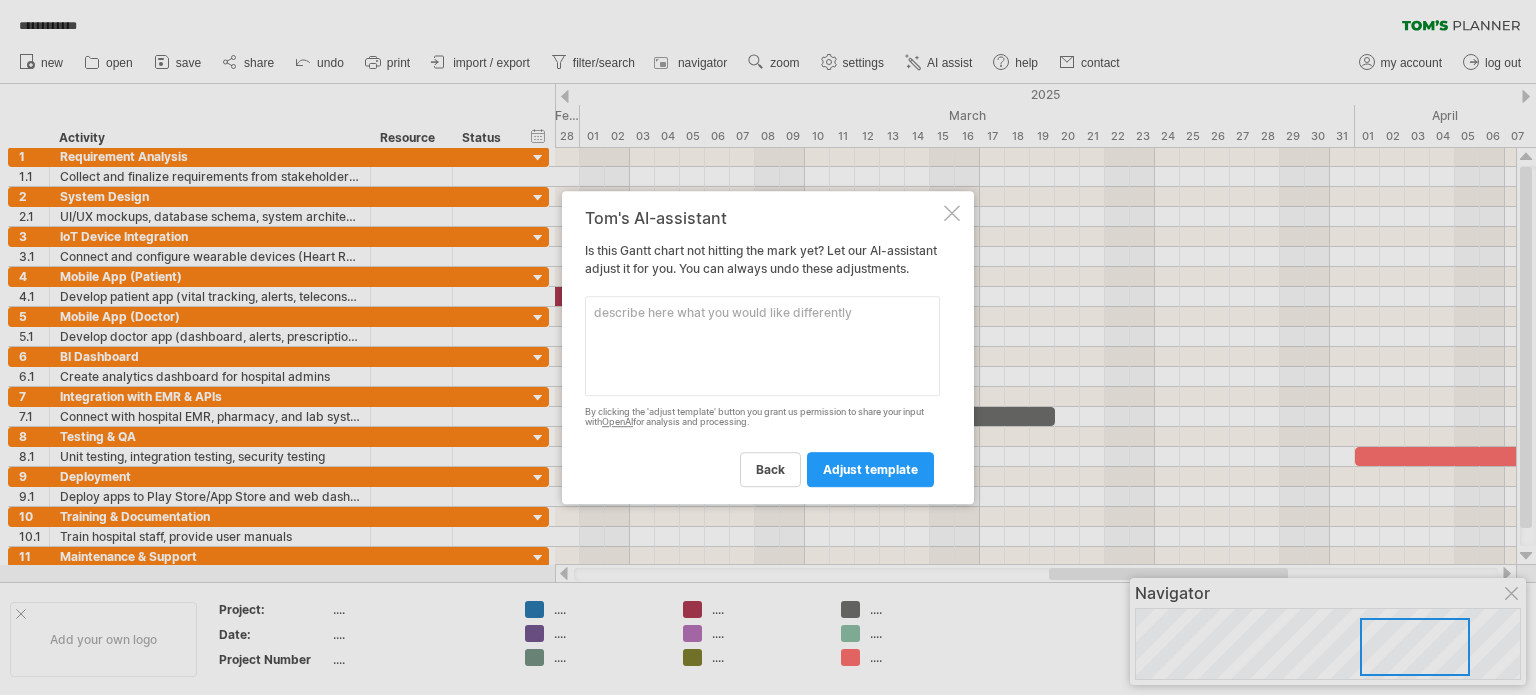 scroll, scrollTop: 0, scrollLeft: 0, axis: both 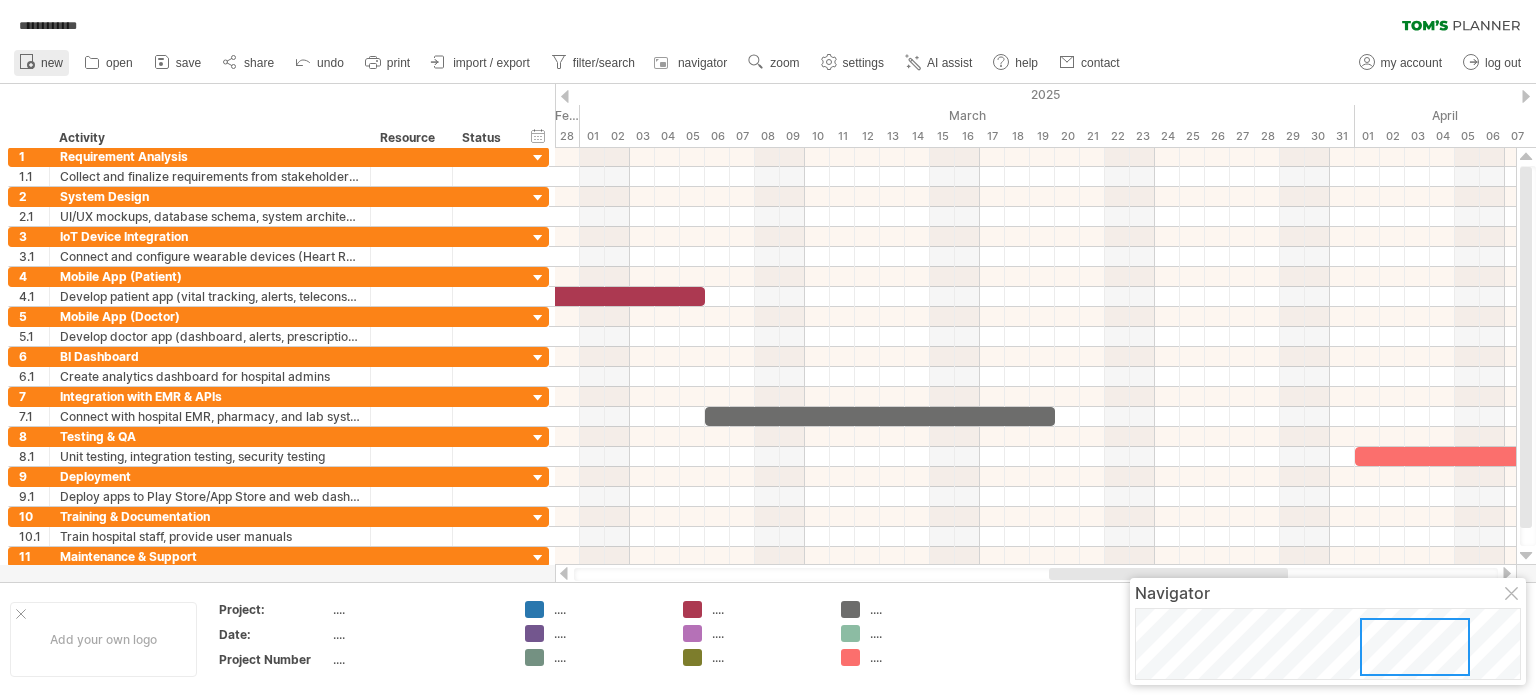 click 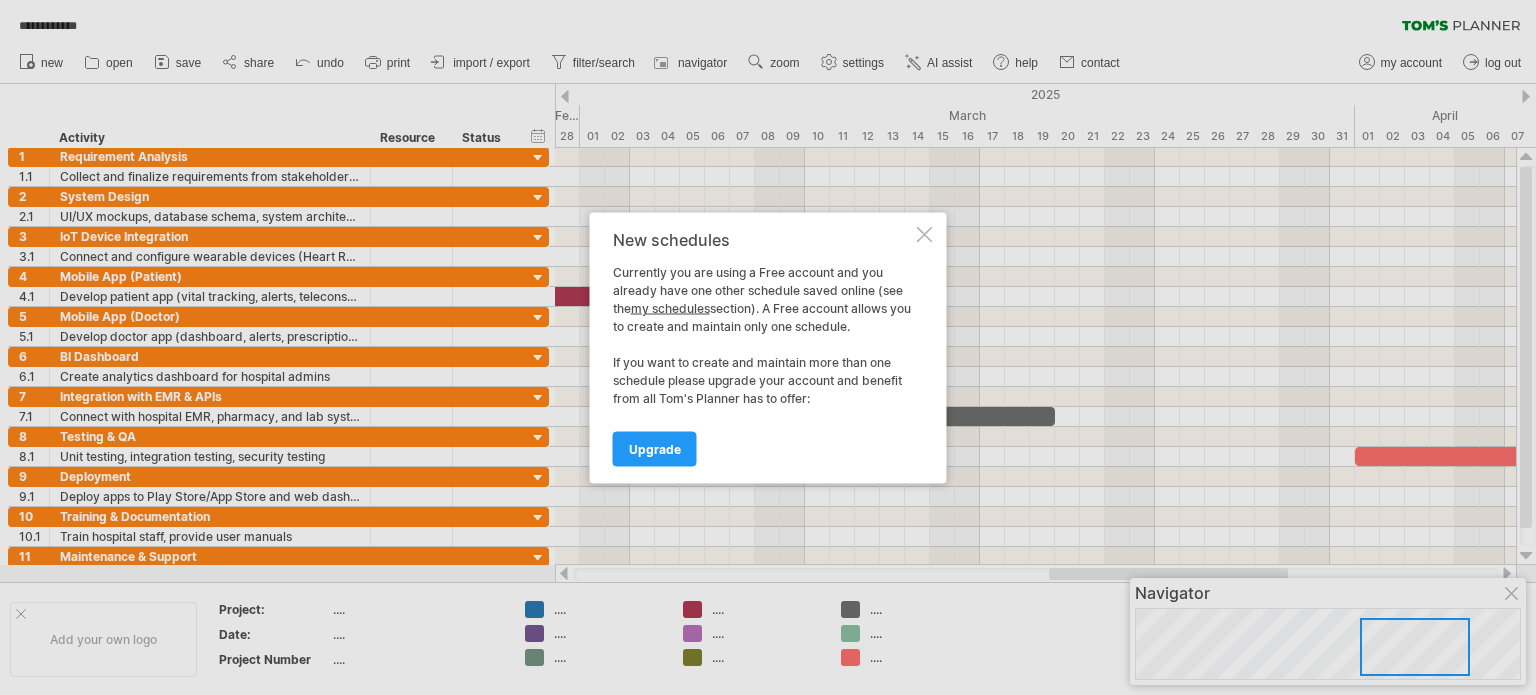 click at bounding box center (925, 234) 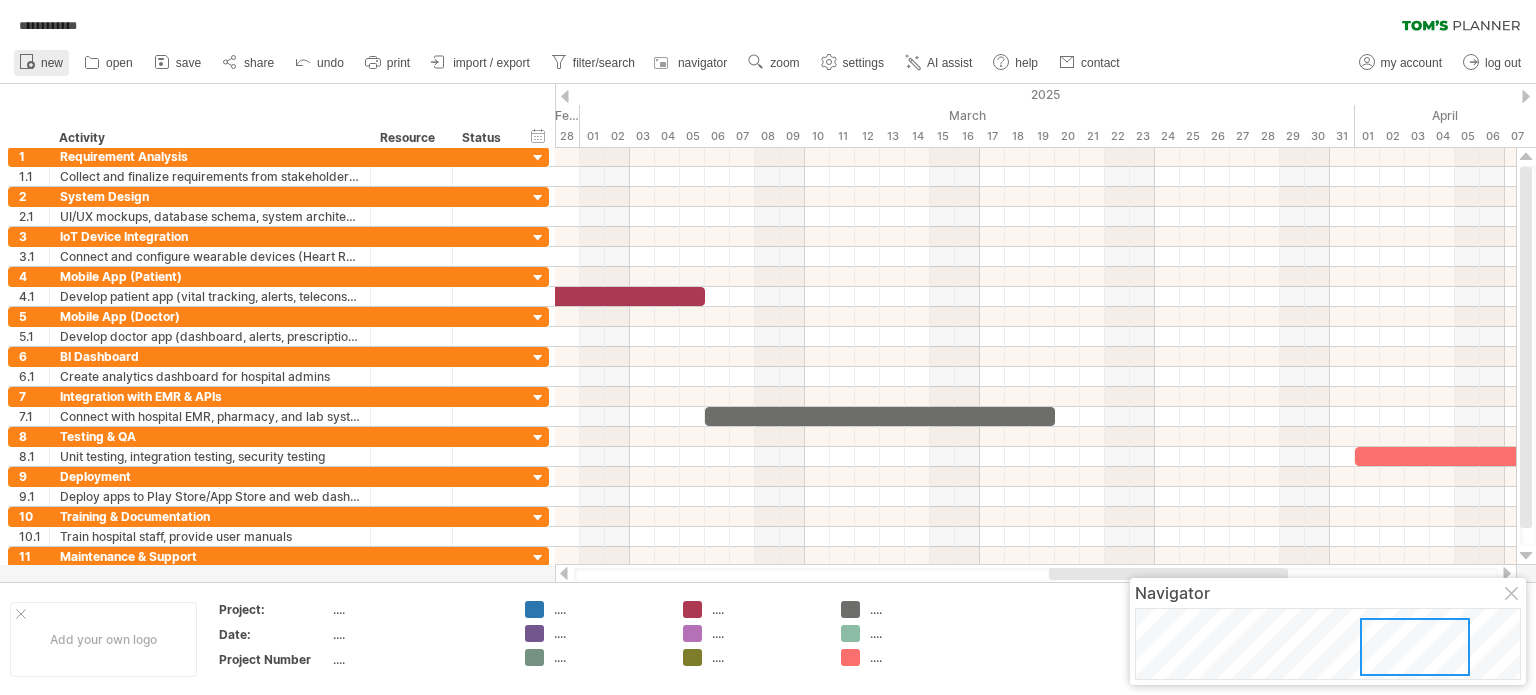 click 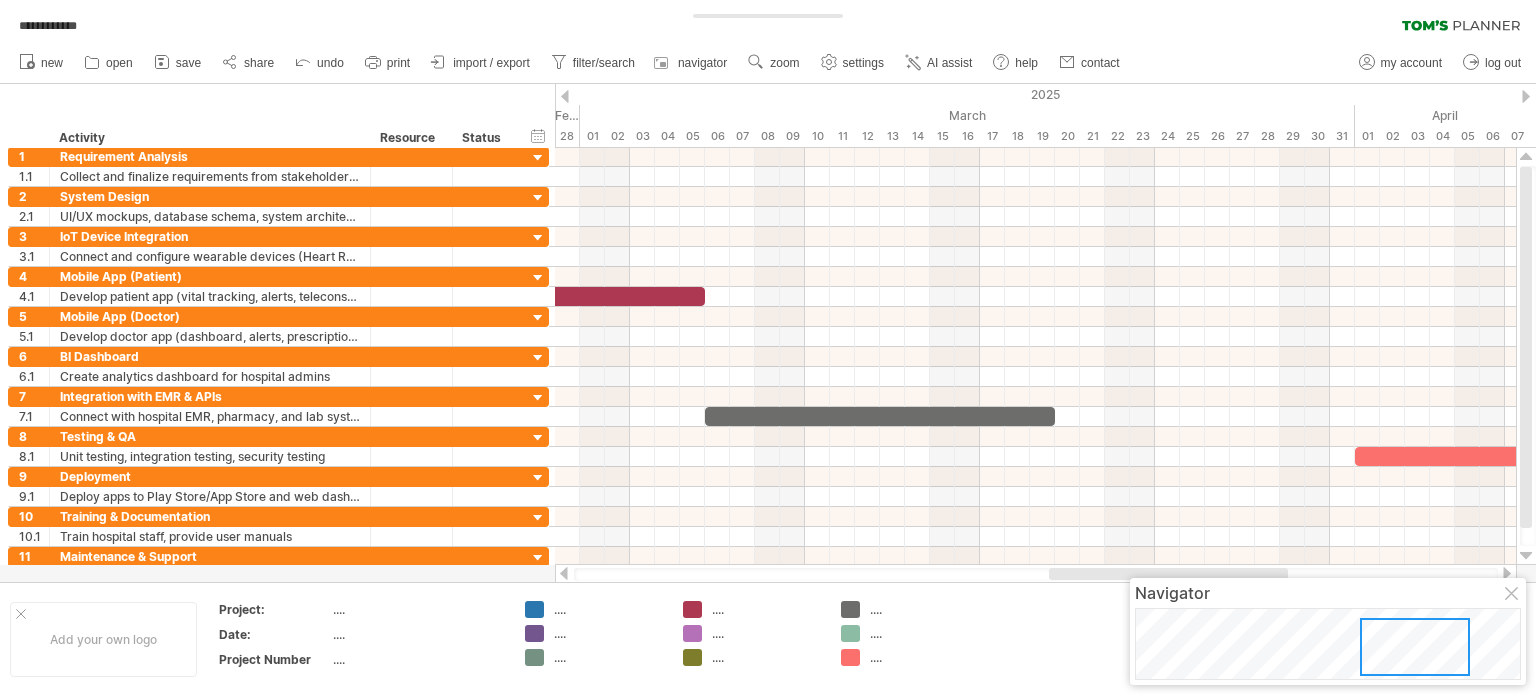 click at bounding box center (1513, 595) 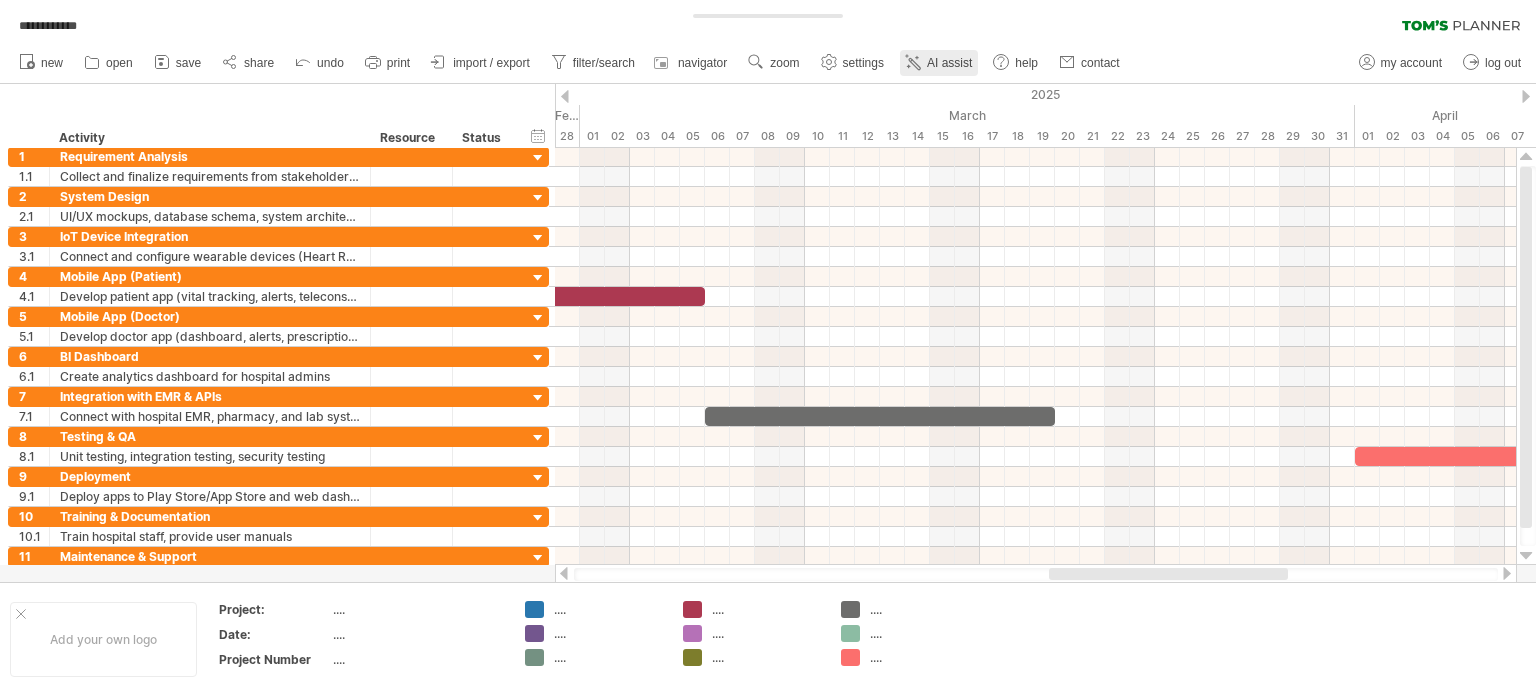 click 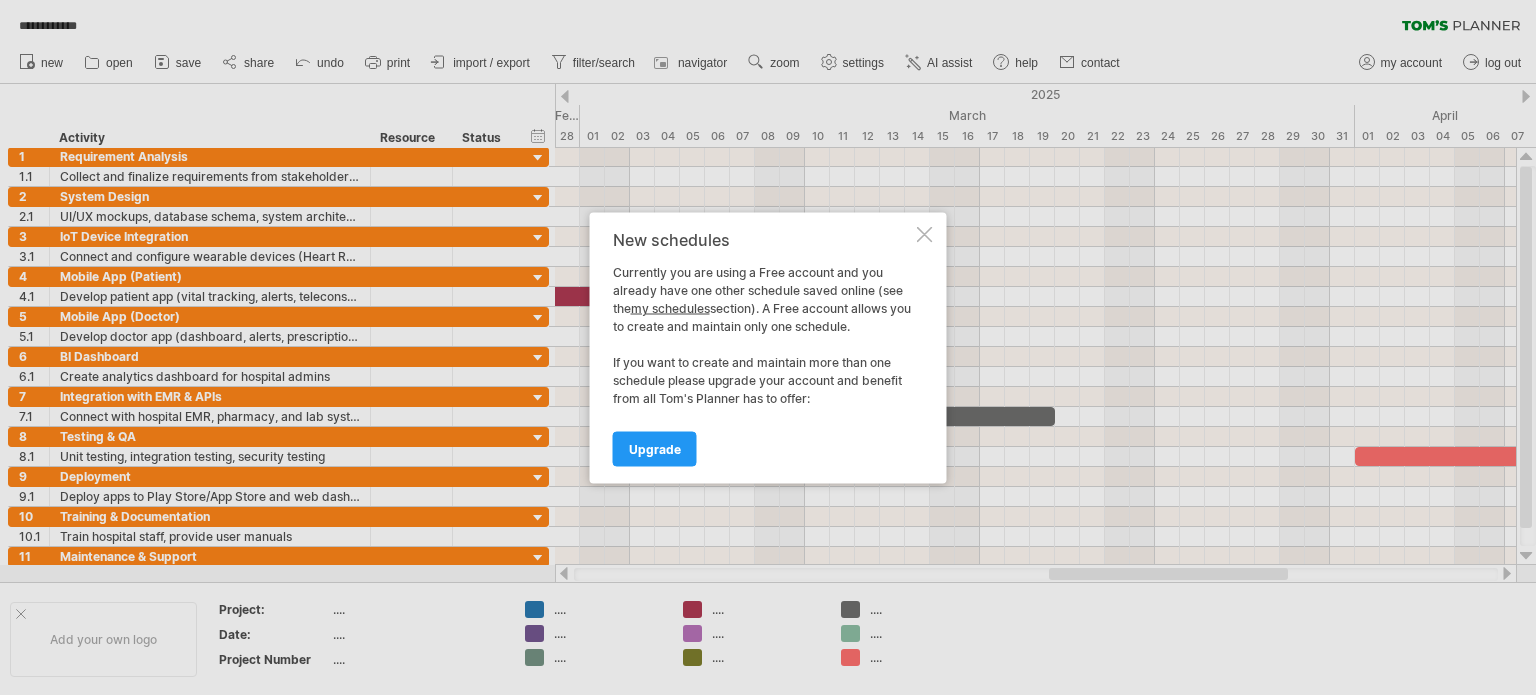 click at bounding box center (925, 234) 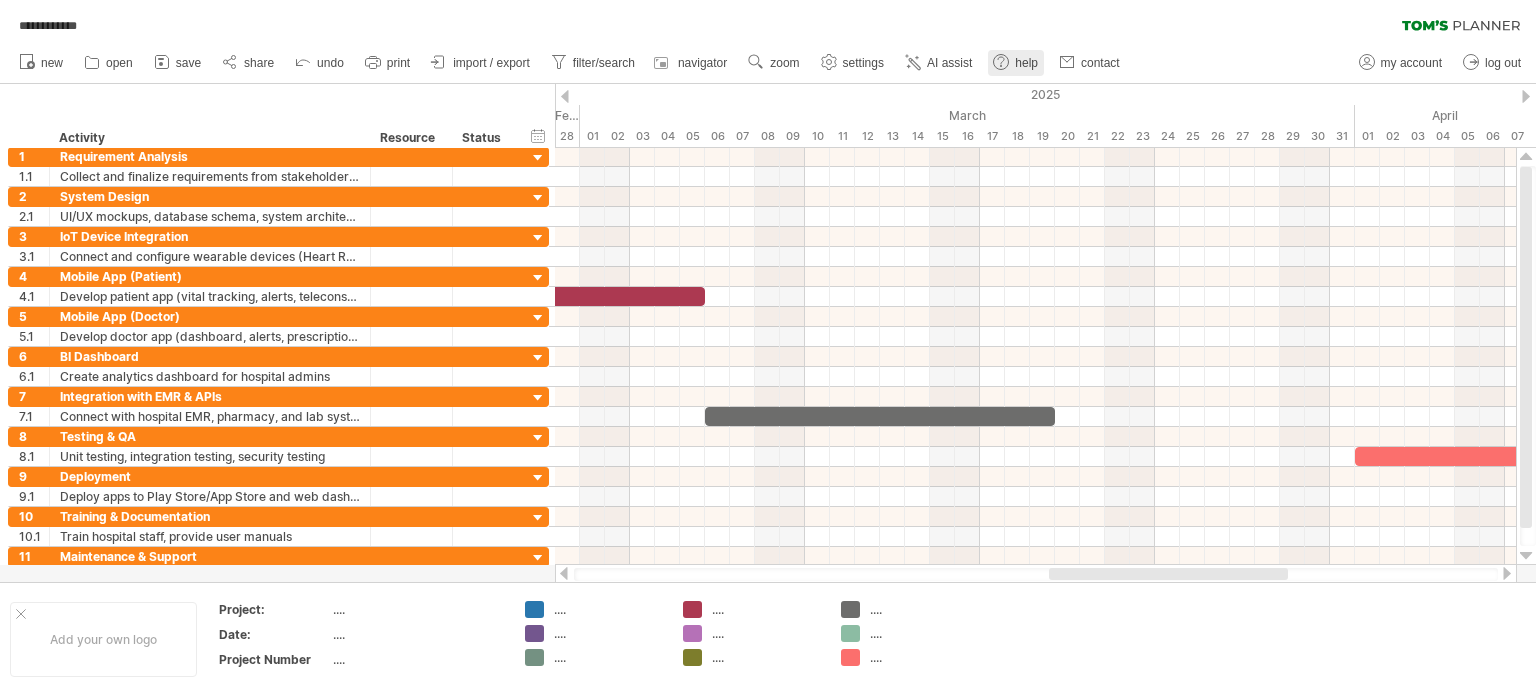 click 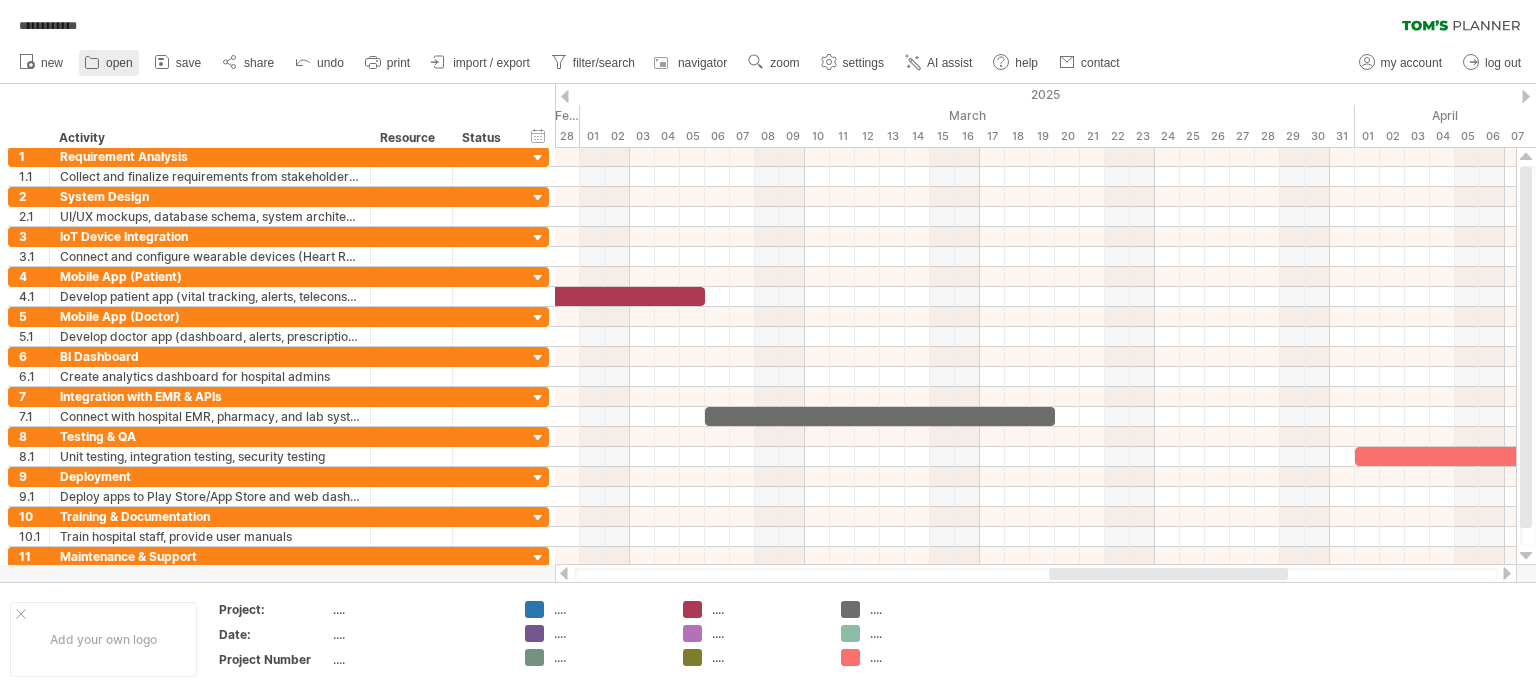 click 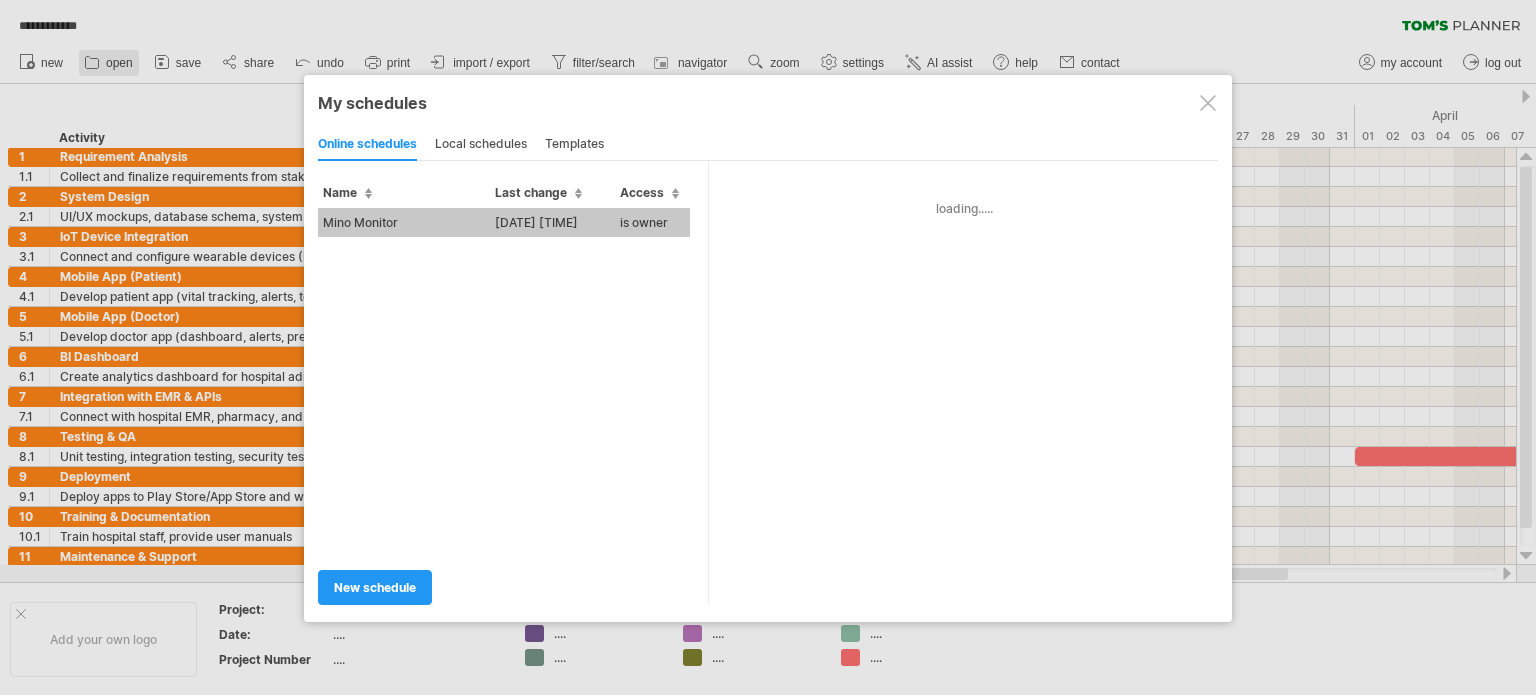 type on "**********" 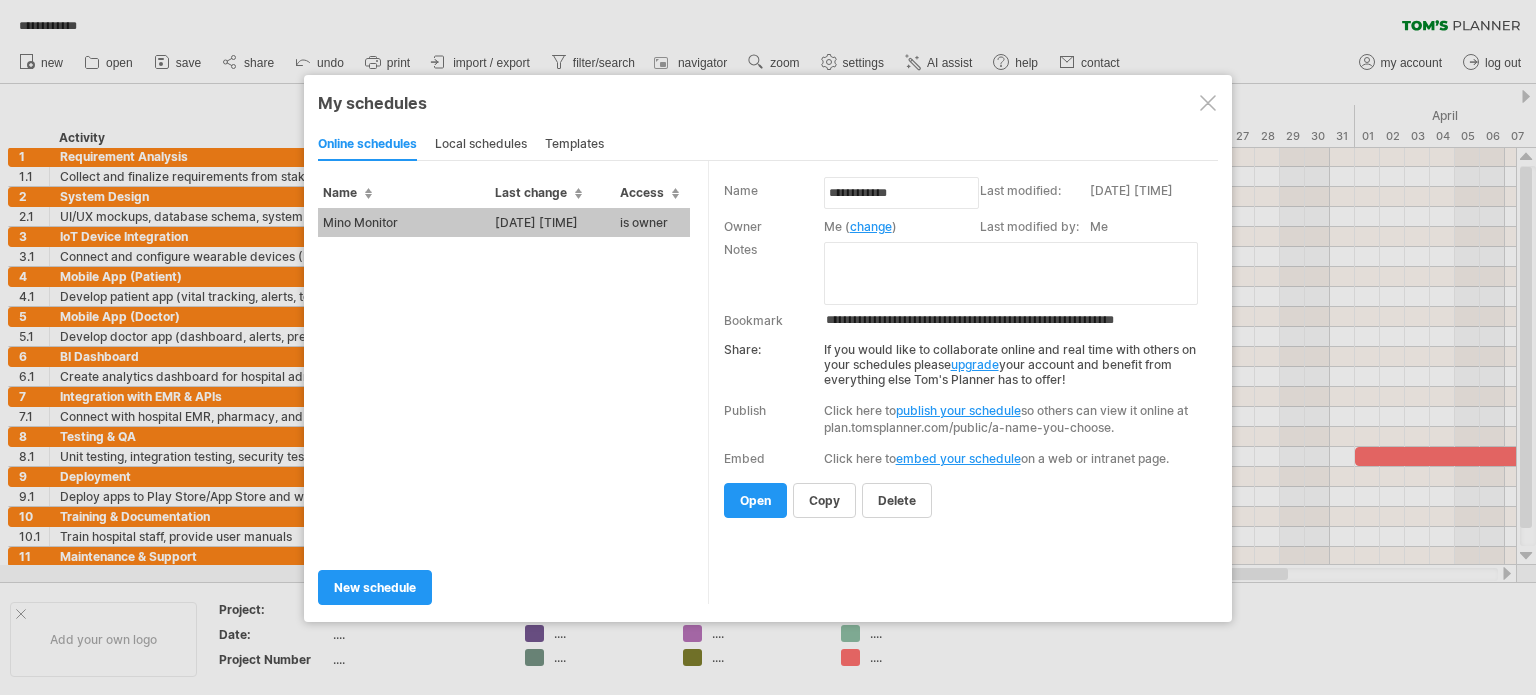 click at bounding box center [1208, 103] 